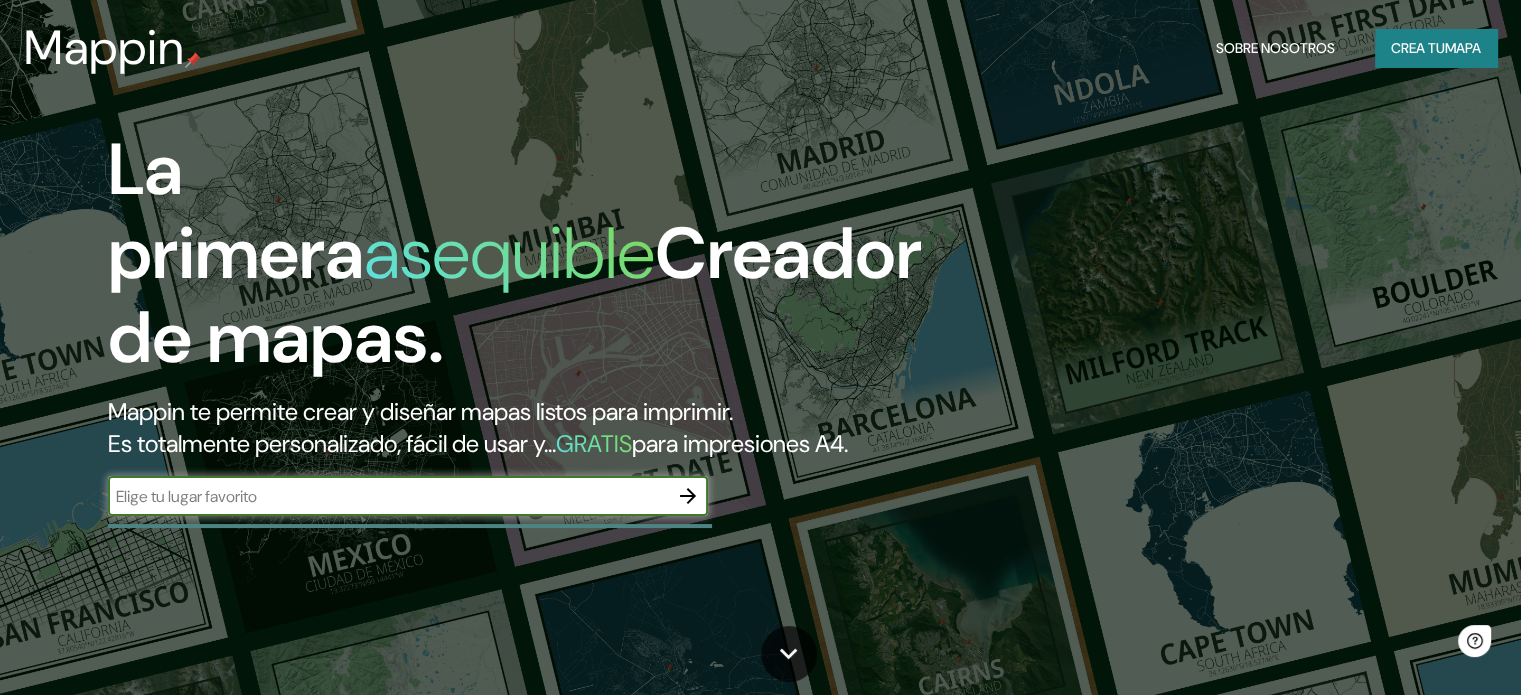 scroll, scrollTop: 0, scrollLeft: 0, axis: both 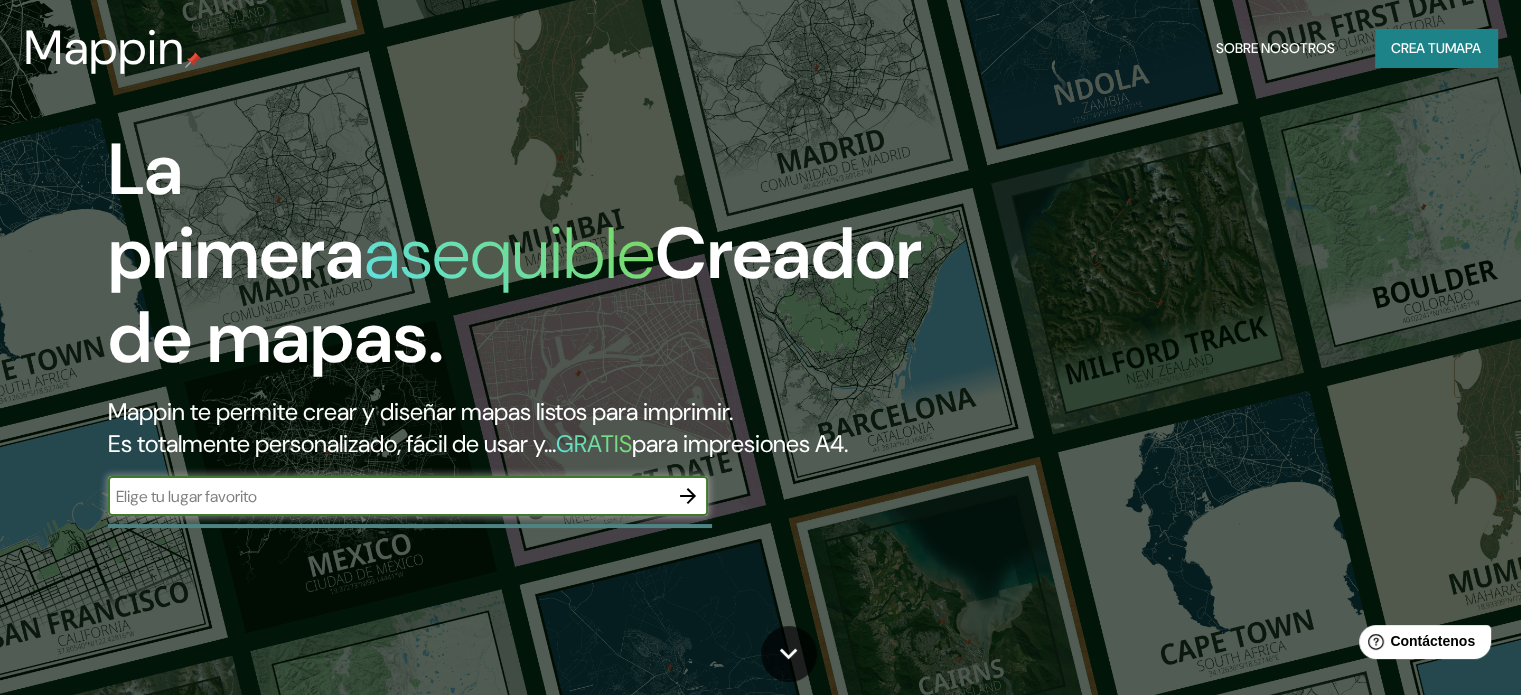 click at bounding box center [388, 496] 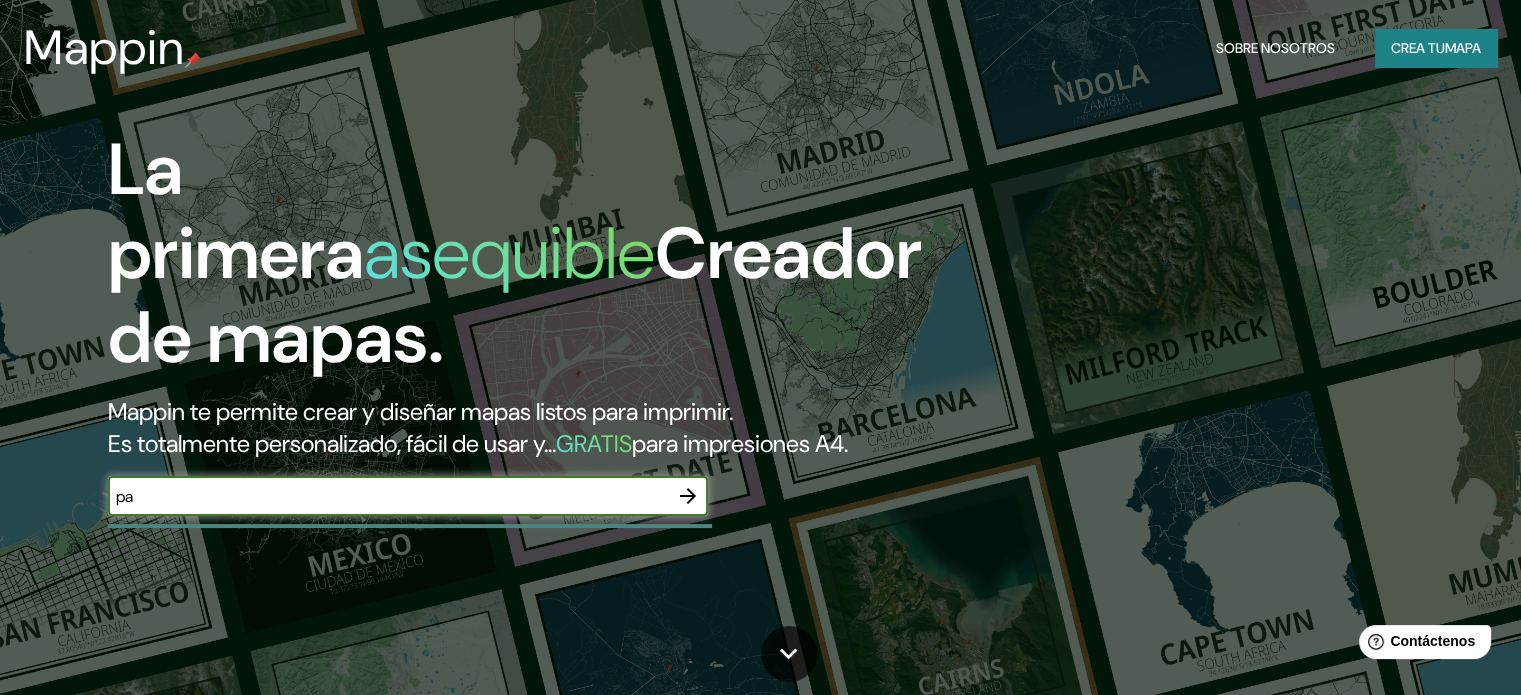 type on "pa" 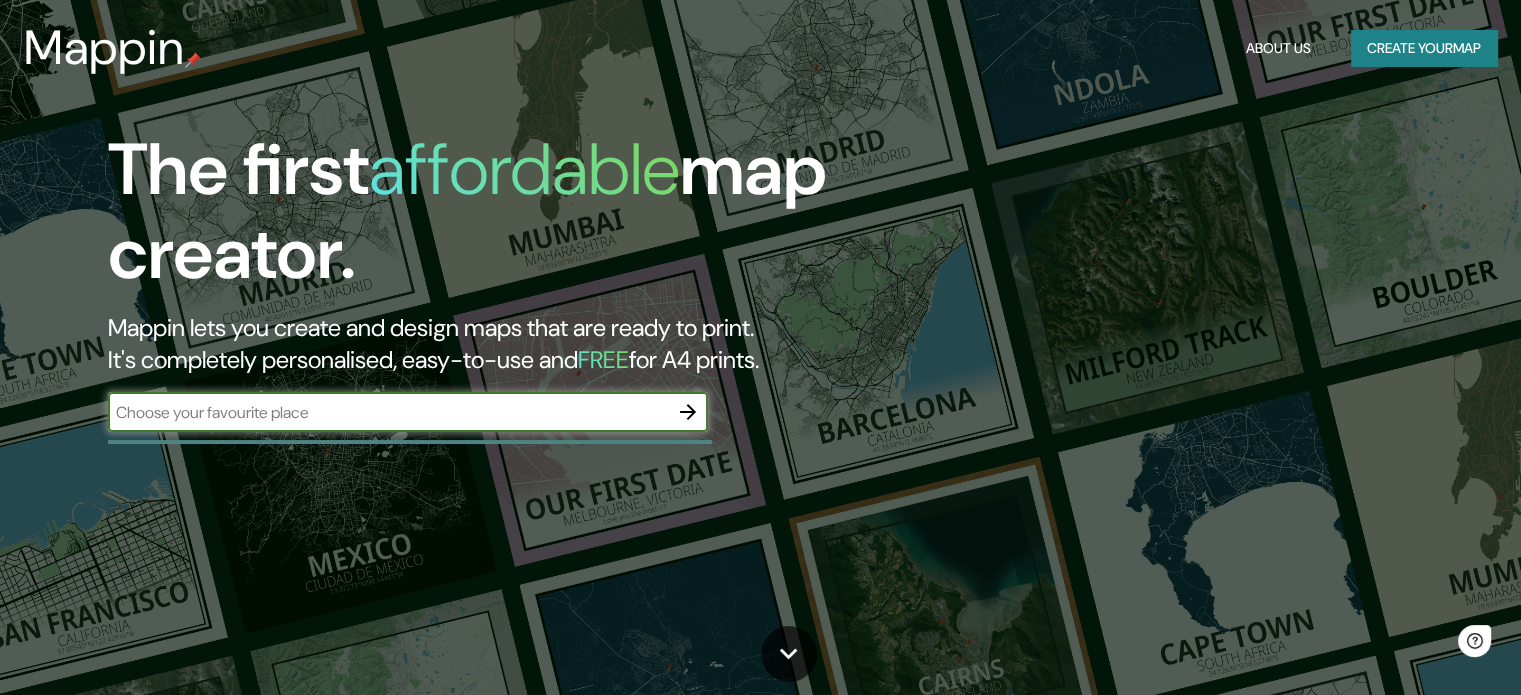 scroll, scrollTop: 0, scrollLeft: 0, axis: both 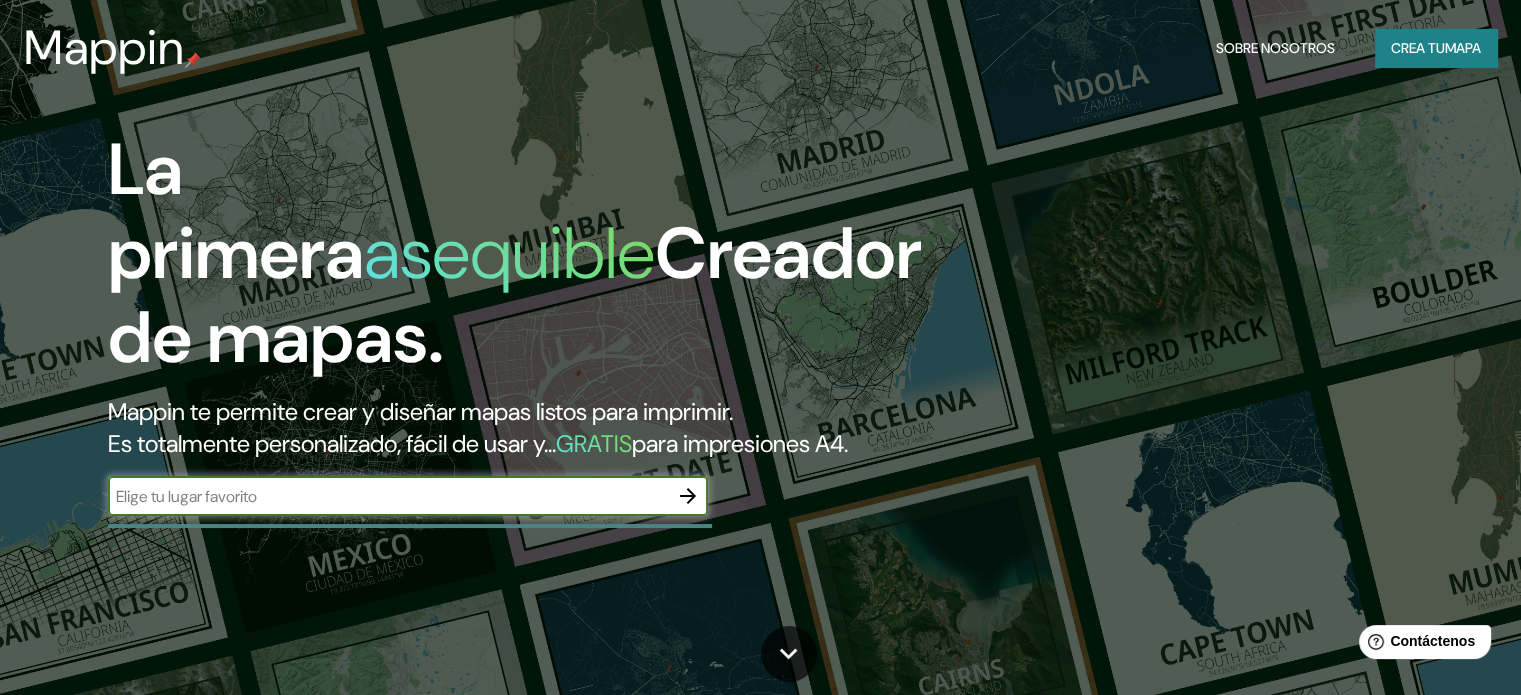 click at bounding box center [388, 496] 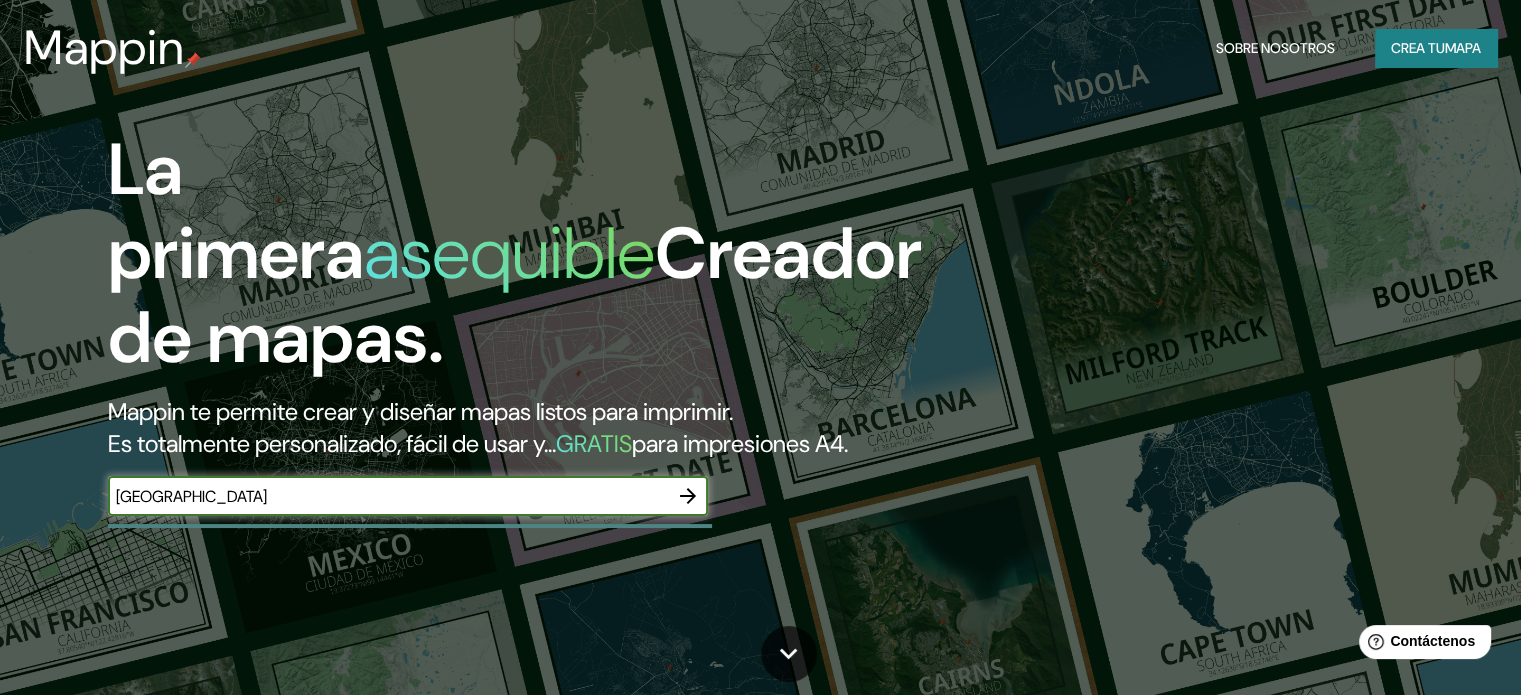 type on "parque villa biarritz" 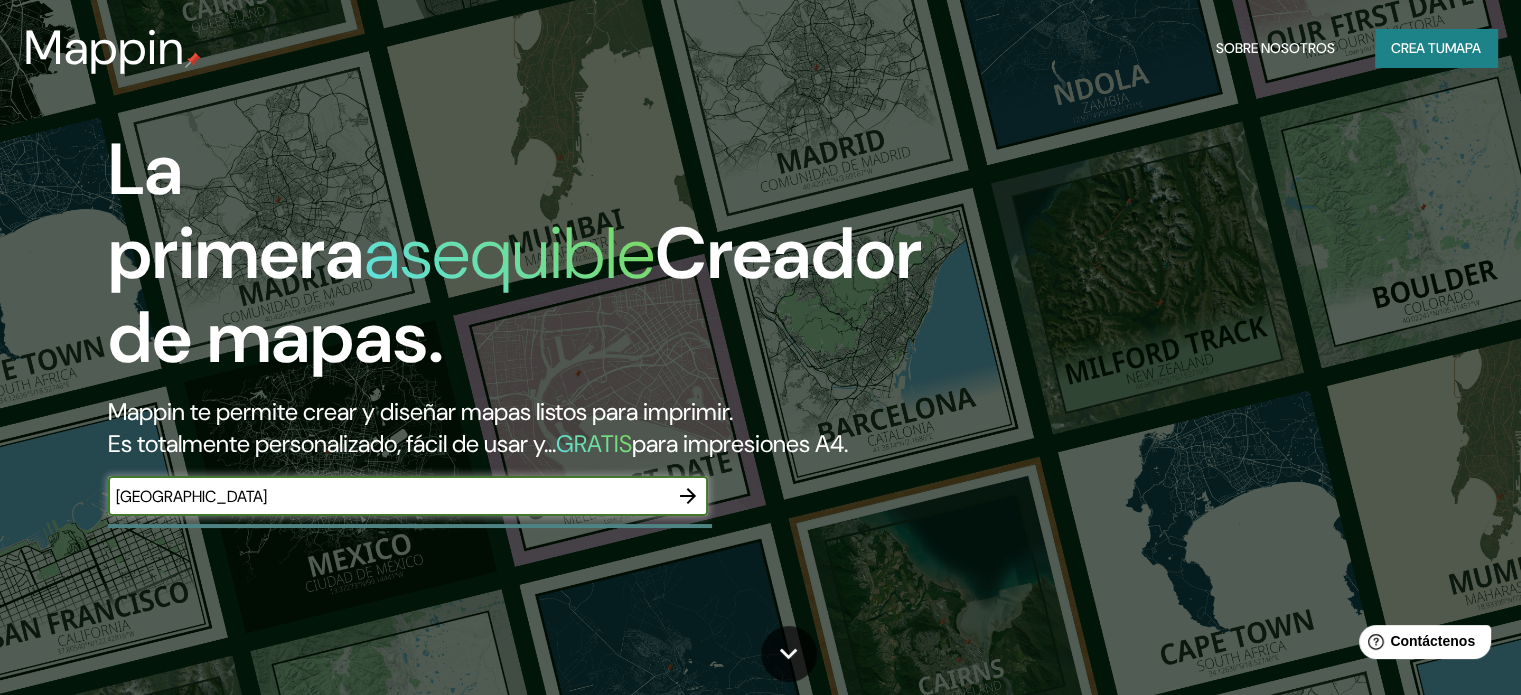 click 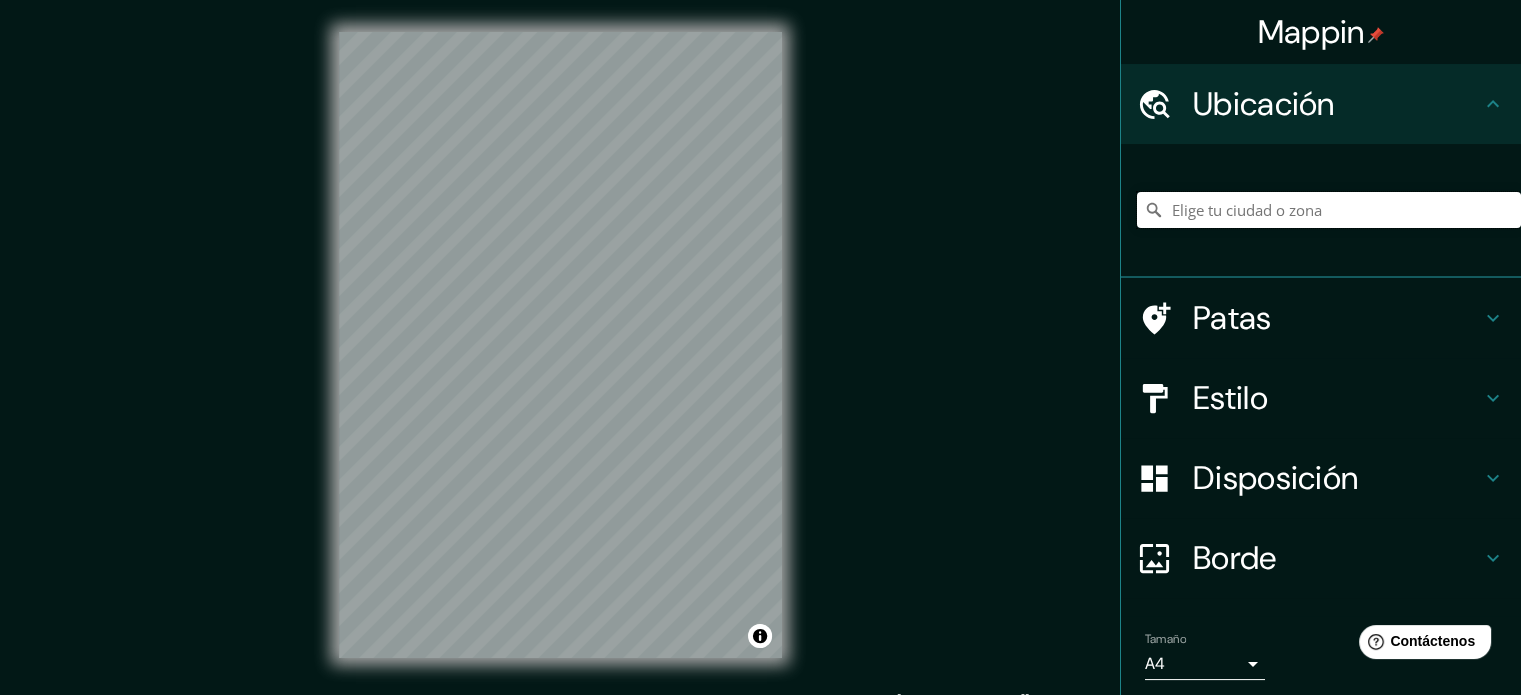 click at bounding box center [1329, 210] 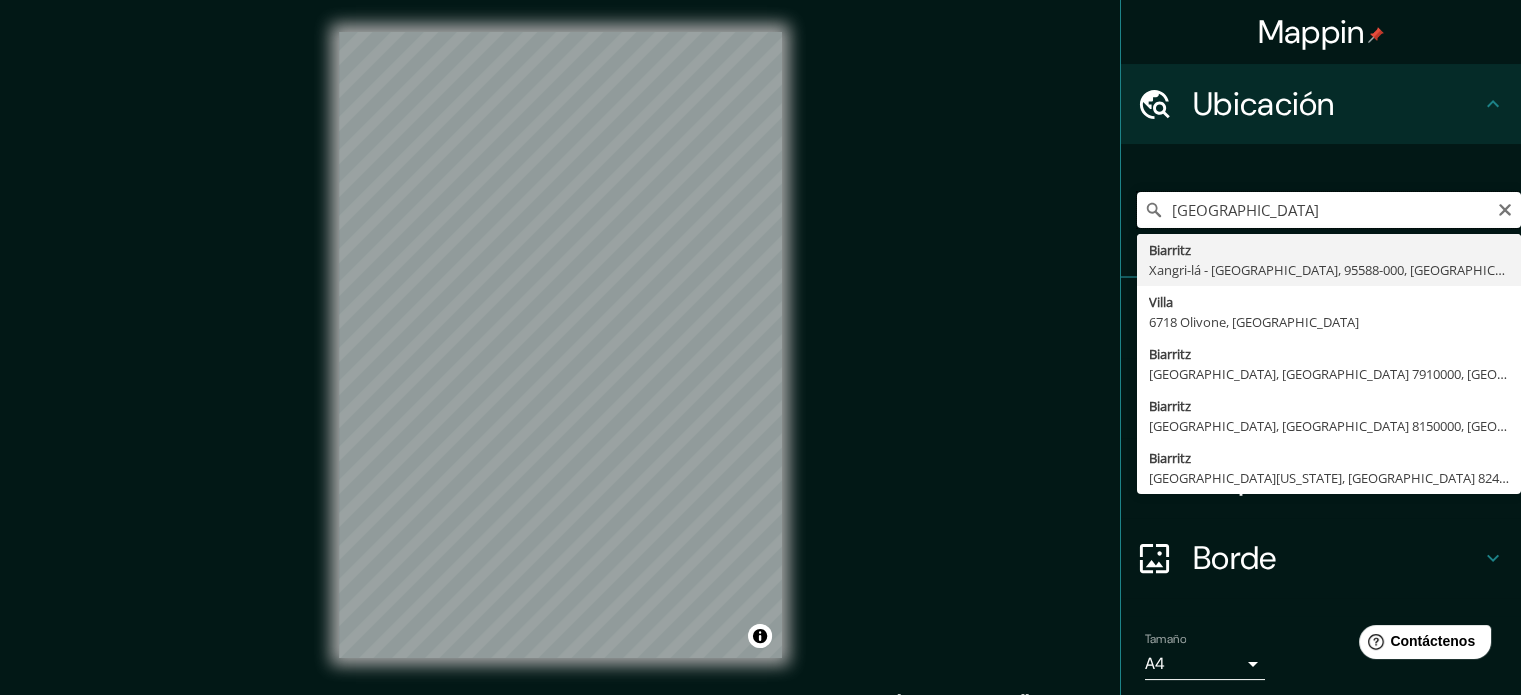 click on "villa biarritz" at bounding box center (1329, 210) 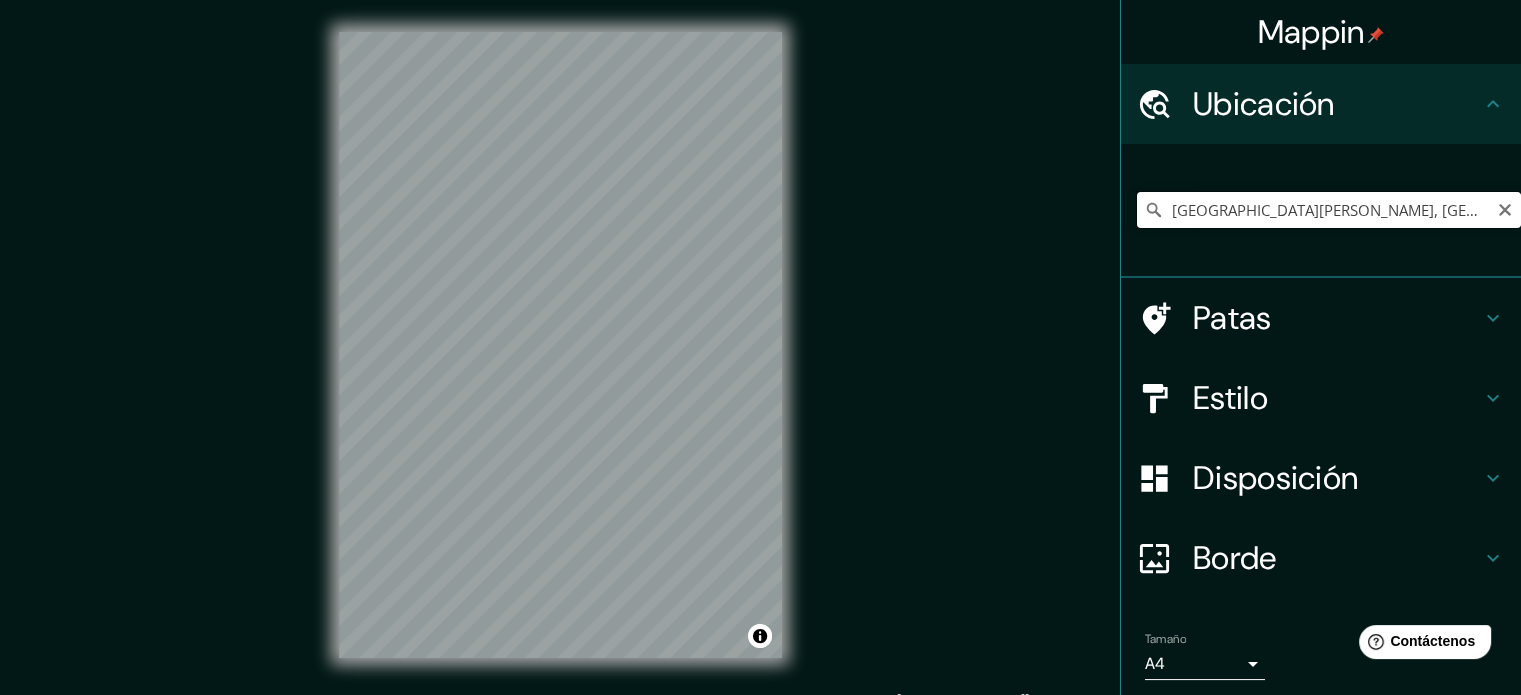 click on "Parque De Villa, Santa Fe, Nuevo México 87507, Estados Unidos" at bounding box center [1329, 210] 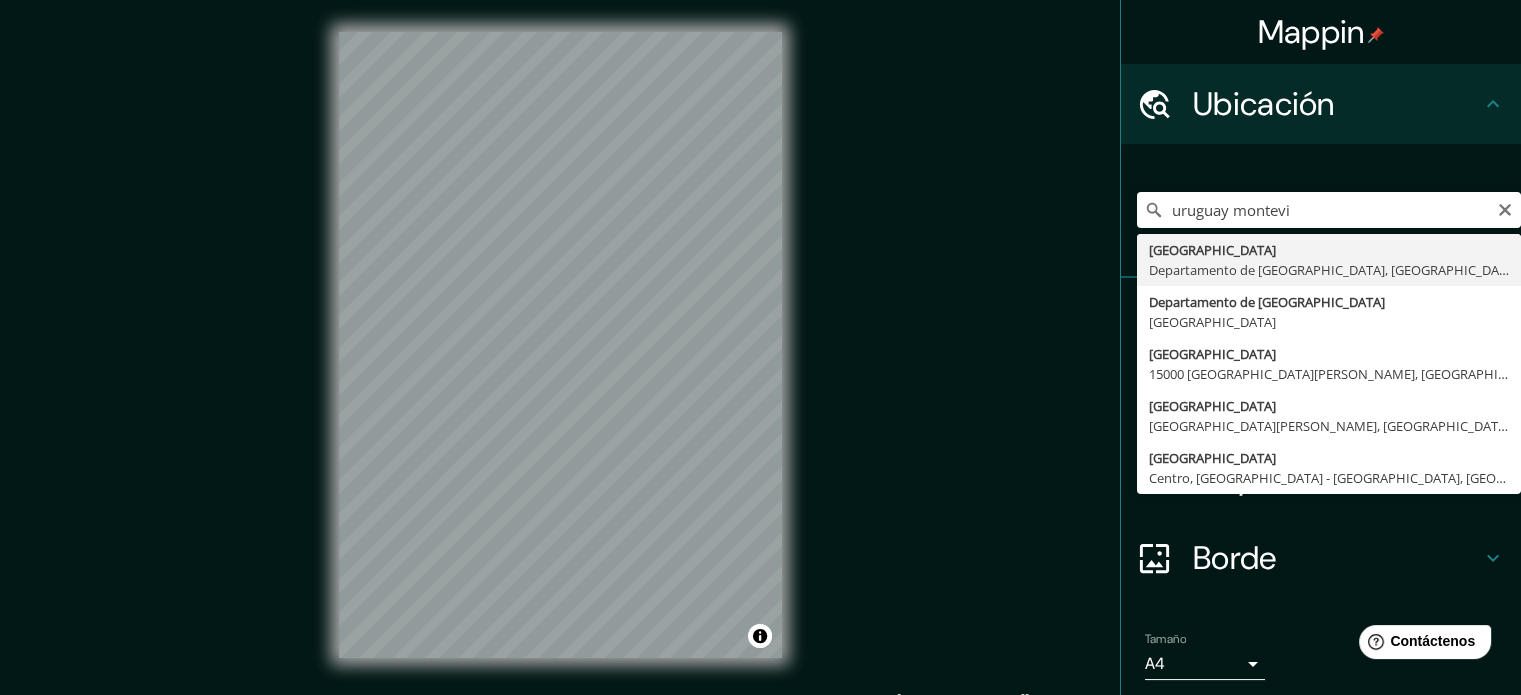 type on "Montevideo, Departamento de Montevideo, Uruguay" 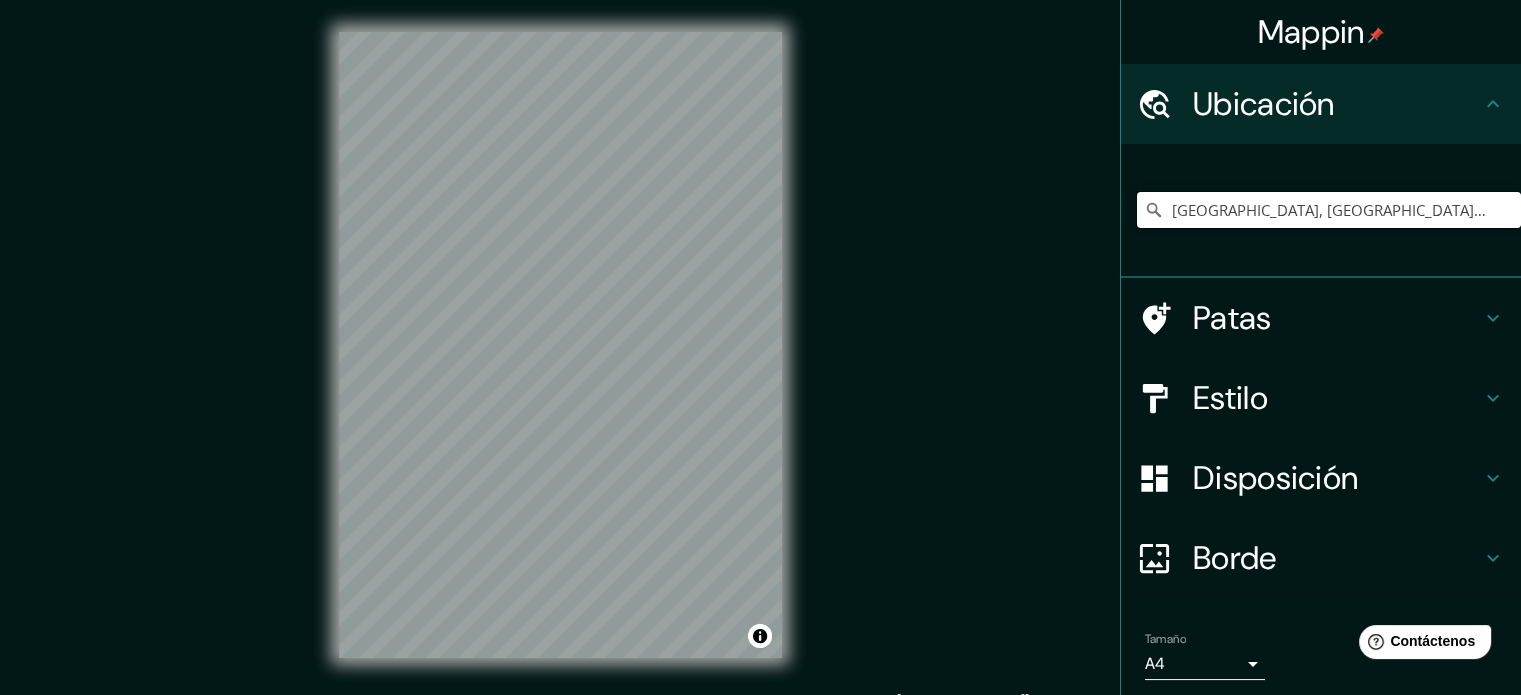 scroll, scrollTop: 0, scrollLeft: 0, axis: both 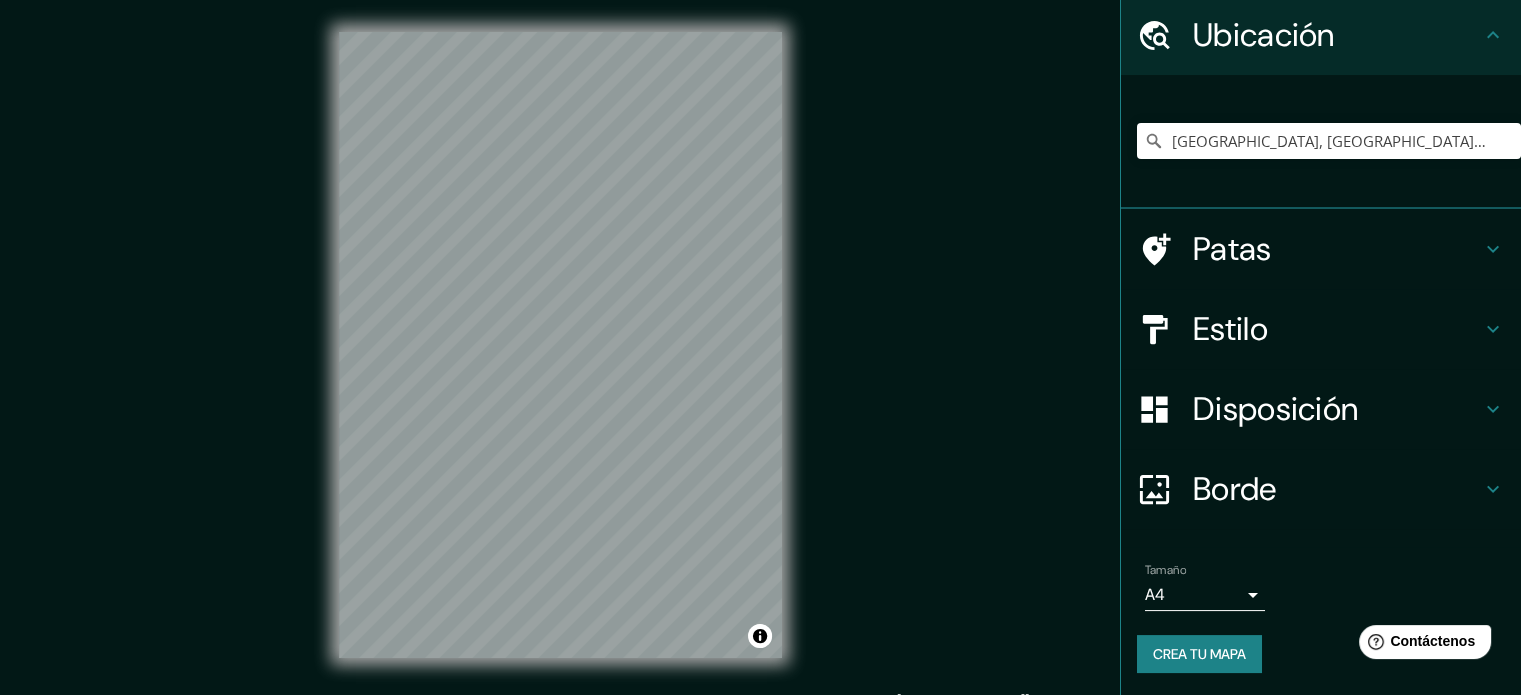 click on "Estilo" at bounding box center [1337, 329] 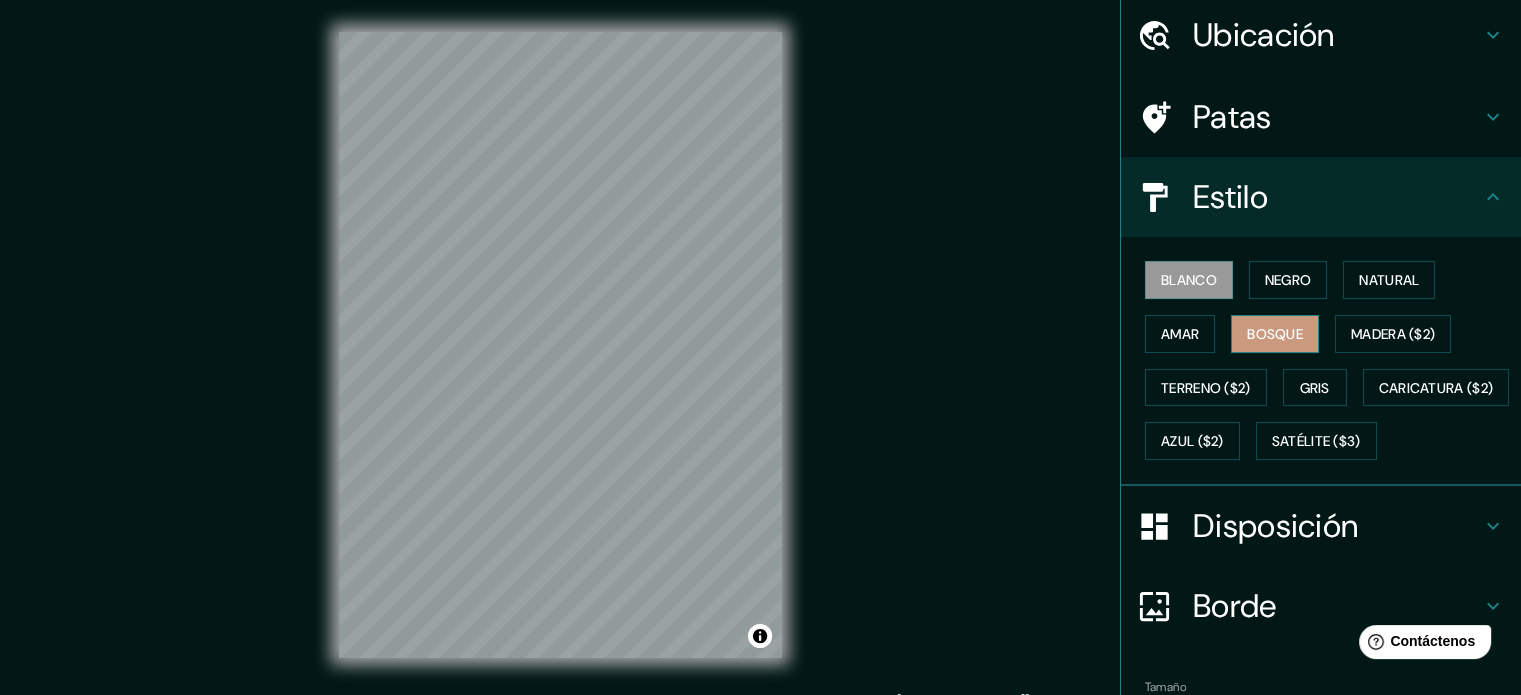 click on "Bosque" at bounding box center [1275, 334] 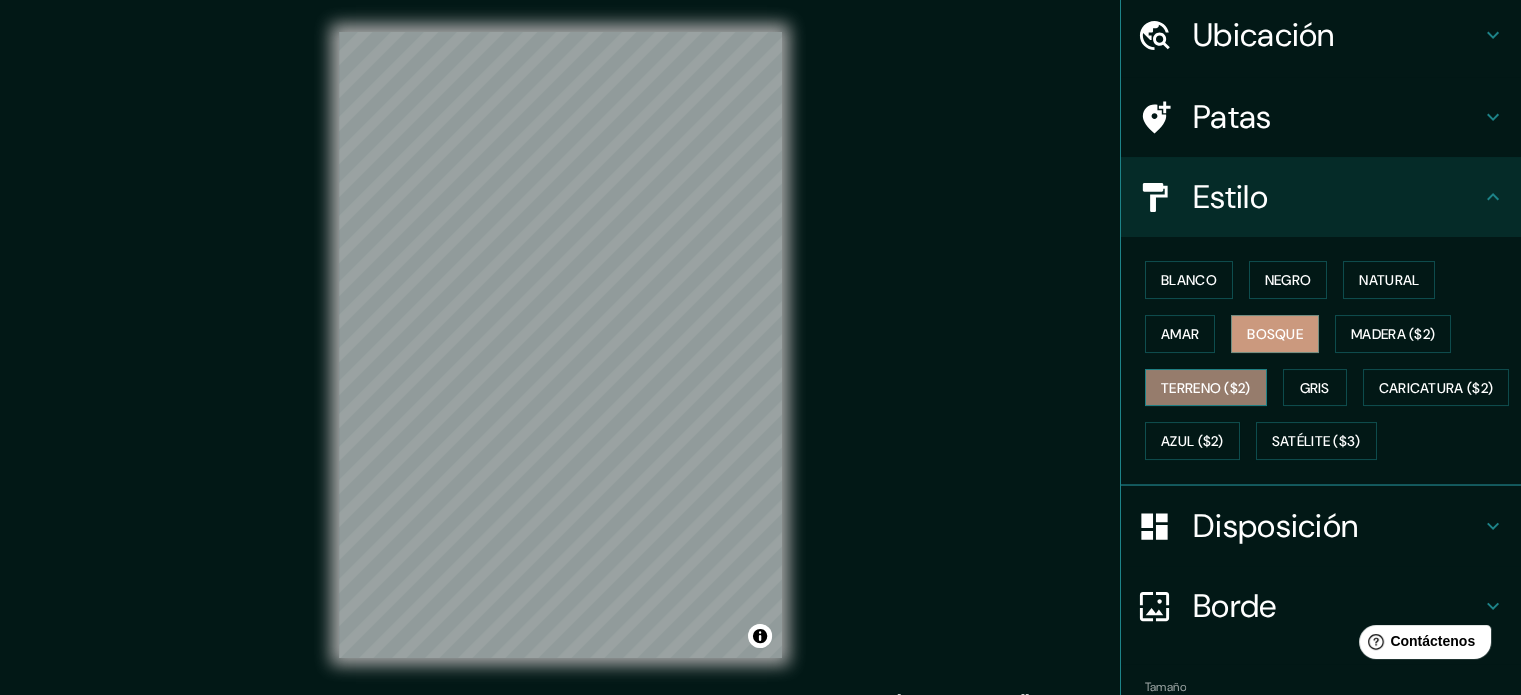 click on "Terreno ($2)" at bounding box center [1206, 388] 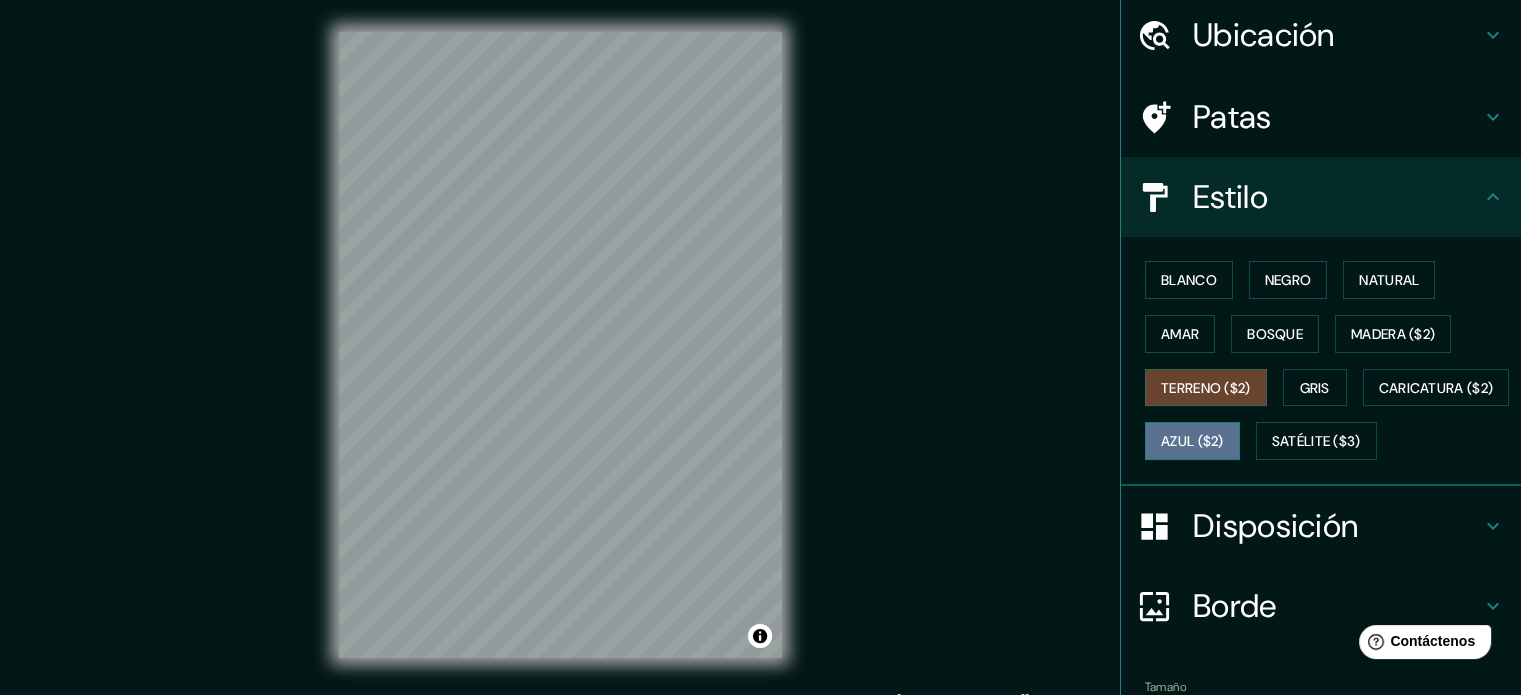 click on "Azul ($2)" at bounding box center (1192, 441) 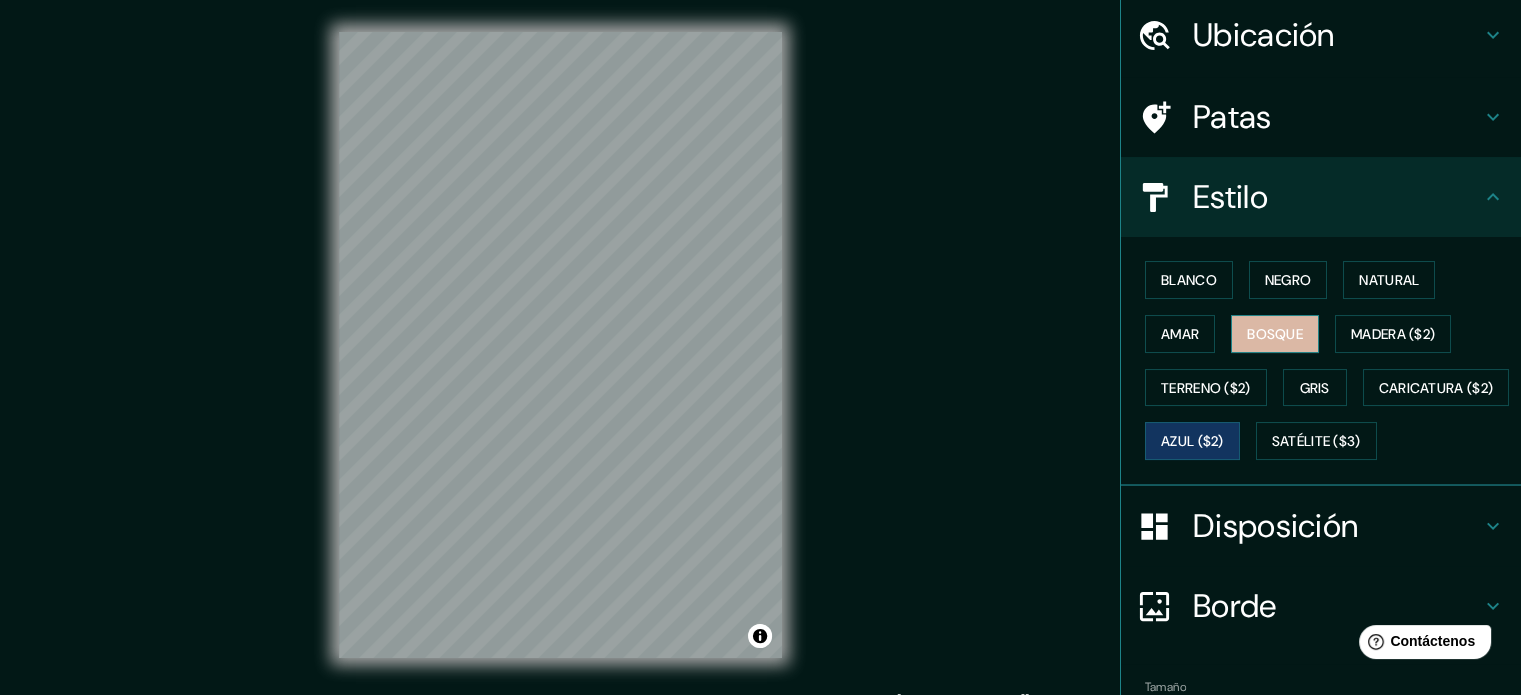 click on "Bosque" at bounding box center [1275, 334] 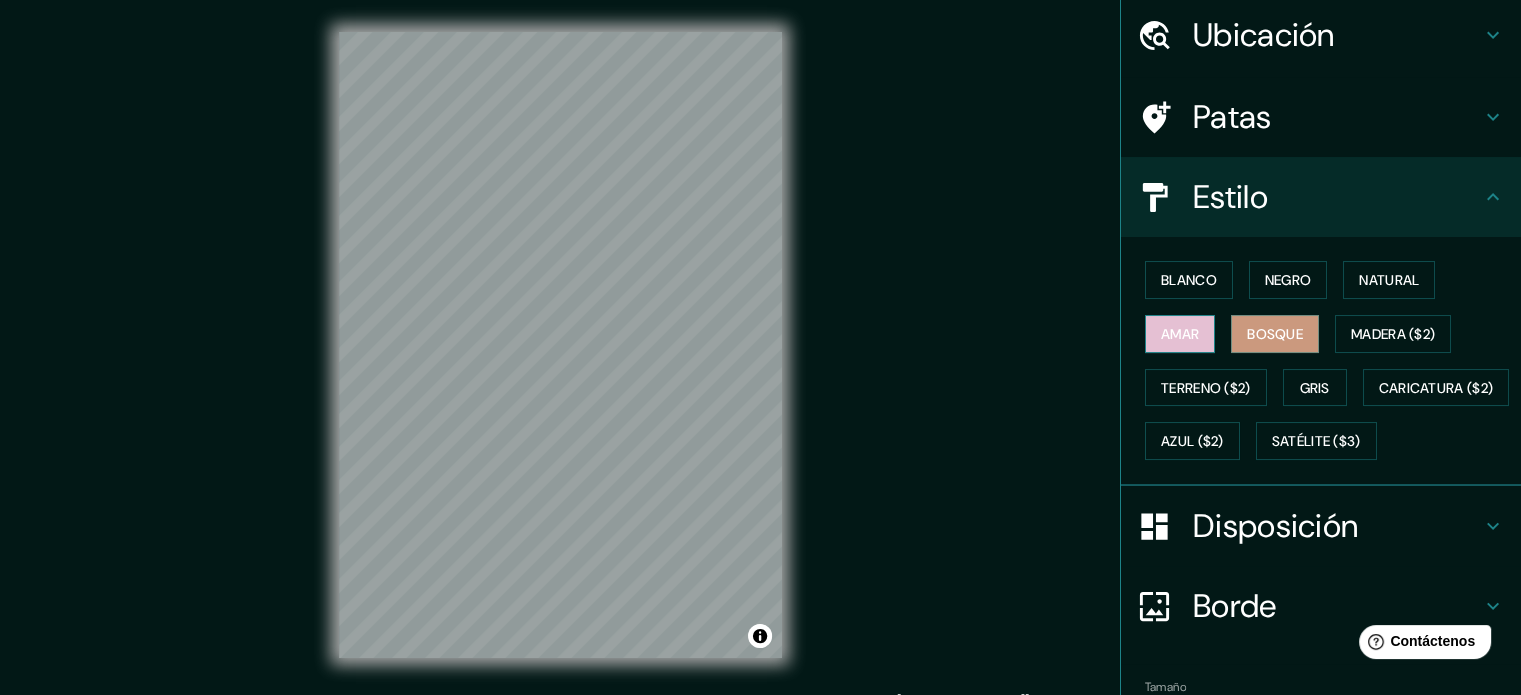 click on "Amar" at bounding box center (1180, 334) 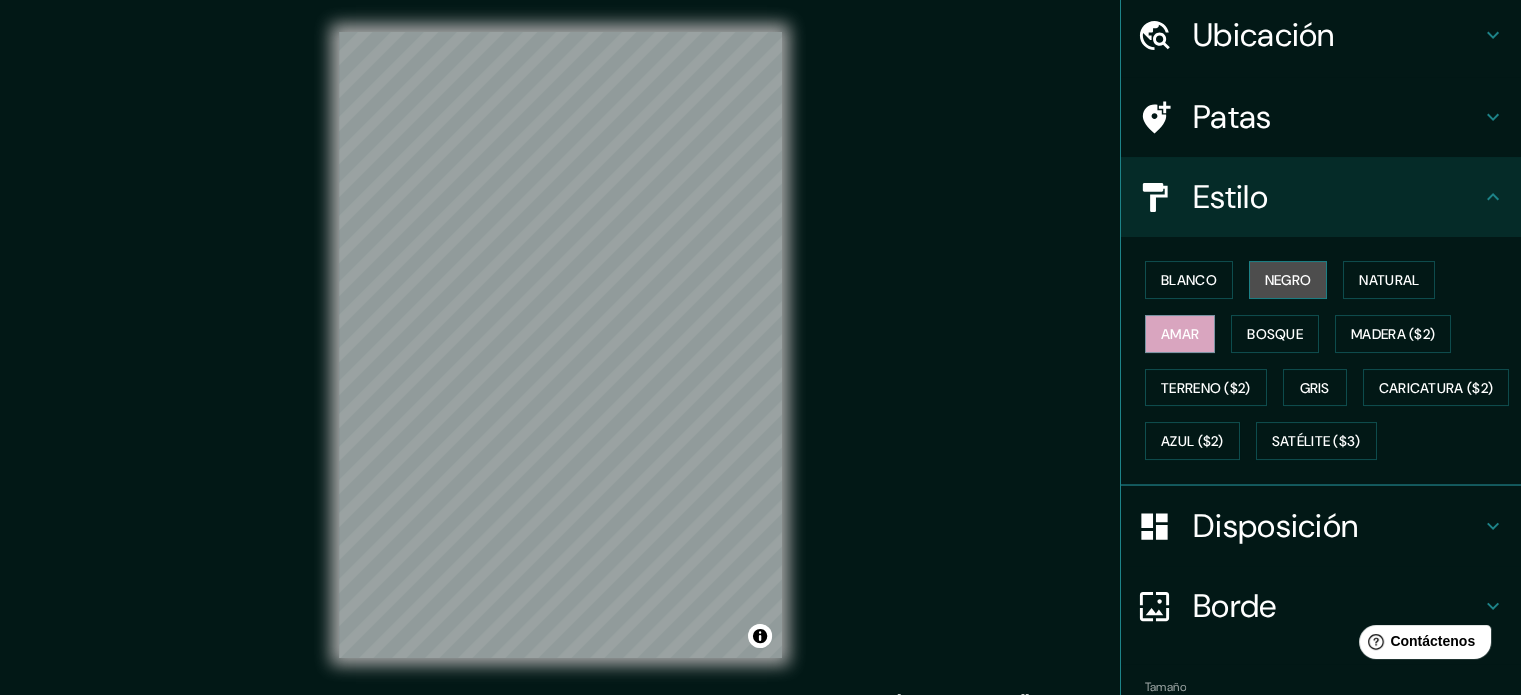 click on "Negro" at bounding box center (1288, 280) 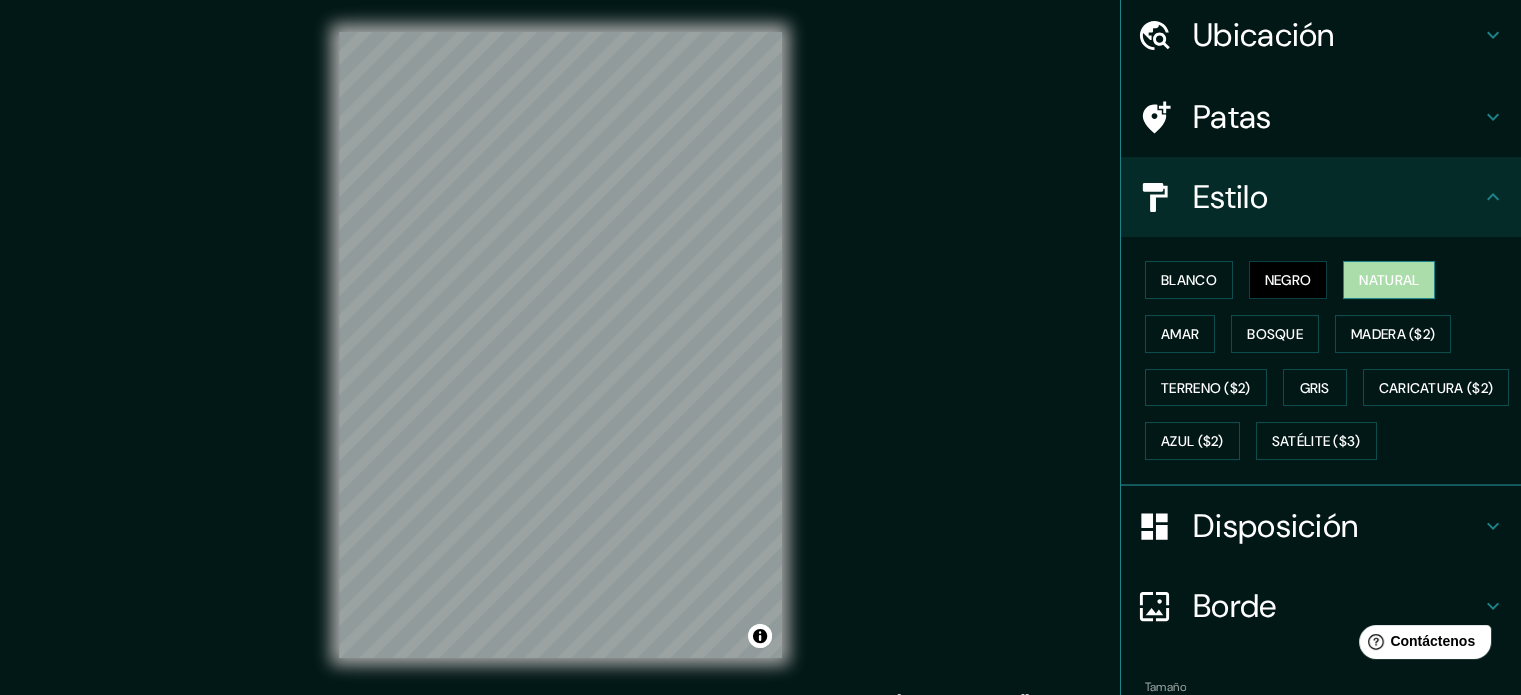click on "Natural" at bounding box center (1389, 280) 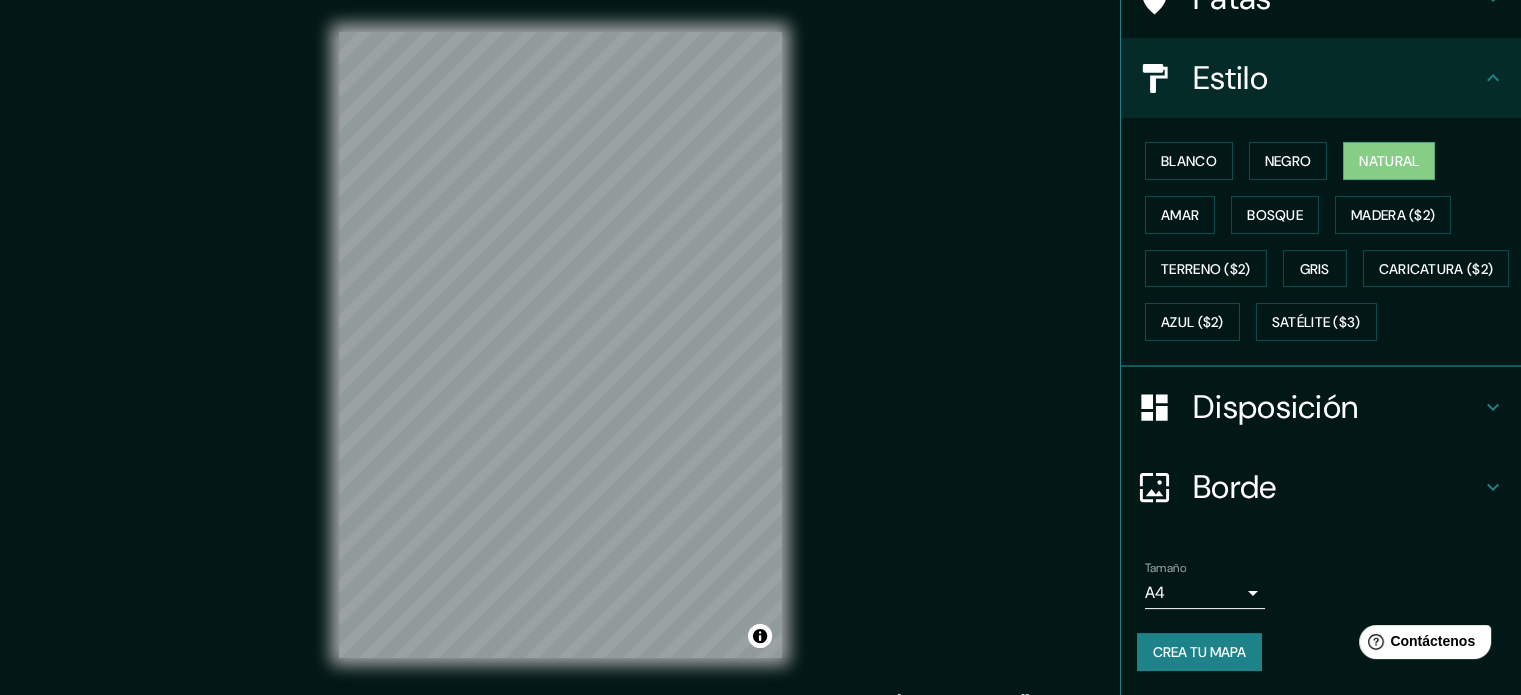 click on "Borde" at bounding box center [1235, 487] 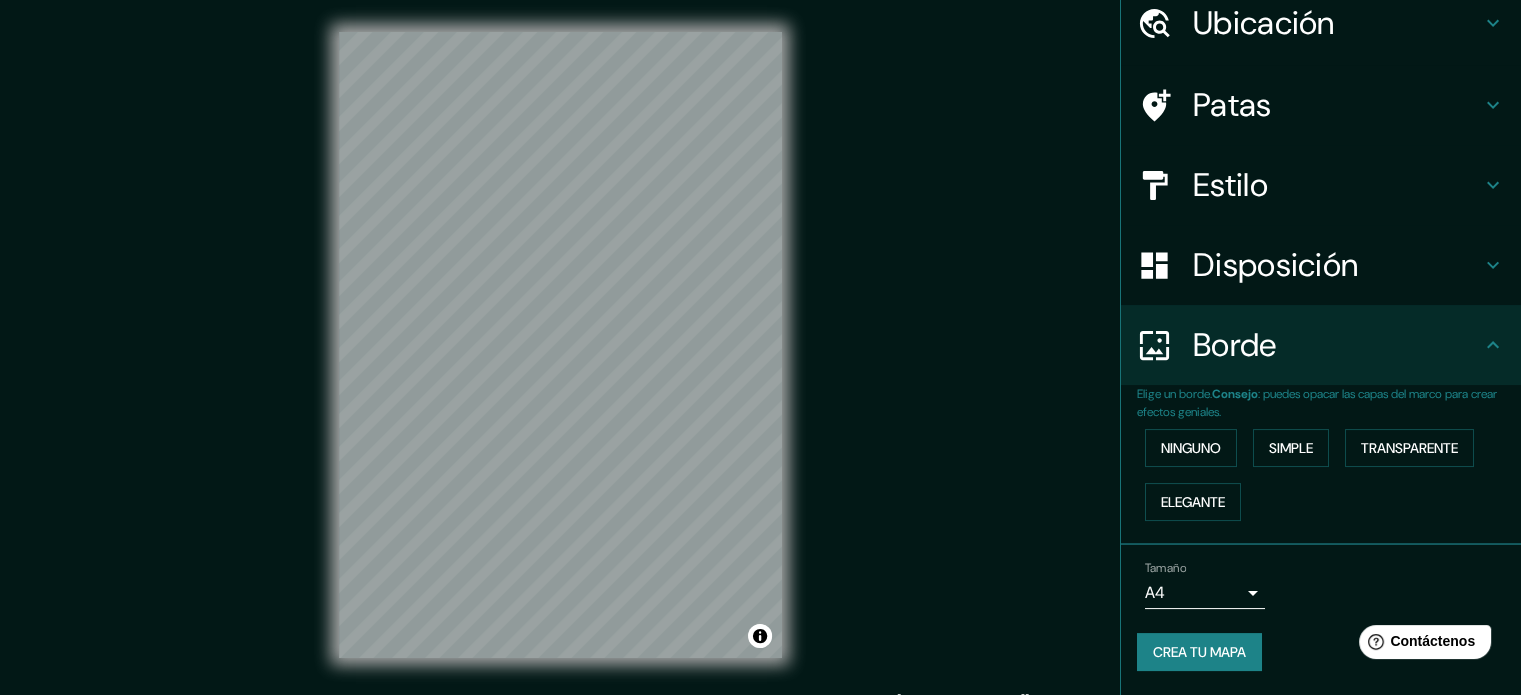 scroll, scrollTop: 80, scrollLeft: 0, axis: vertical 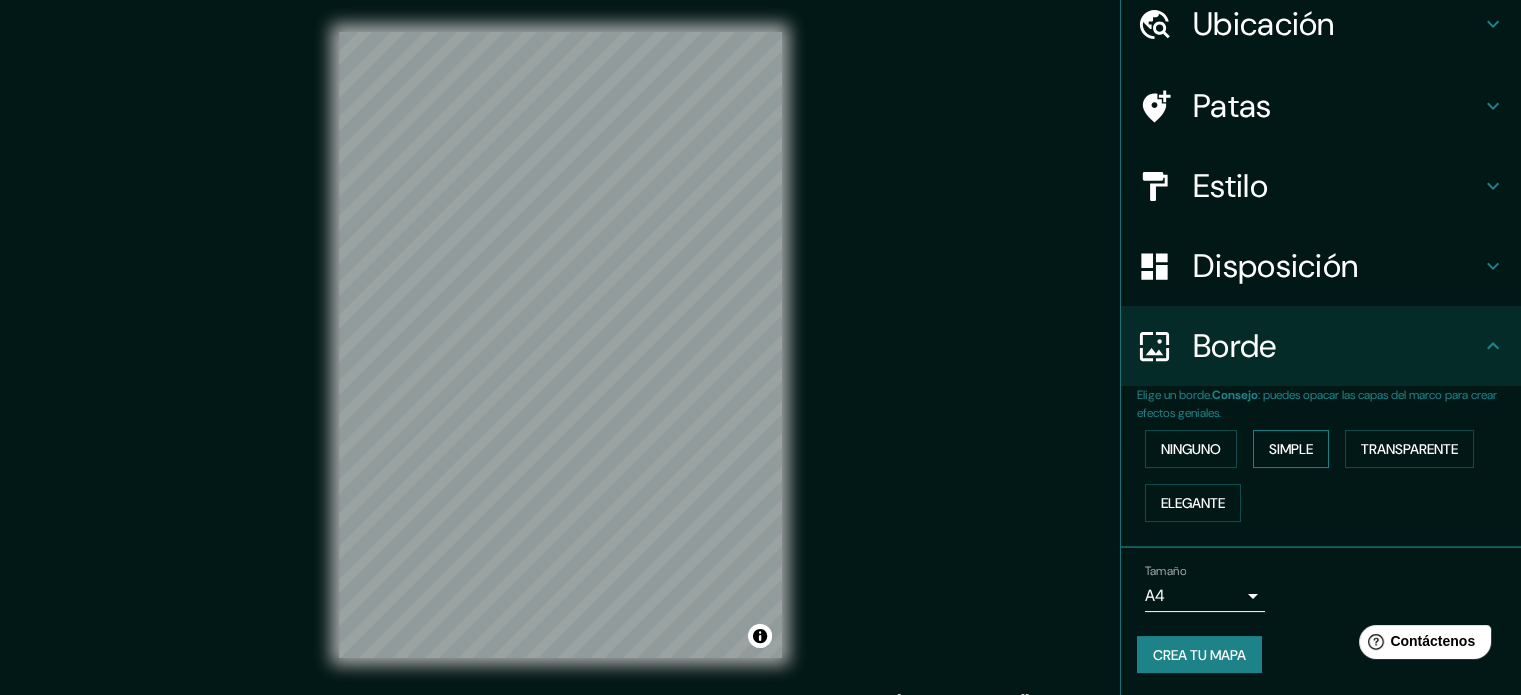 click on "Simple" at bounding box center [1291, 449] 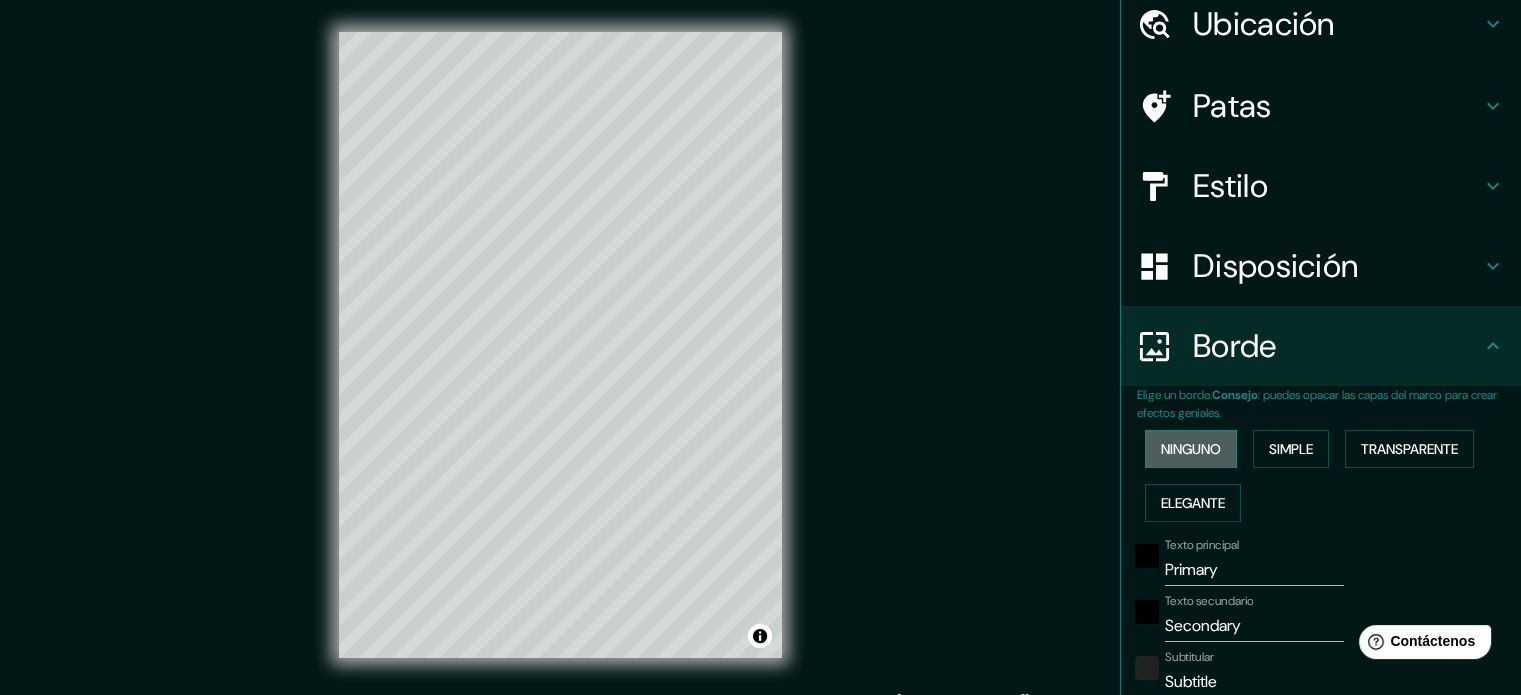 click on "Ninguno" at bounding box center [1191, 449] 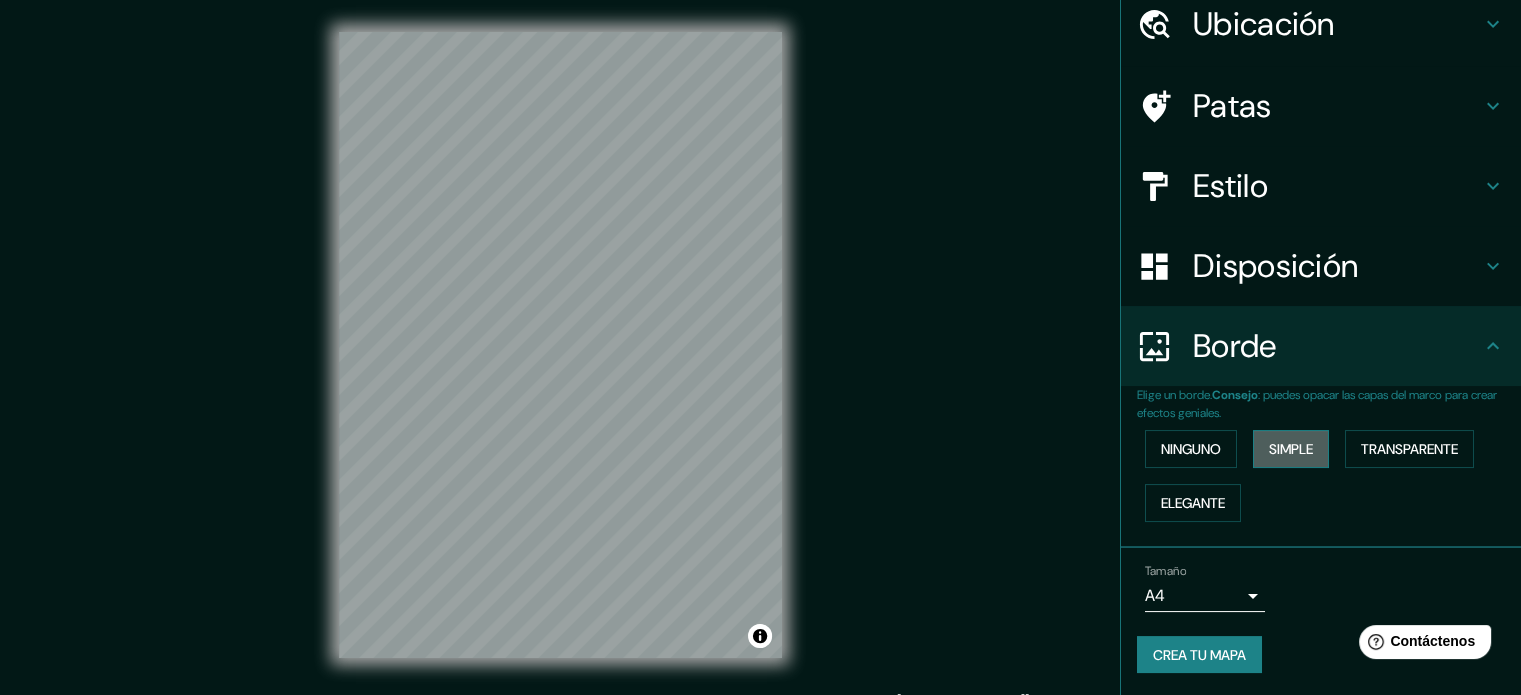 click on "Simple" at bounding box center [1291, 449] 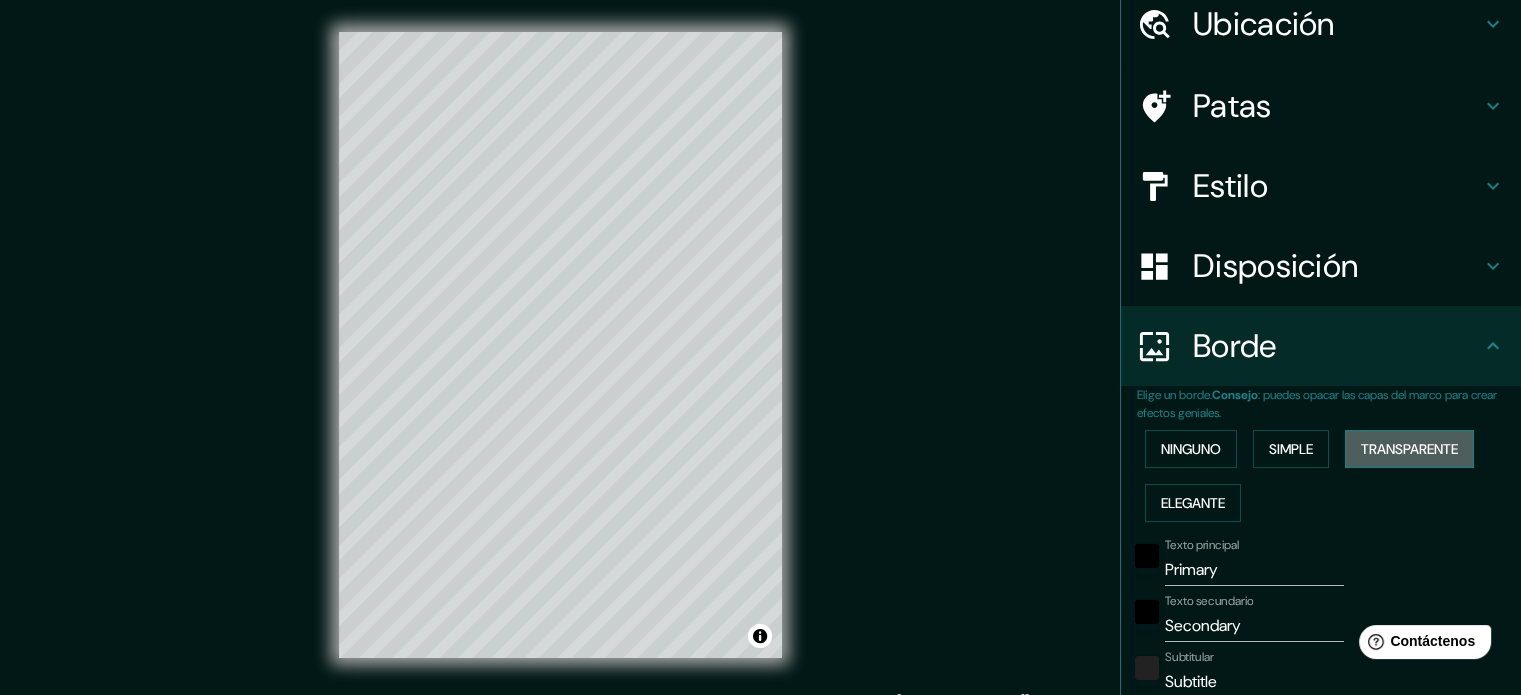 click on "Transparente" at bounding box center (1409, 449) 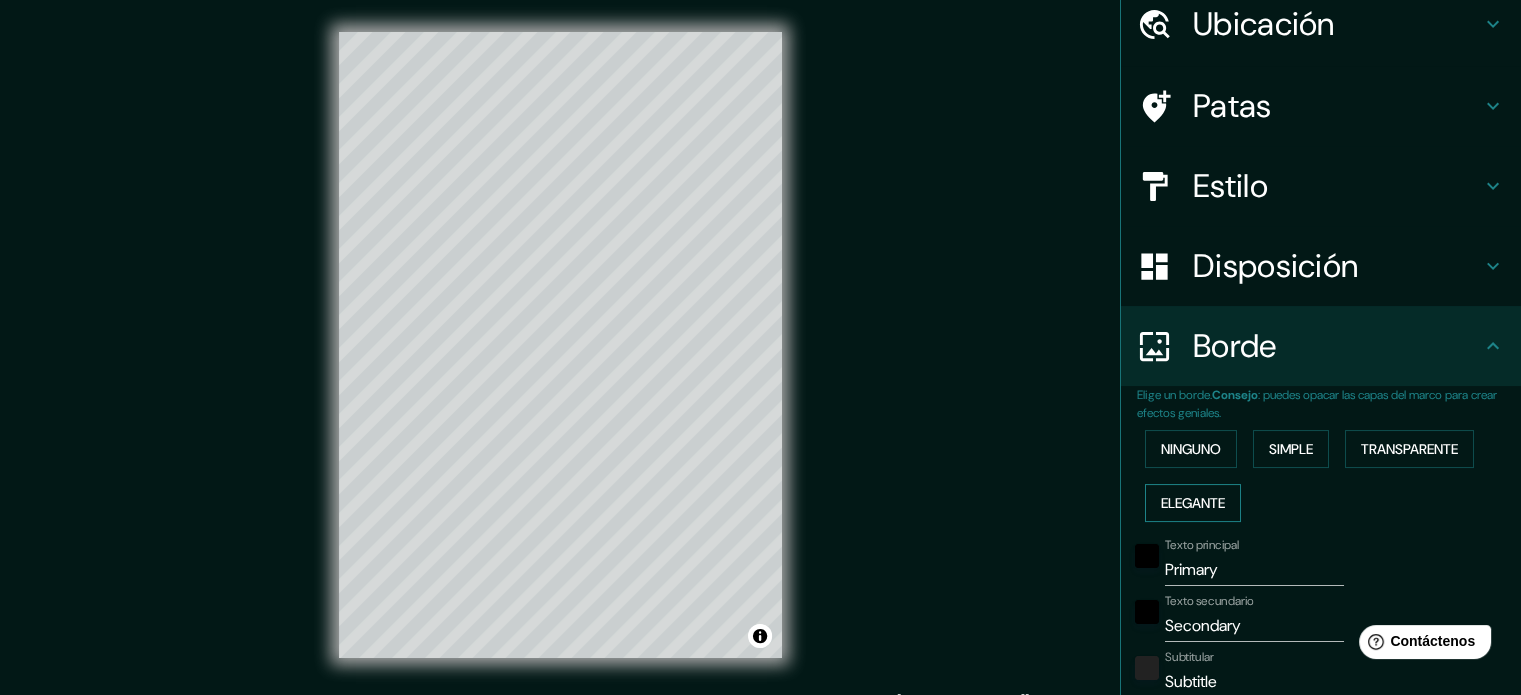 click on "Elegante" at bounding box center [1193, 503] 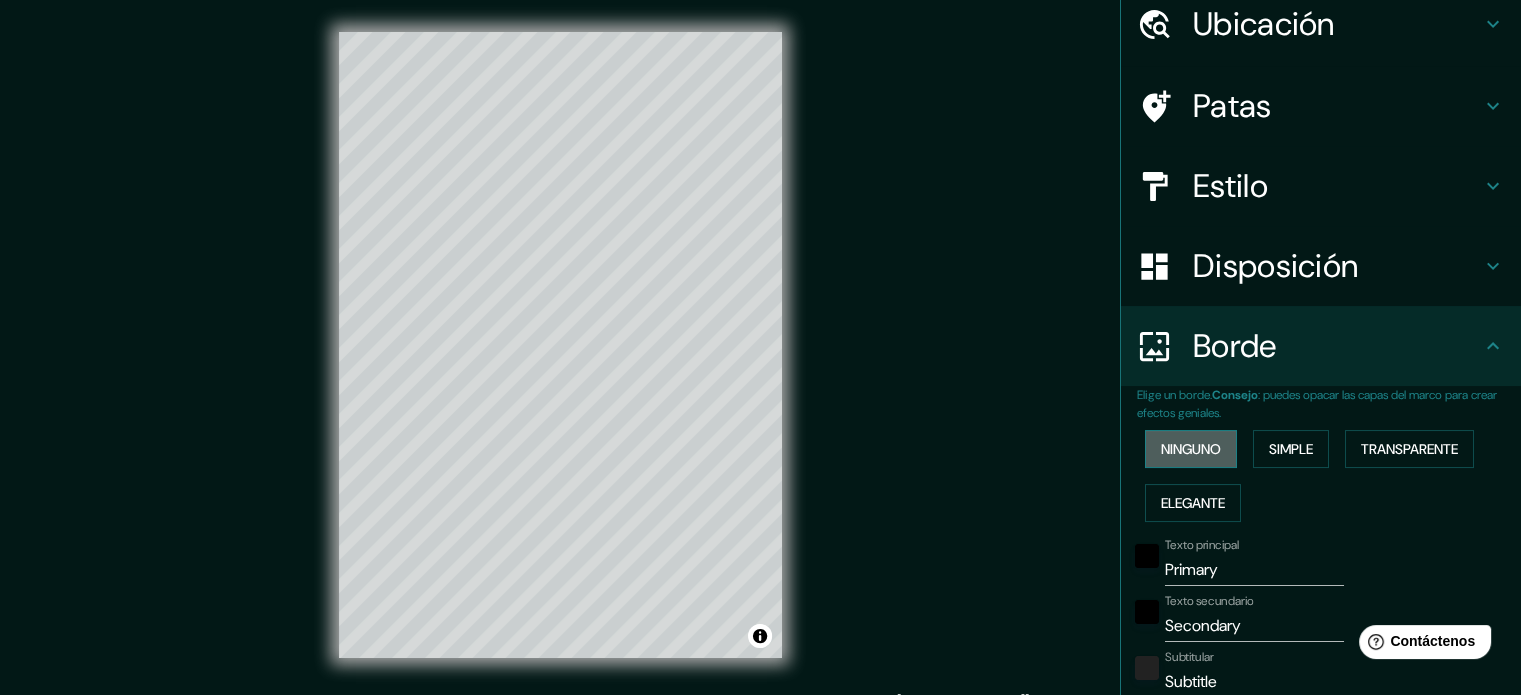 click on "Ninguno" at bounding box center (1191, 449) 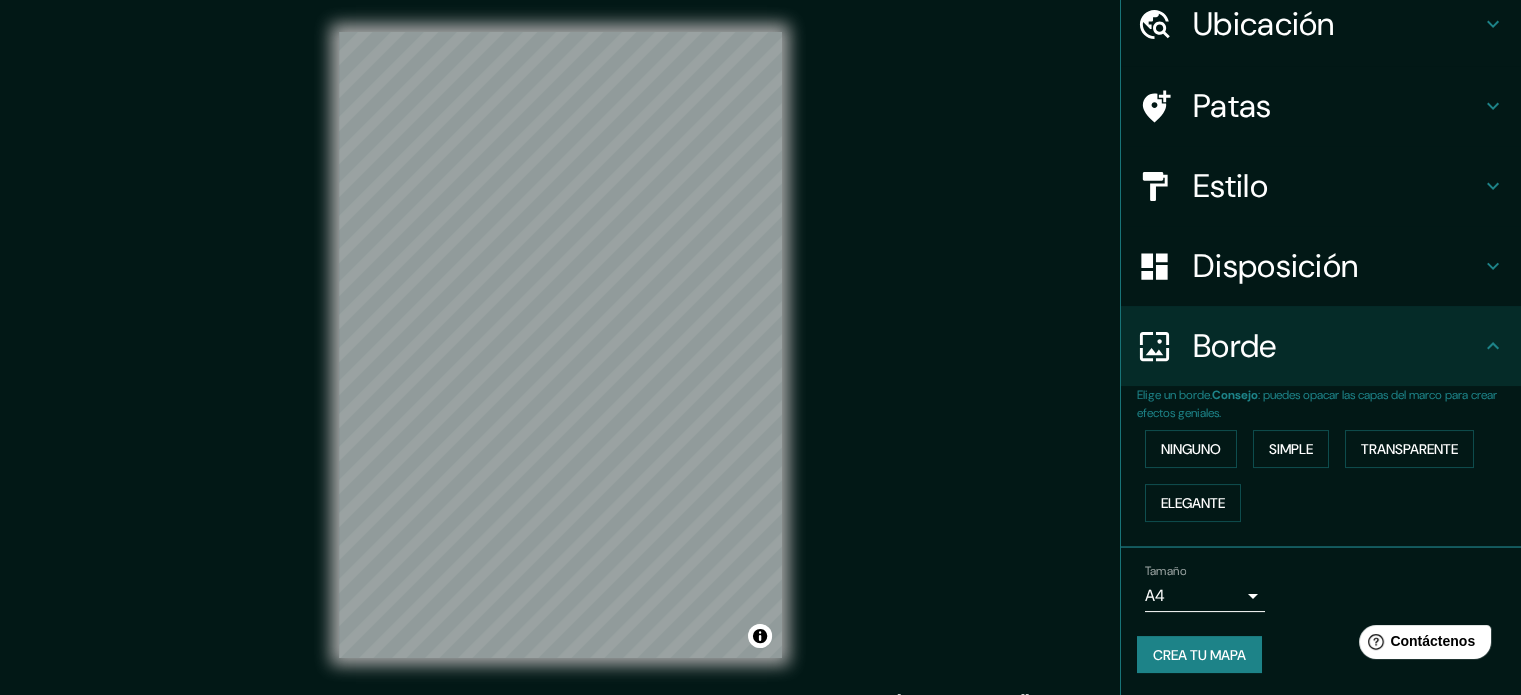 scroll, scrollTop: 26, scrollLeft: 0, axis: vertical 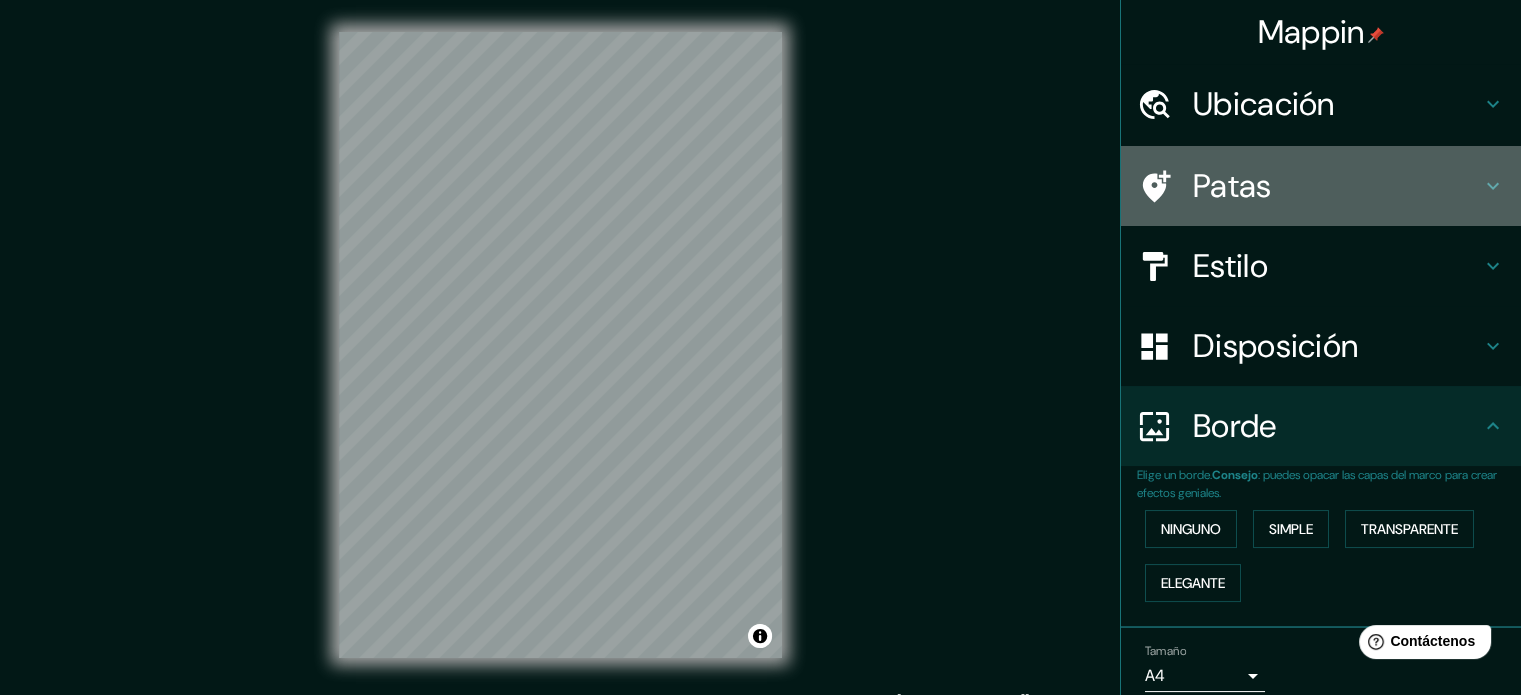 click 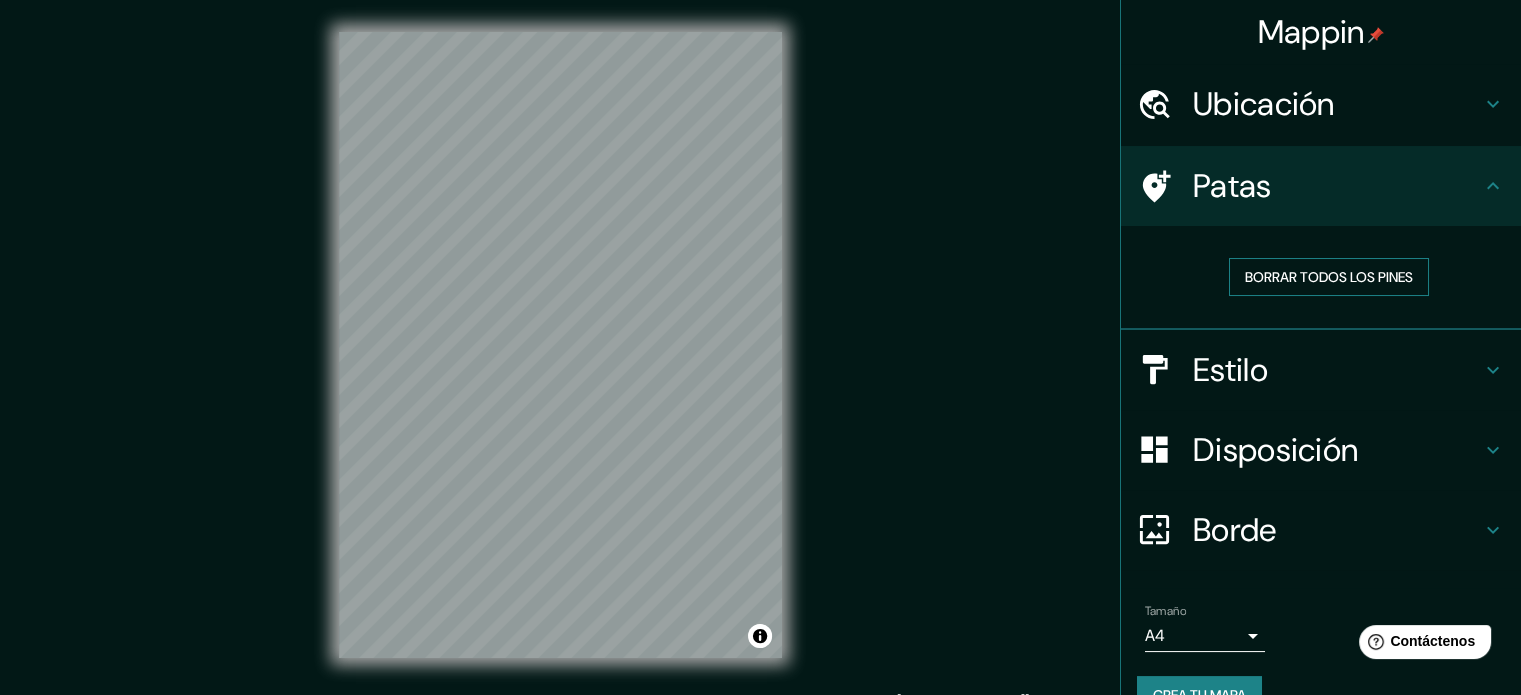 click on "Borrar todos los pines" at bounding box center [1329, 277] 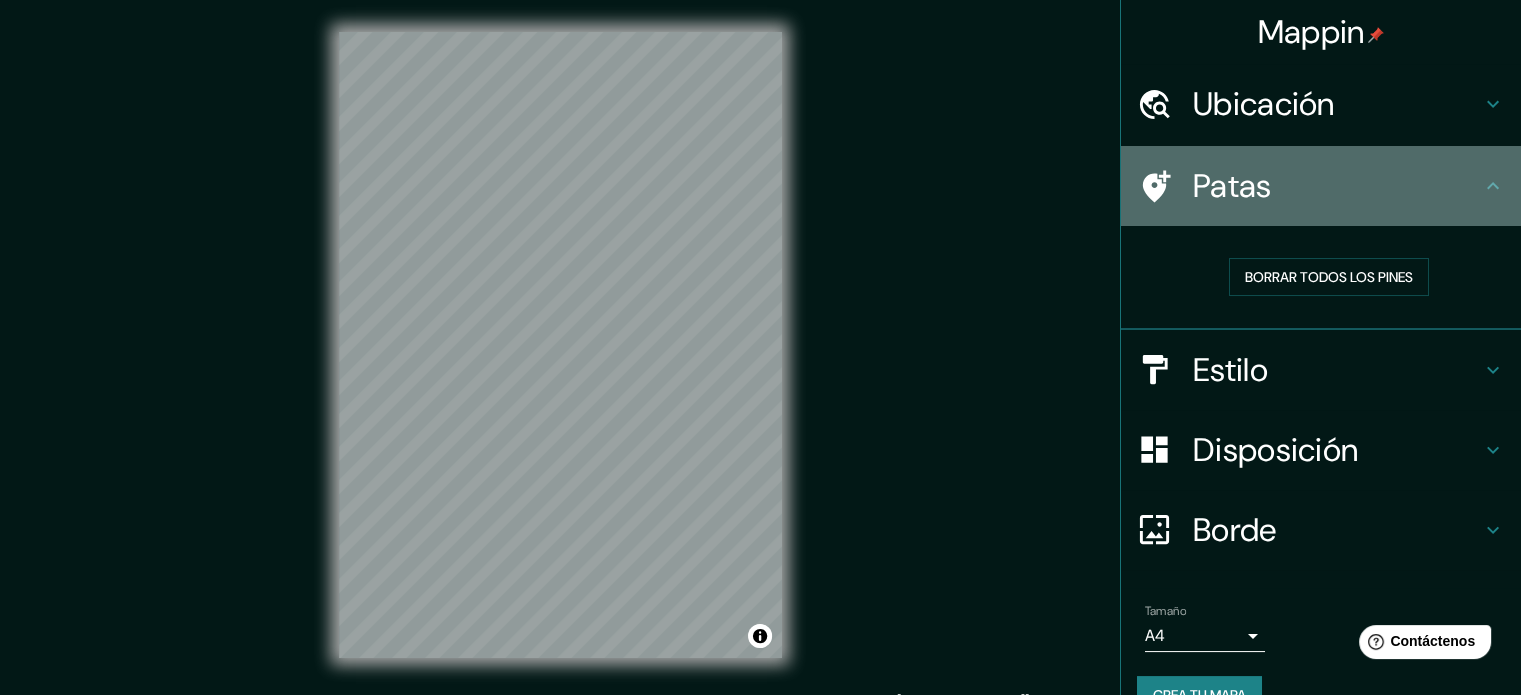 click on "Patas" at bounding box center (1232, 186) 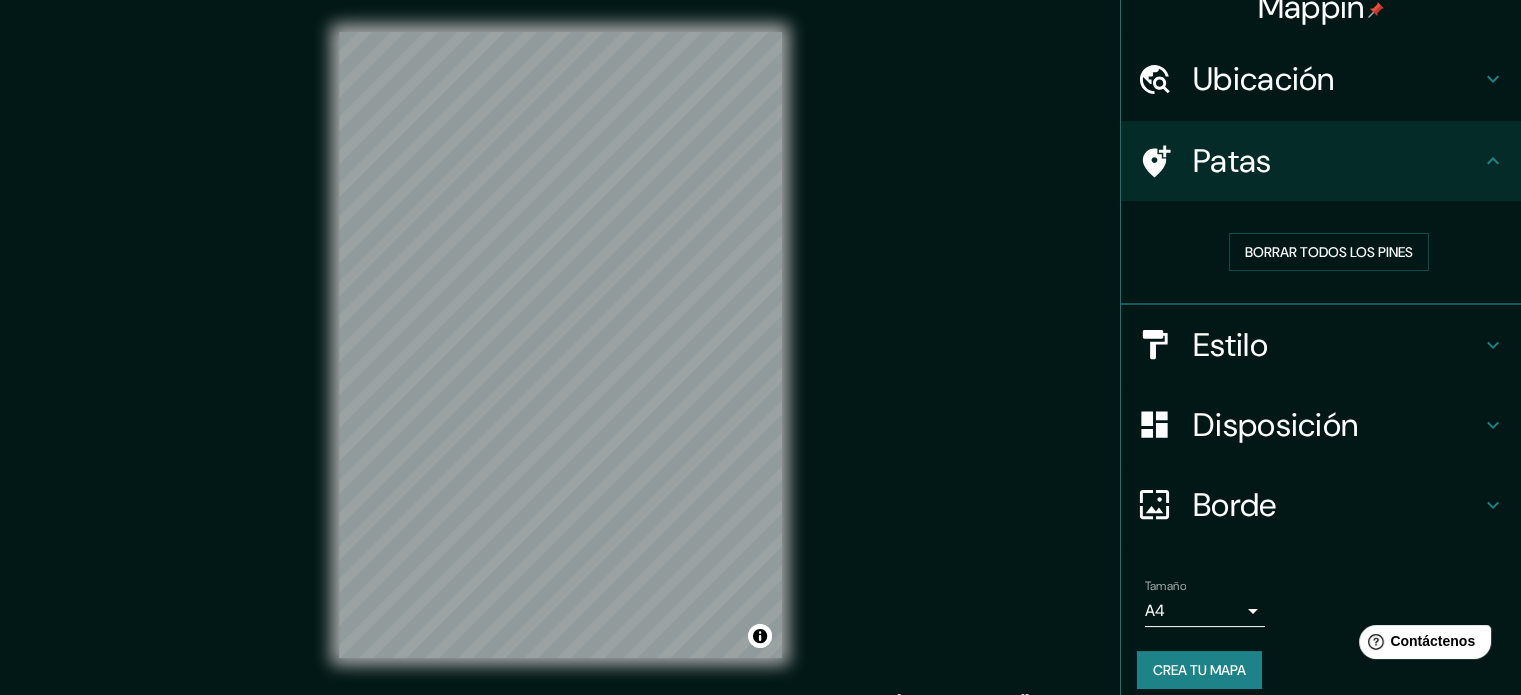 scroll, scrollTop: 40, scrollLeft: 0, axis: vertical 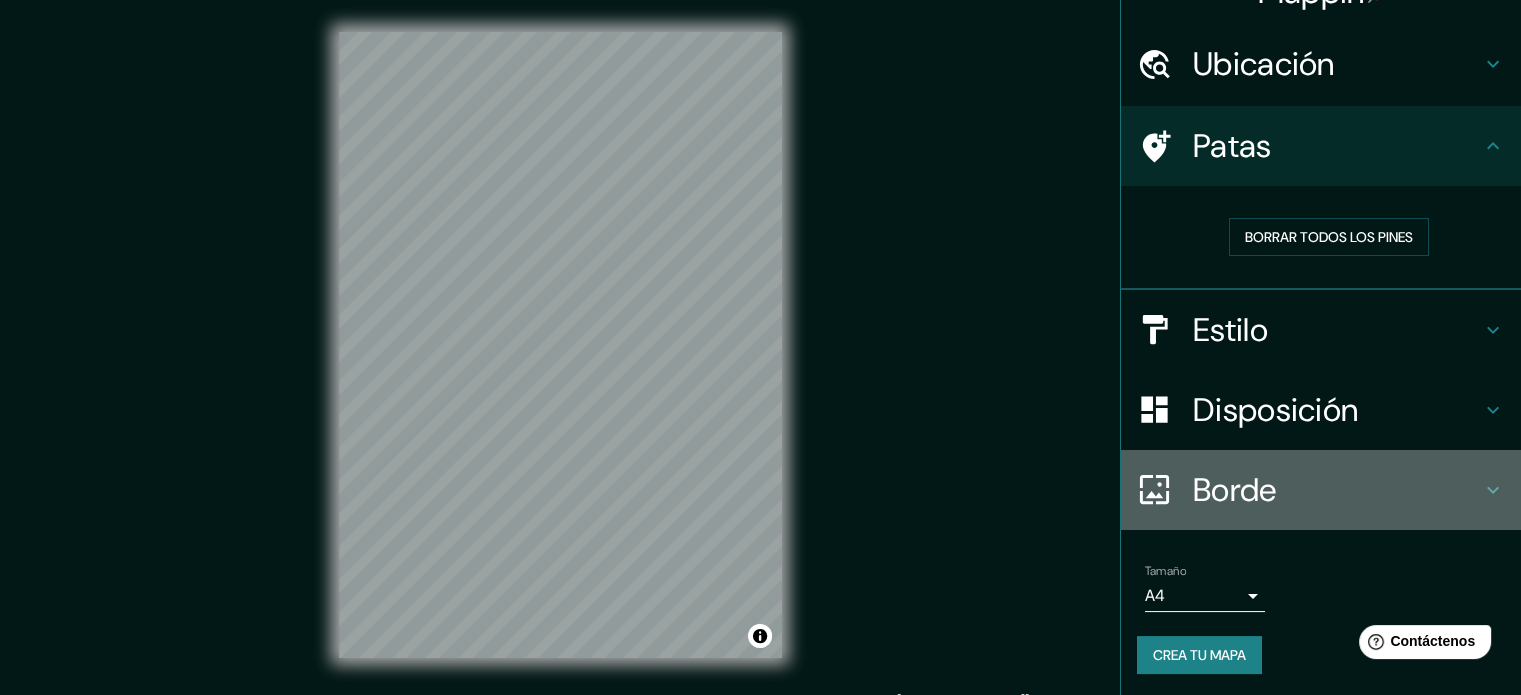click on "Borde" at bounding box center [1337, 490] 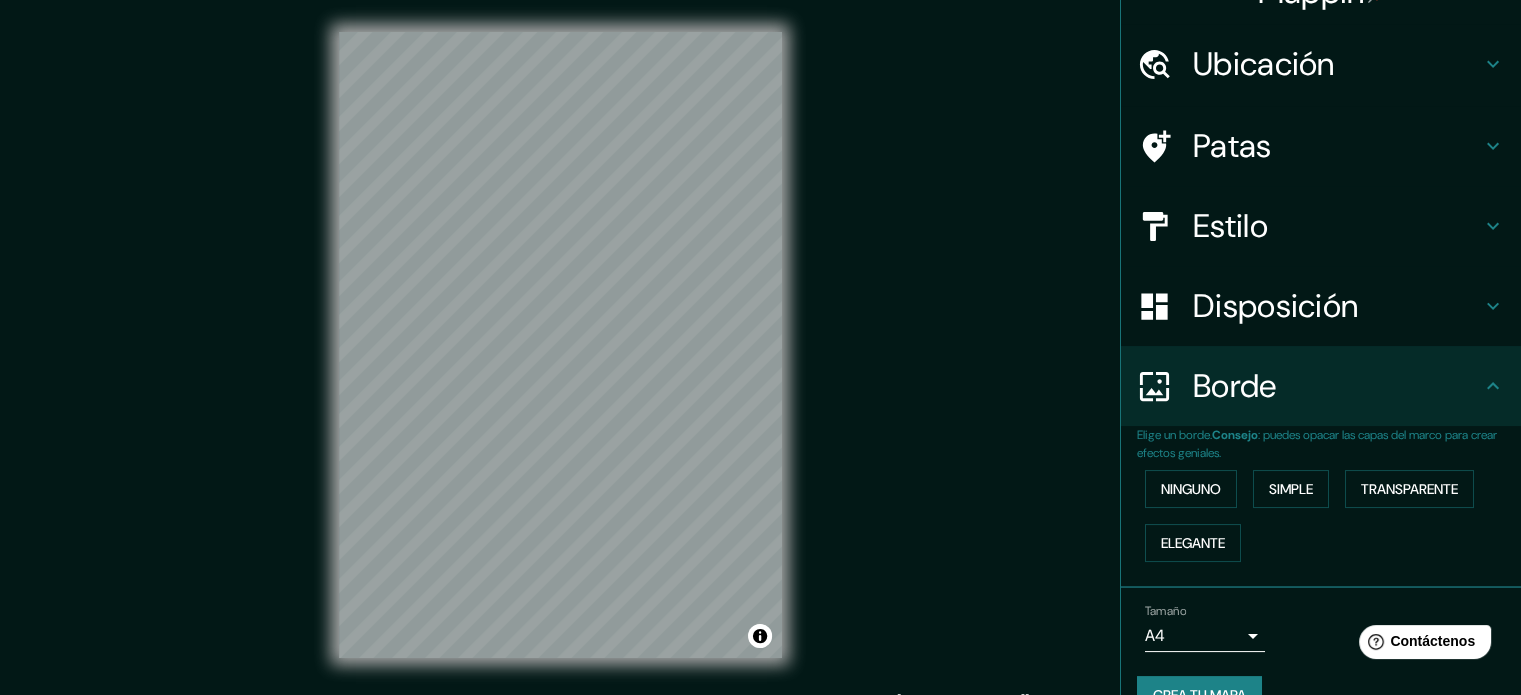 scroll, scrollTop: 80, scrollLeft: 0, axis: vertical 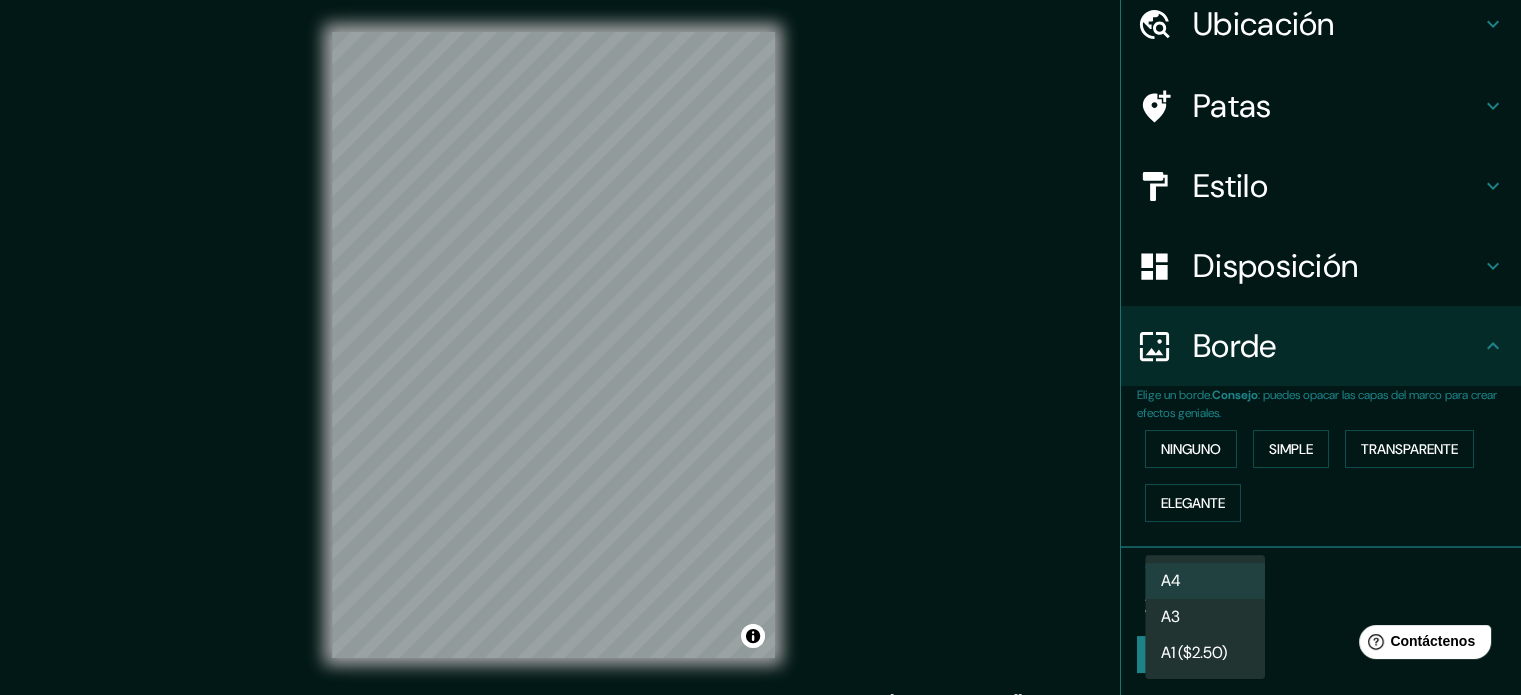 click on "Mappin Ubicación Montevideo, Departamento de Montevideo, Uruguay Patas Estilo Disposición Borde Elige un borde.  Consejo  : puedes opacar las capas del marco para crear efectos geniales. Ninguno Simple Transparente Elegante Tamaño A4 single Crea tu mapa © Mapbox   © OpenStreetMap   Improve this map Si tiene algún problema, sugerencia o inquietud, envíe un correo electrónico a  help@mappin.pro  .   . . Texto original Valora esta traducción Tu opinión servirá para ayudar a mejorar el Traductor de Google A4 A3 A1 ($2.50)" at bounding box center [760, 347] 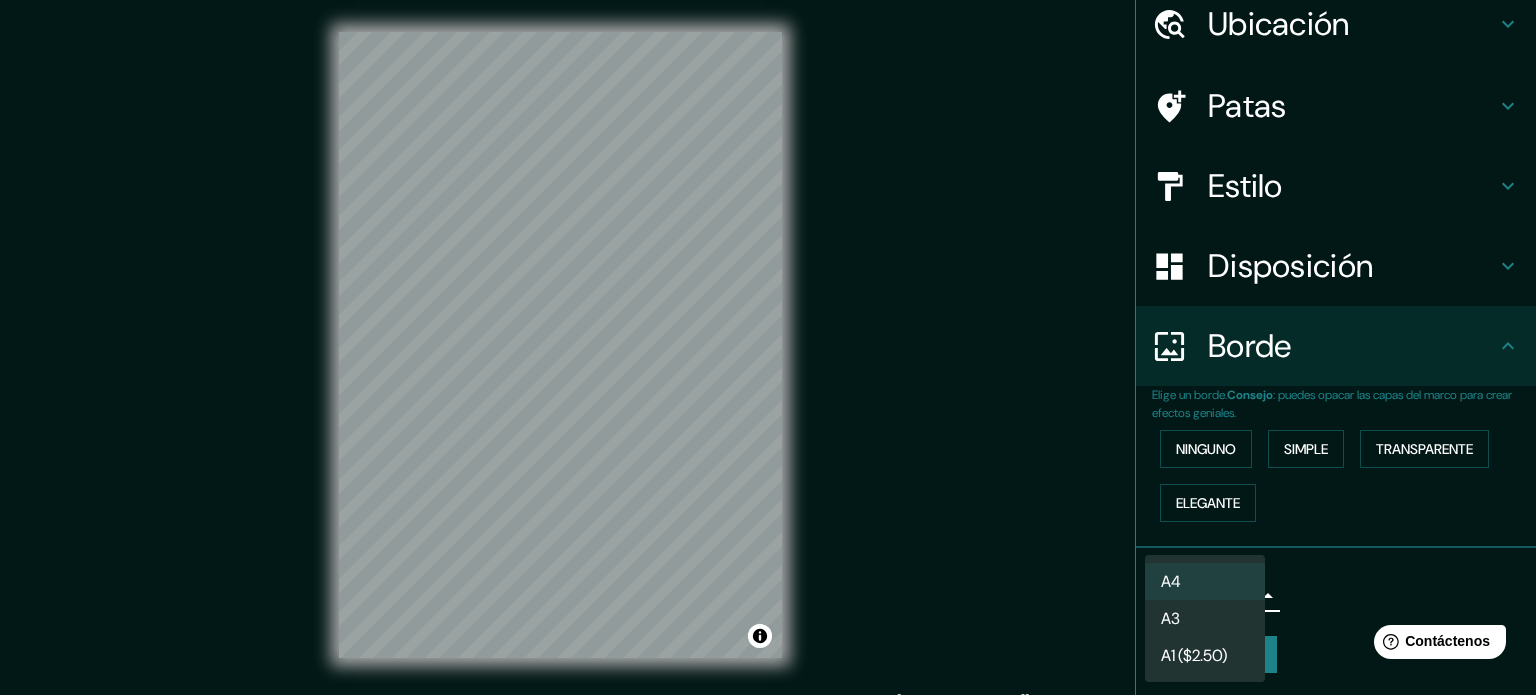 click on "A3" at bounding box center (1205, 618) 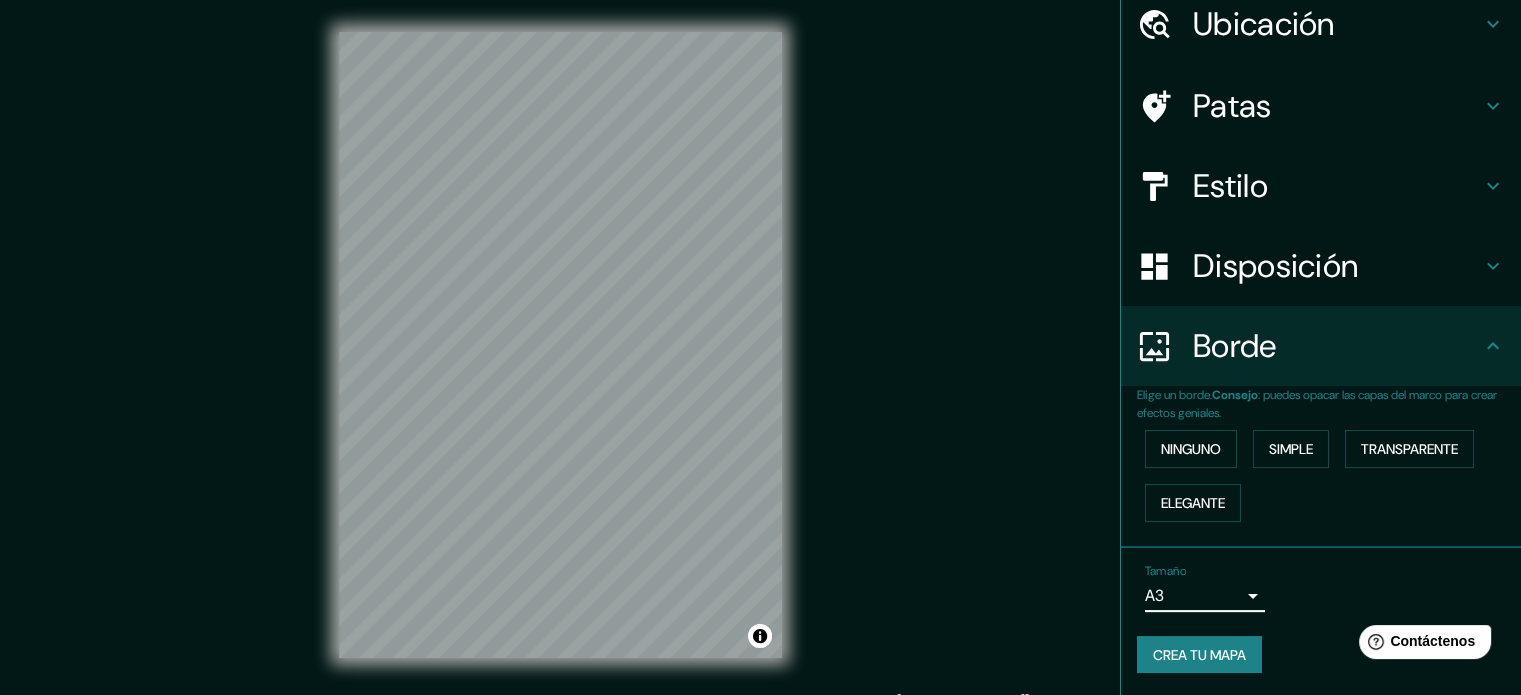 click on "Mappin Ubicación Montevideo, Departamento de Montevideo, Uruguay Patas Estilo Disposición Borde Elige un borde.  Consejo  : puedes opacar las capas del marco para crear efectos geniales. Ninguno Simple Transparente Elegante Tamaño A3 a4 Crea tu mapa © Mapbox   © OpenStreetMap   Improve this map Si tiene algún problema, sugerencia o inquietud, envíe un correo electrónico a  help@mappin.pro  .   . ." at bounding box center (760, 361) 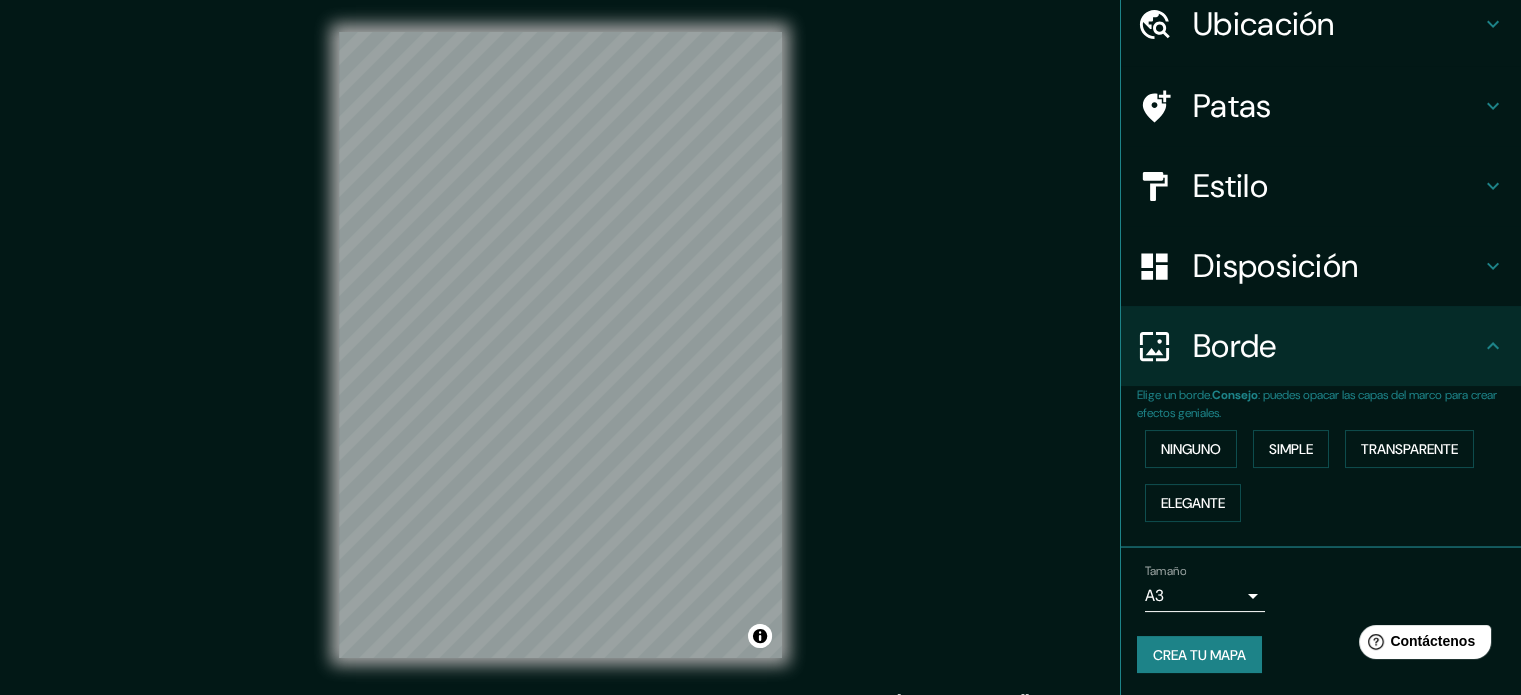 click on "Disposición" at bounding box center (1275, 266) 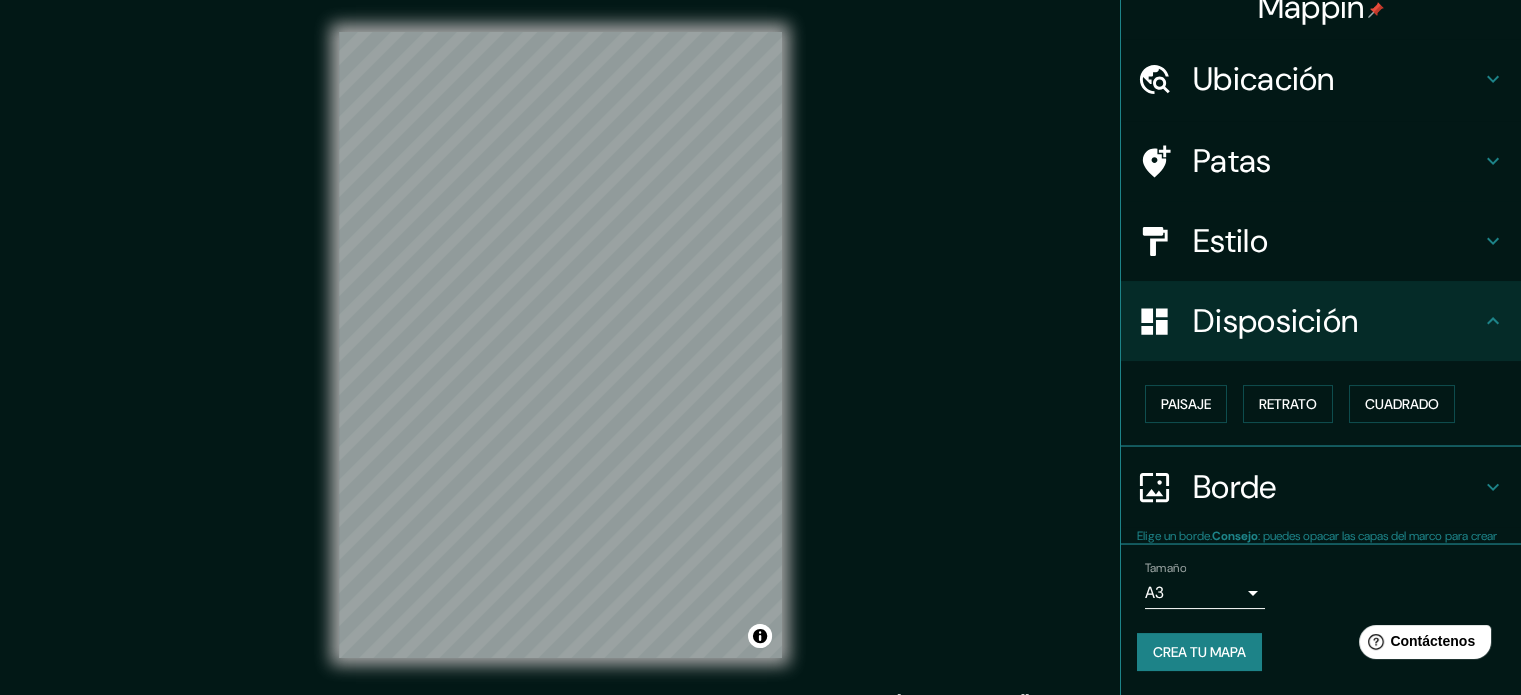 scroll, scrollTop: 24, scrollLeft: 0, axis: vertical 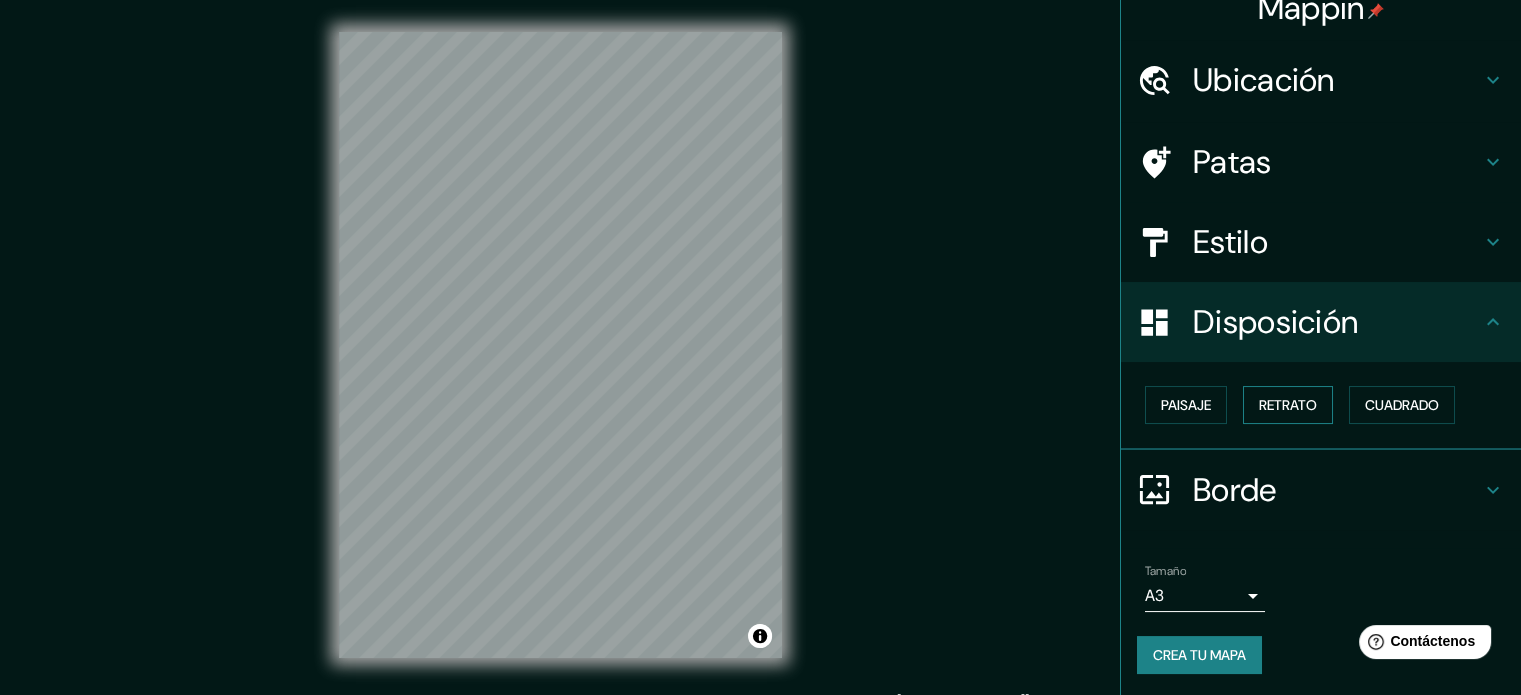 click on "Retrato" at bounding box center [1288, 405] 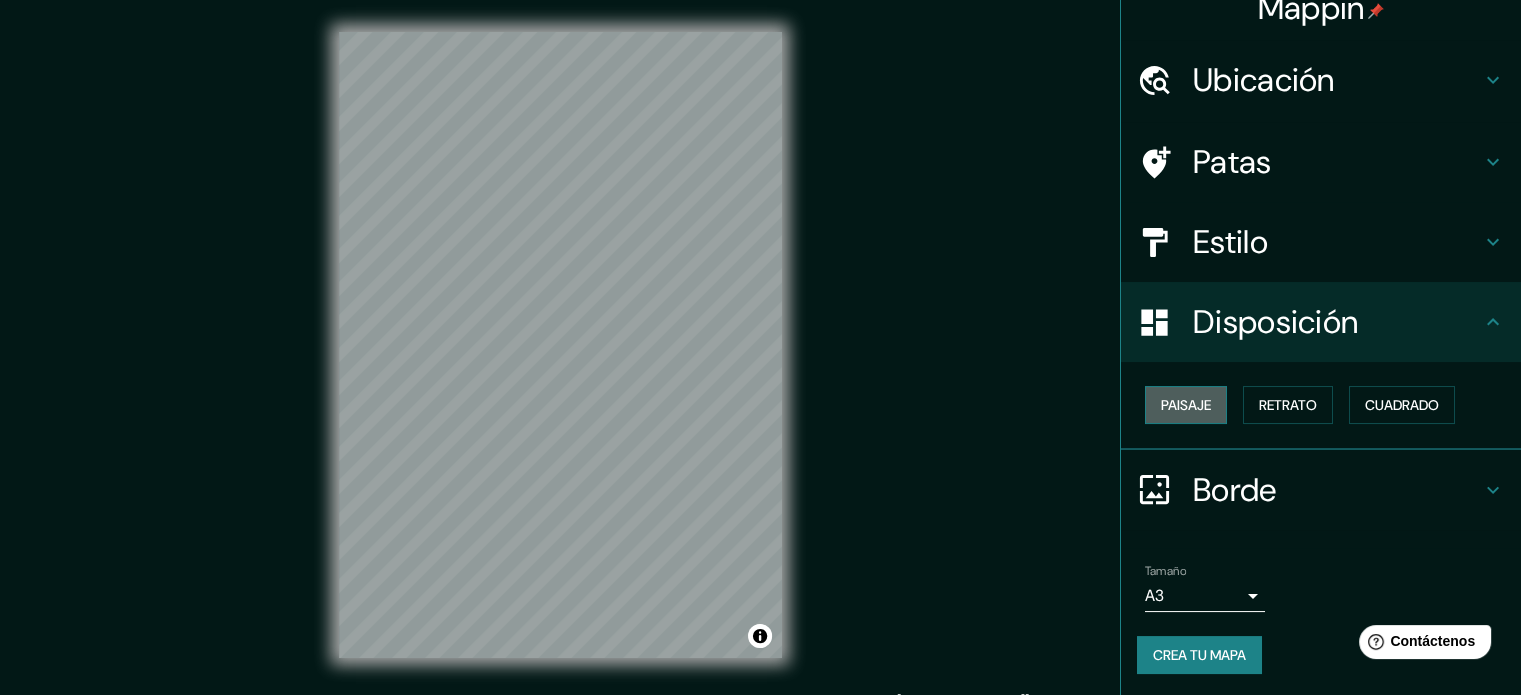 click on "Paisaje" at bounding box center [1186, 405] 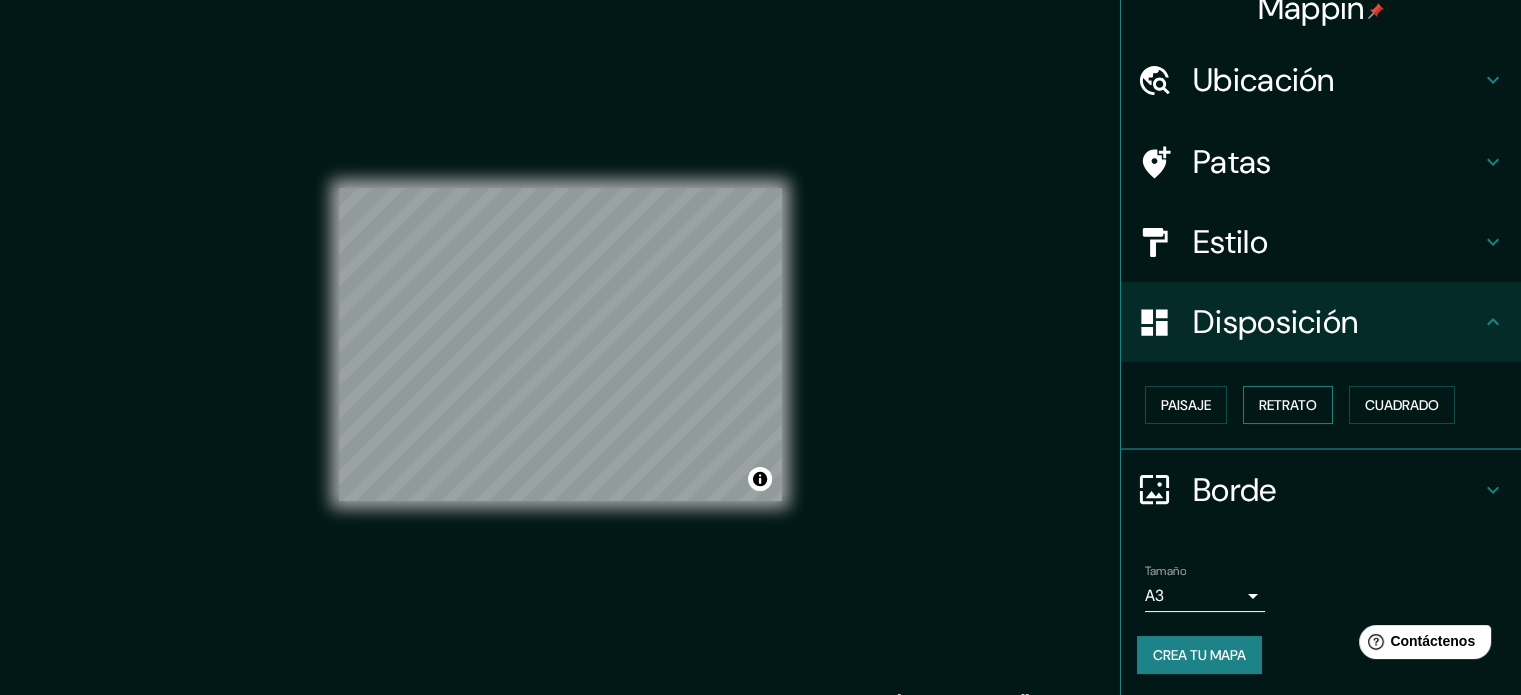 click on "Retrato" at bounding box center (1288, 405) 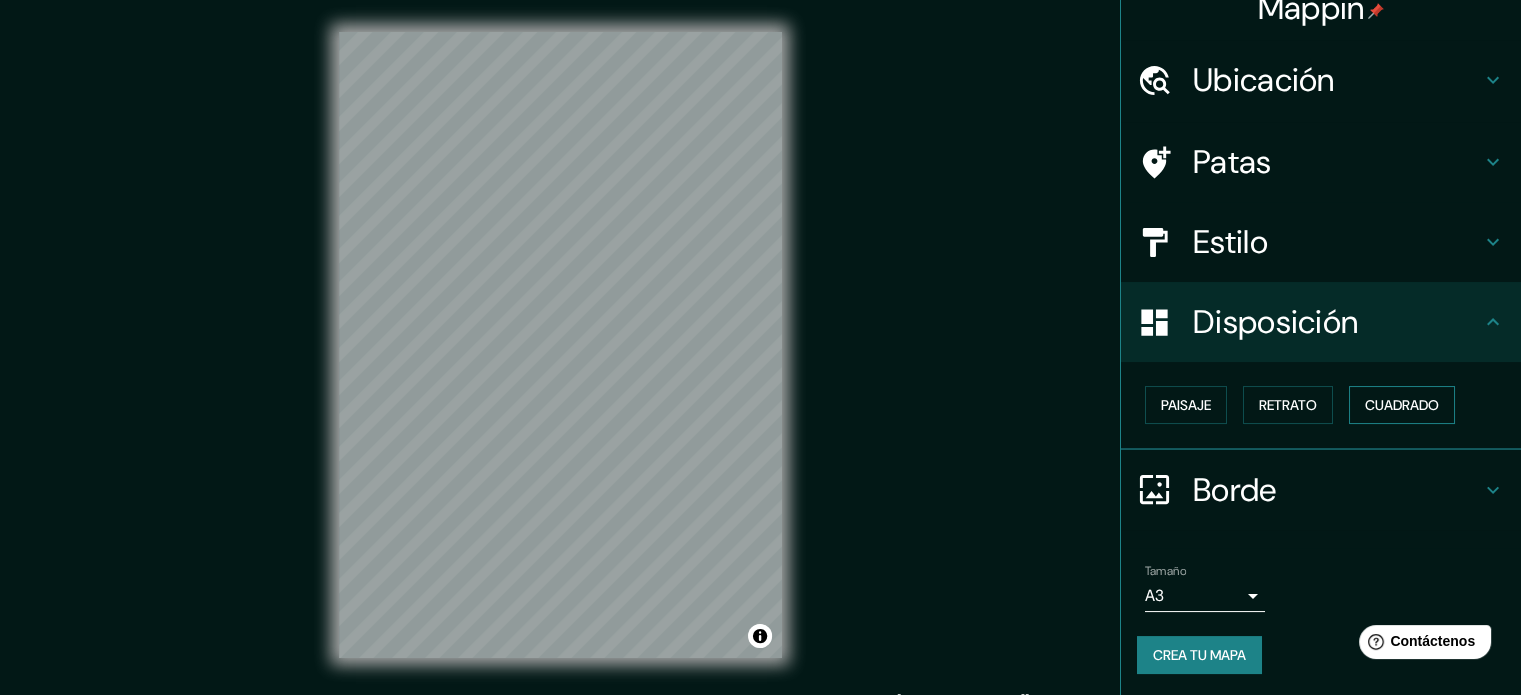 click on "Cuadrado" at bounding box center (1402, 405) 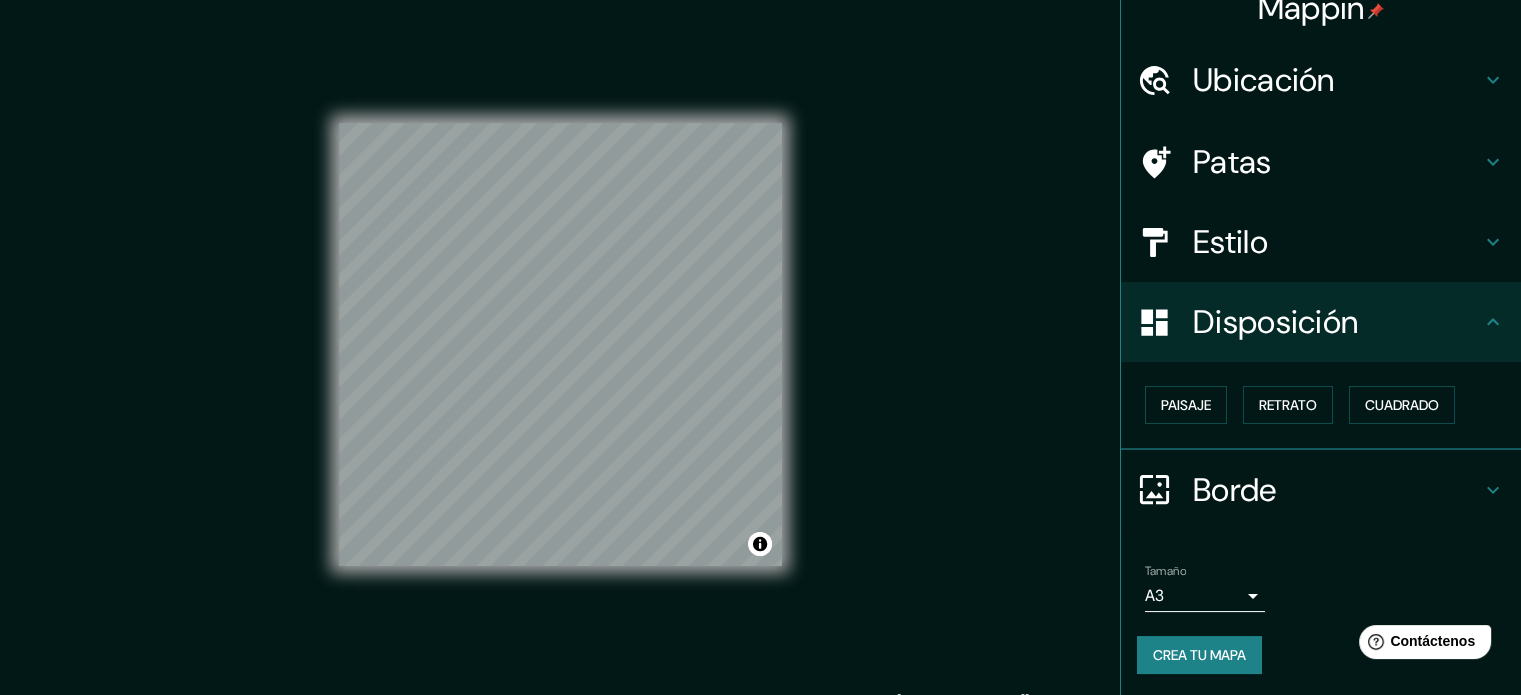 click on "Estilo" at bounding box center [1337, 242] 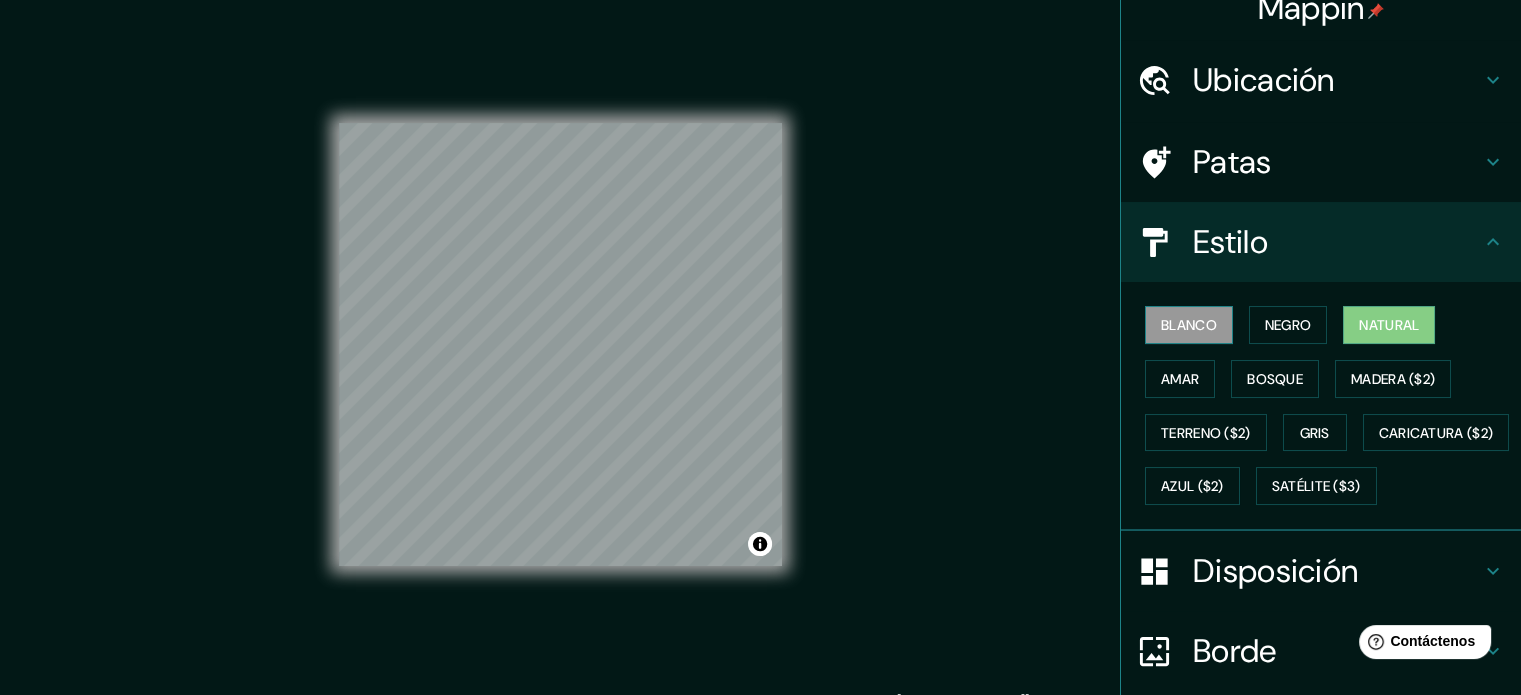 click on "Blanco" at bounding box center (1189, 325) 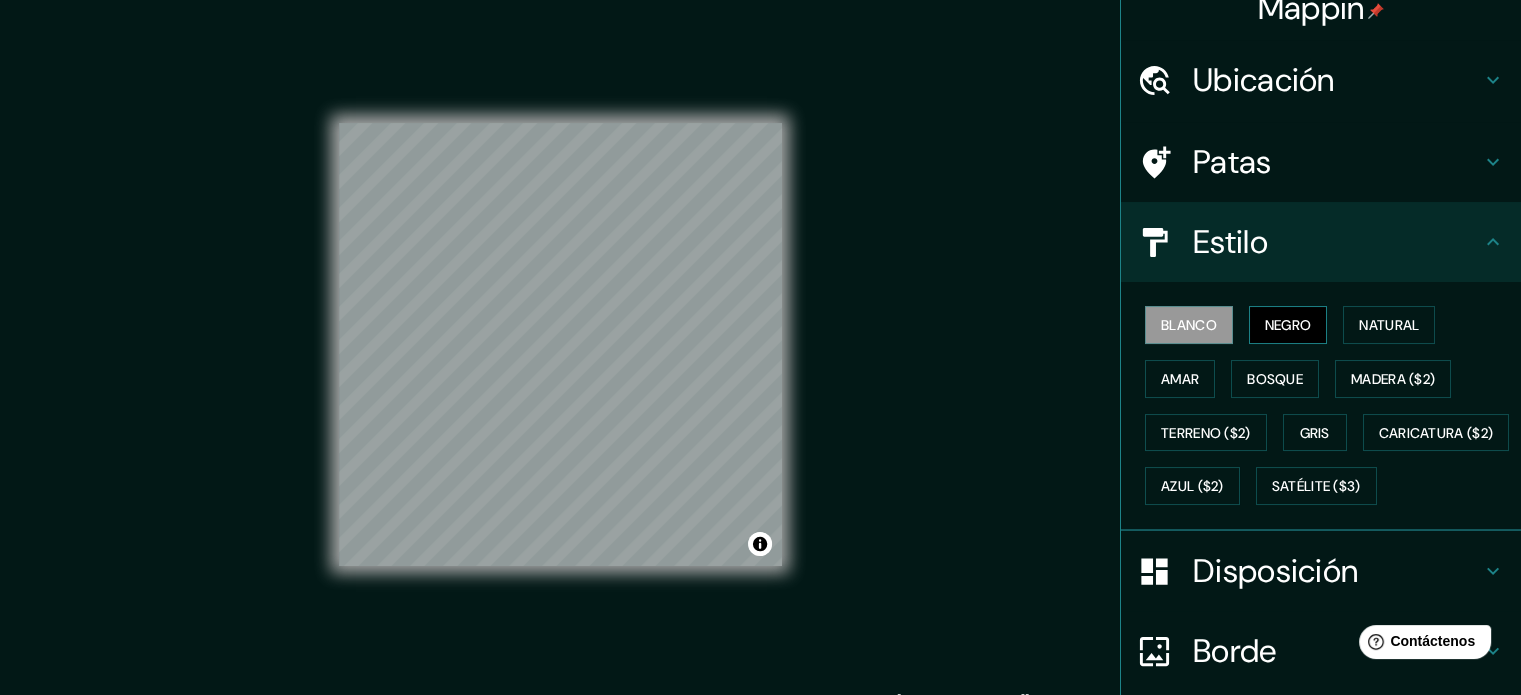 click on "Negro" at bounding box center [1288, 325] 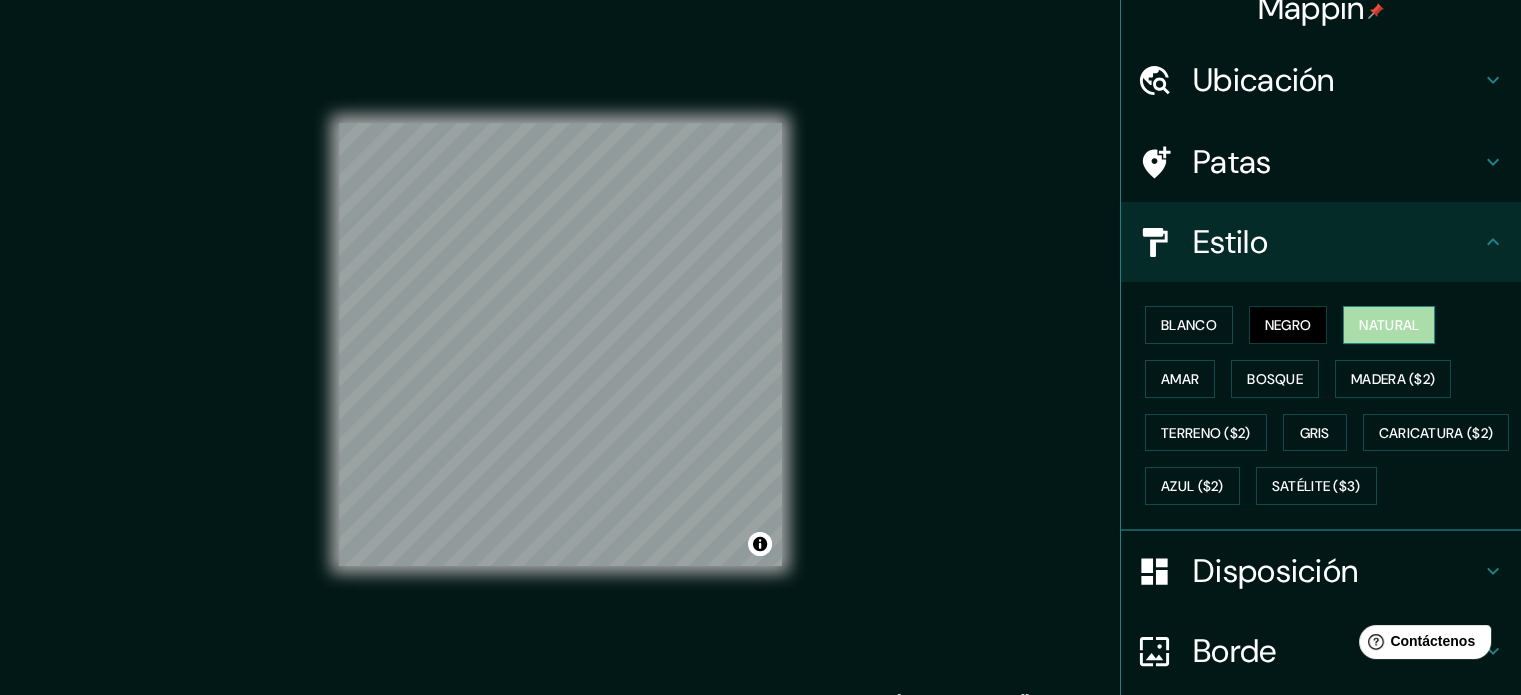 click on "Natural" at bounding box center [1389, 325] 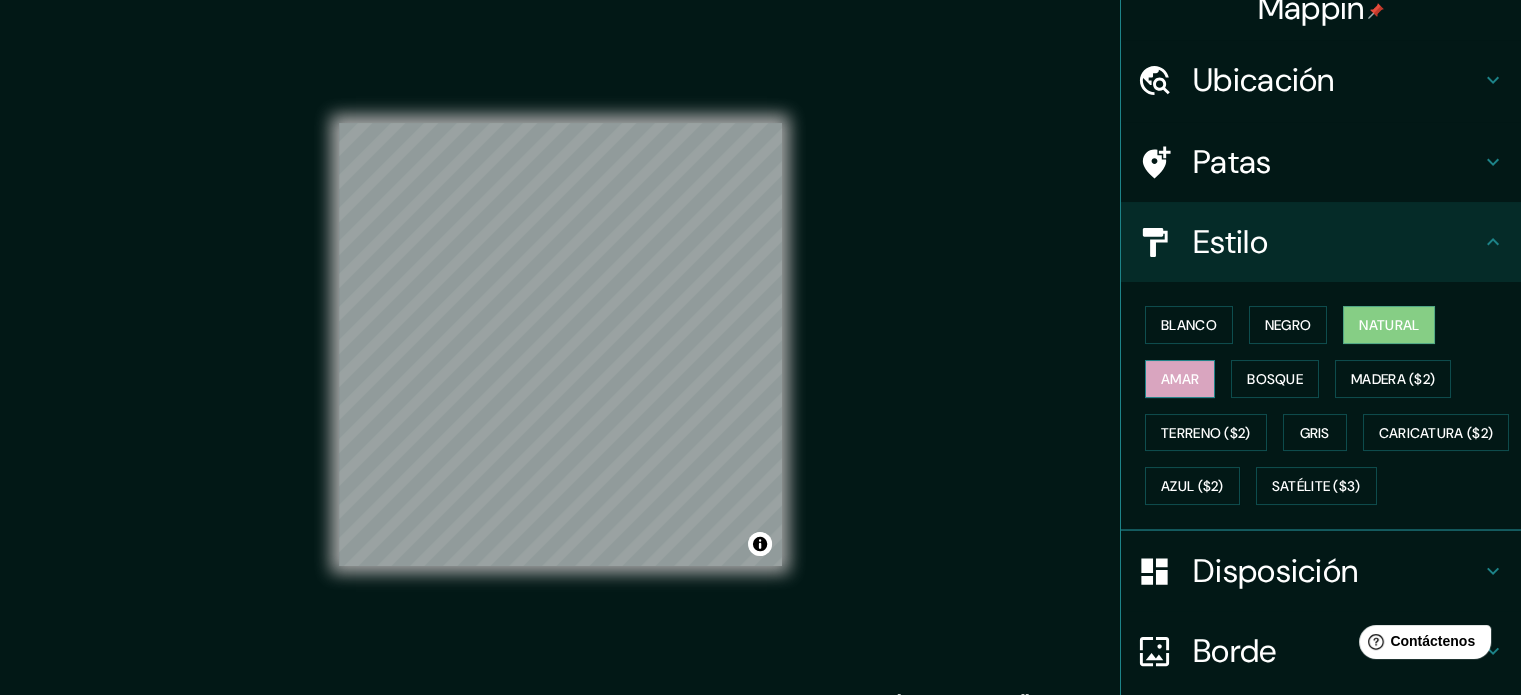 click on "Amar" at bounding box center (1180, 379) 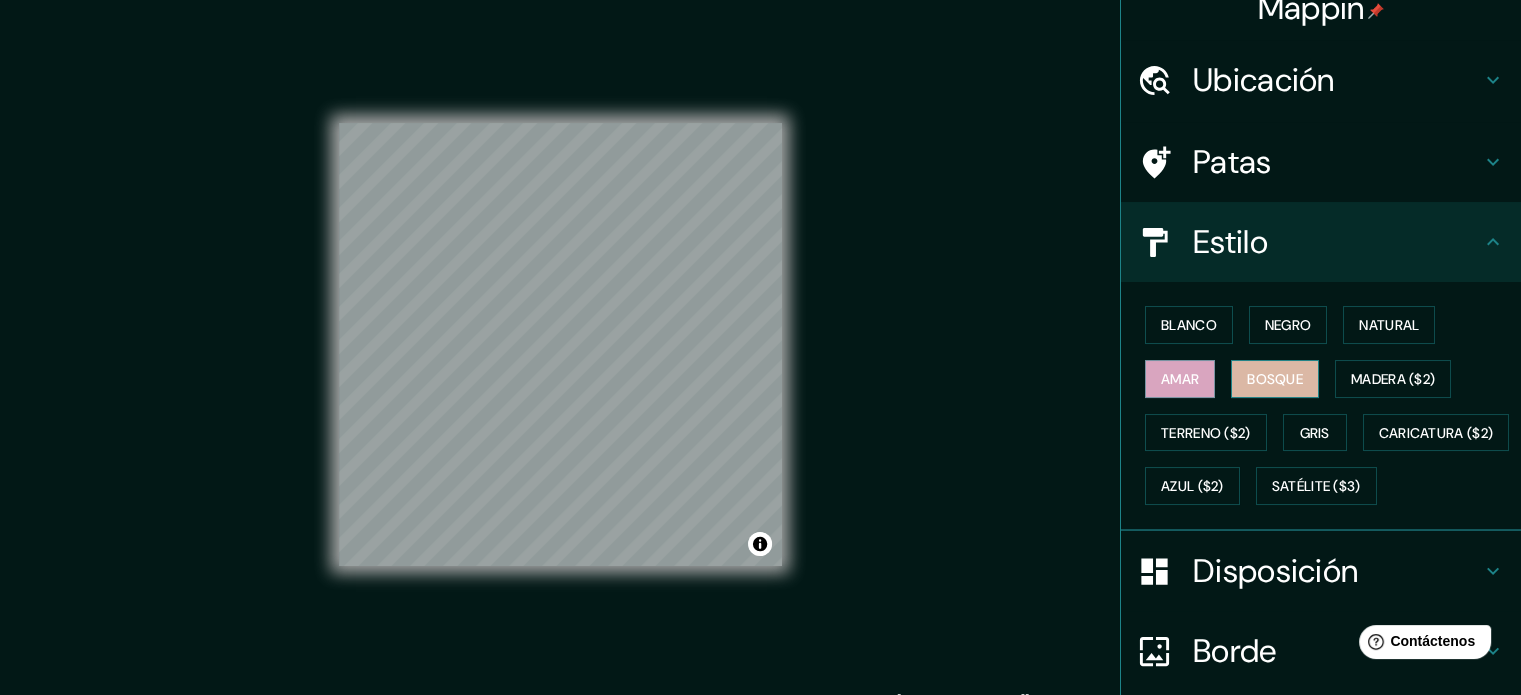 click on "Bosque" at bounding box center [1275, 379] 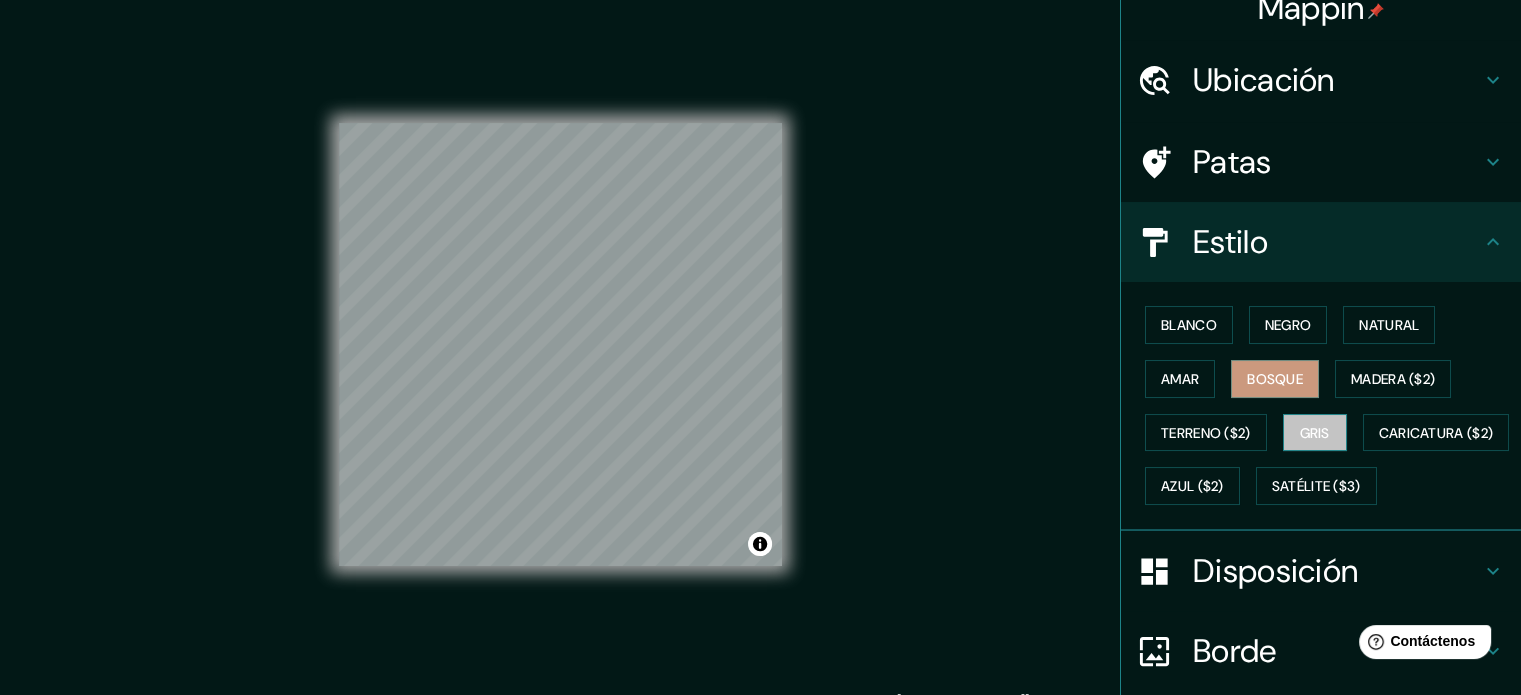 click on "Gris" at bounding box center [1315, 433] 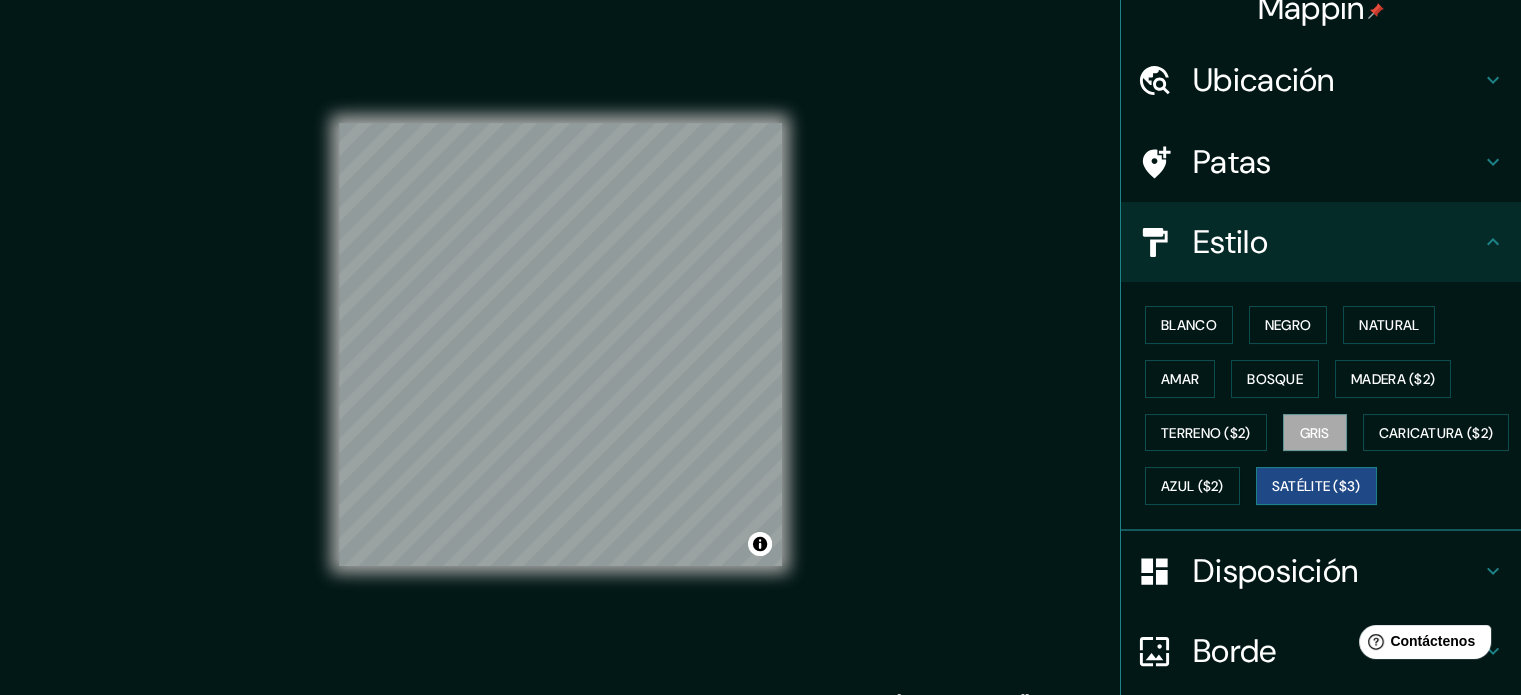 click on "Satélite ($3)" at bounding box center [1316, 486] 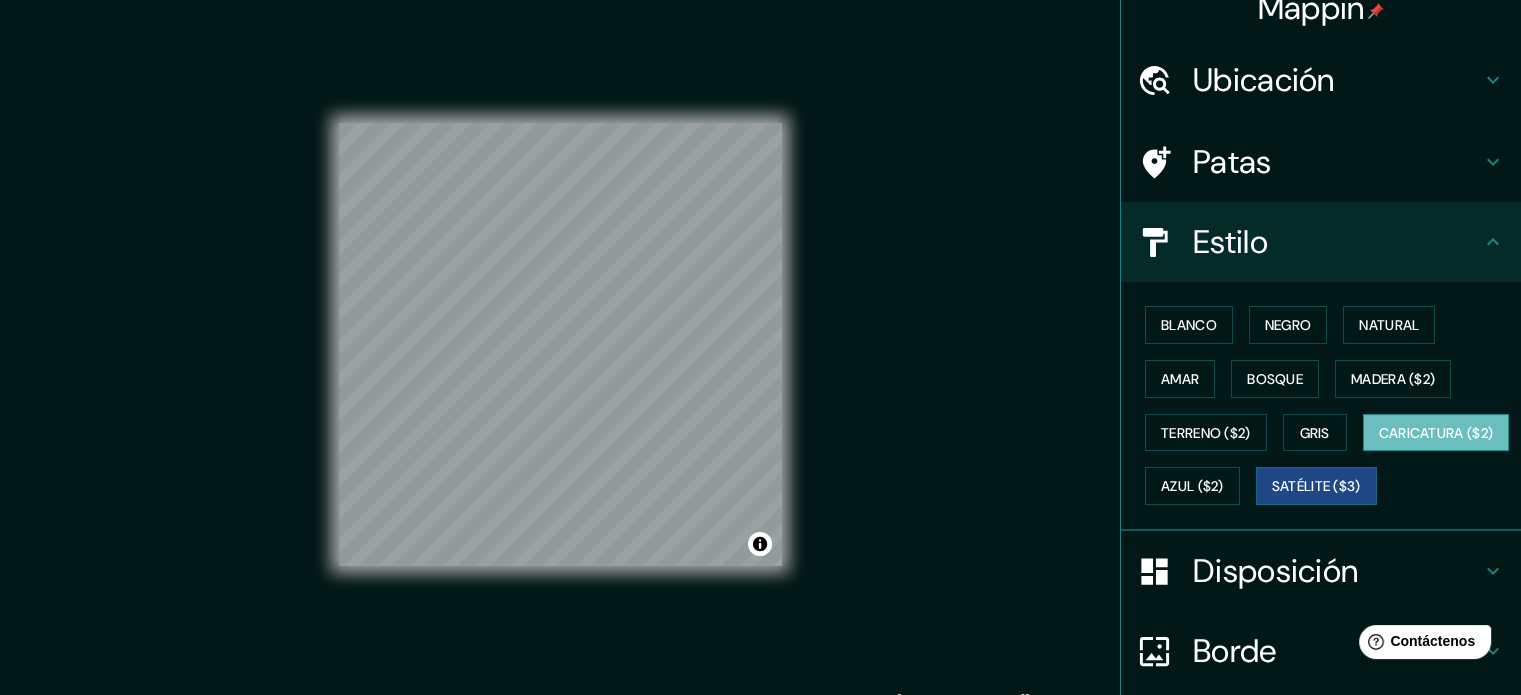 click on "Caricatura ($2)" at bounding box center (1436, 433) 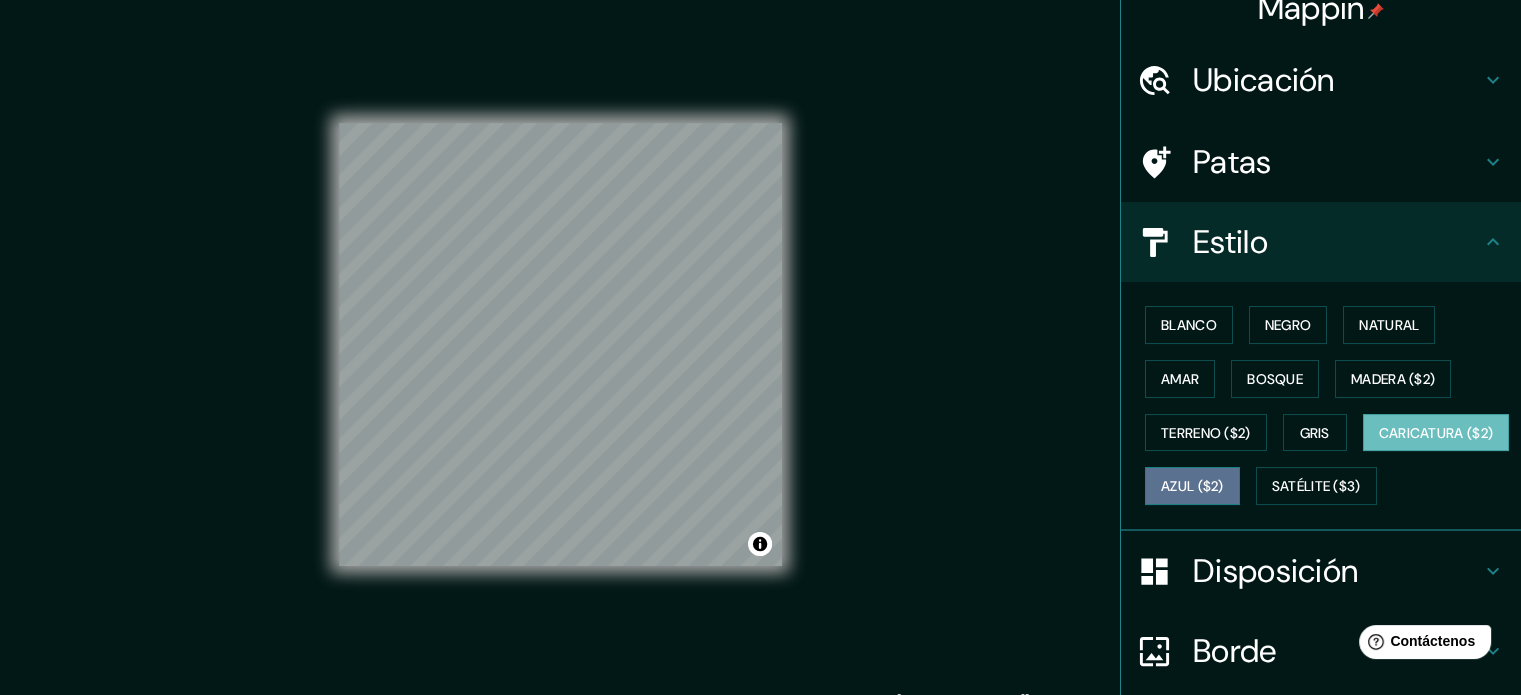 click on "Azul ($2)" at bounding box center [1192, 487] 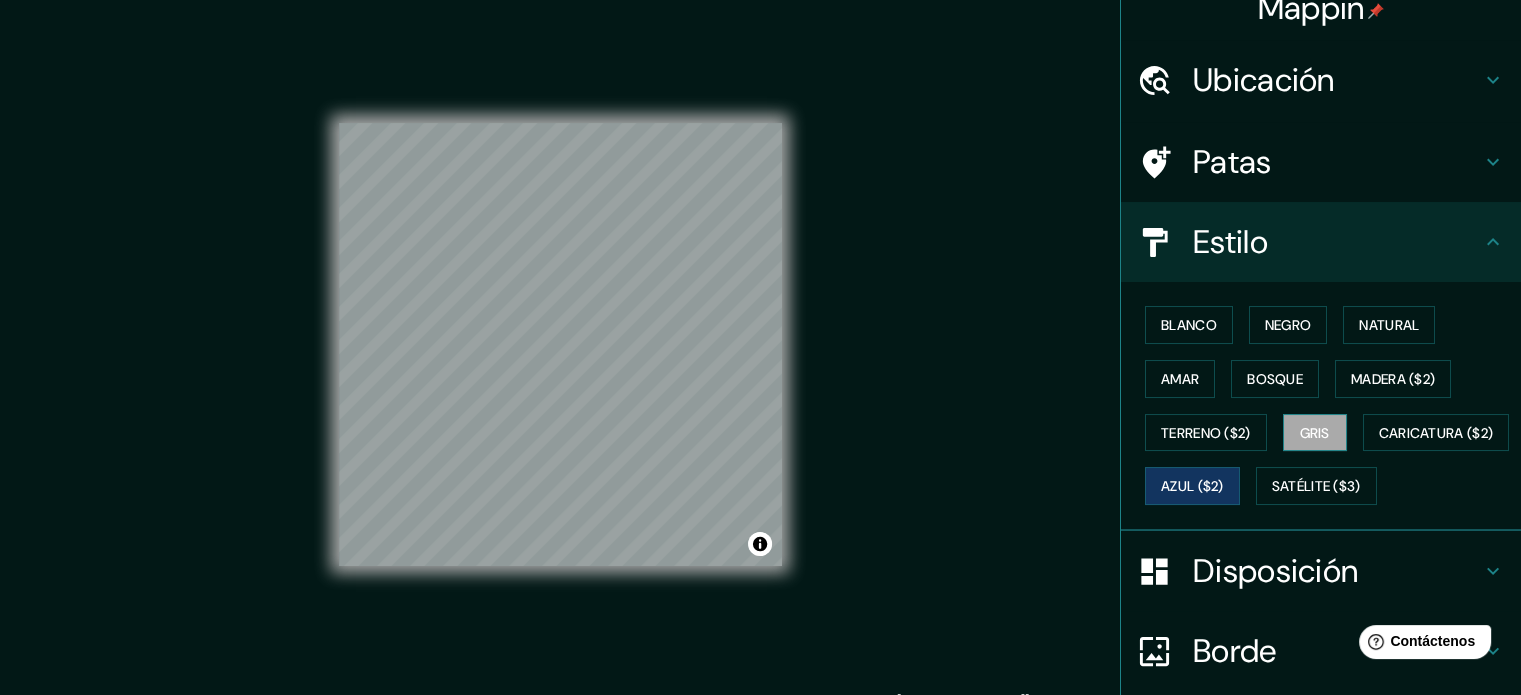 click on "Gris" at bounding box center (1315, 433) 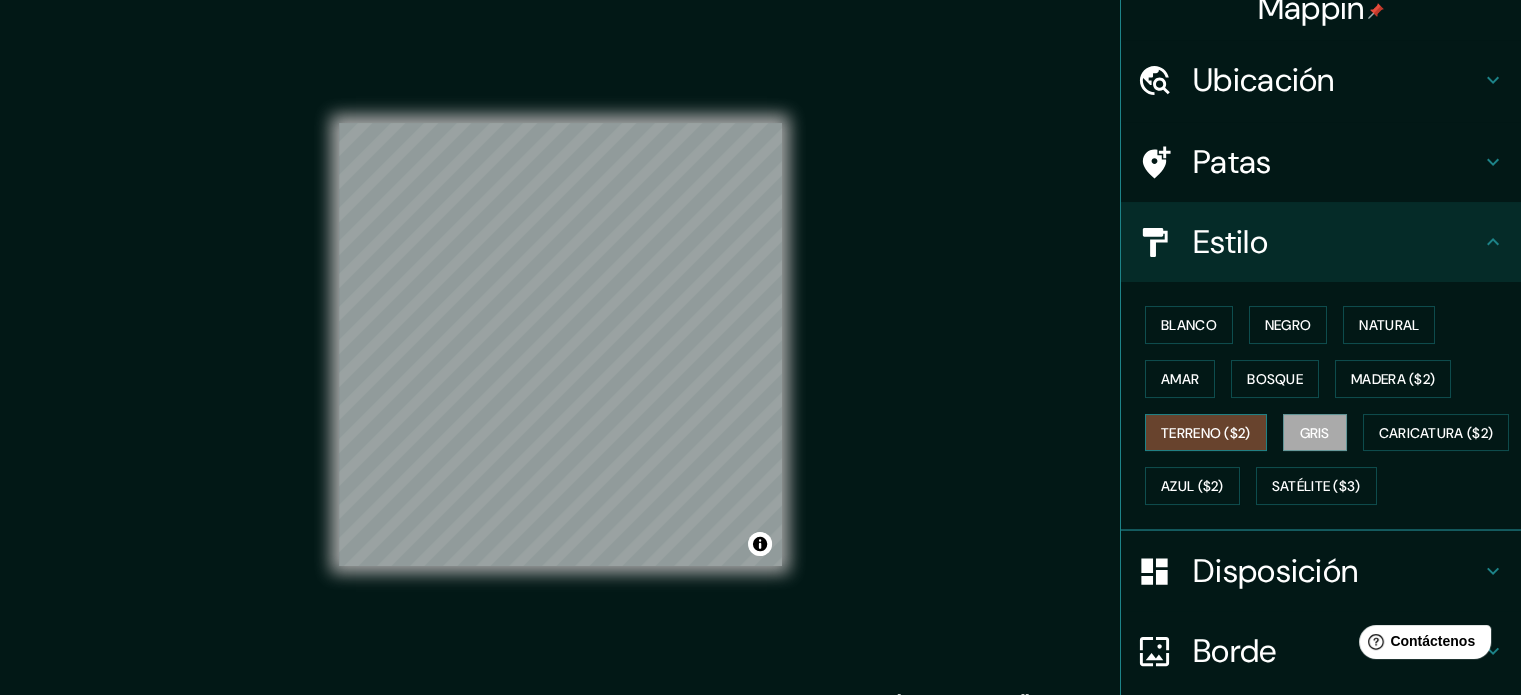 click on "Terreno ($2)" at bounding box center [1206, 433] 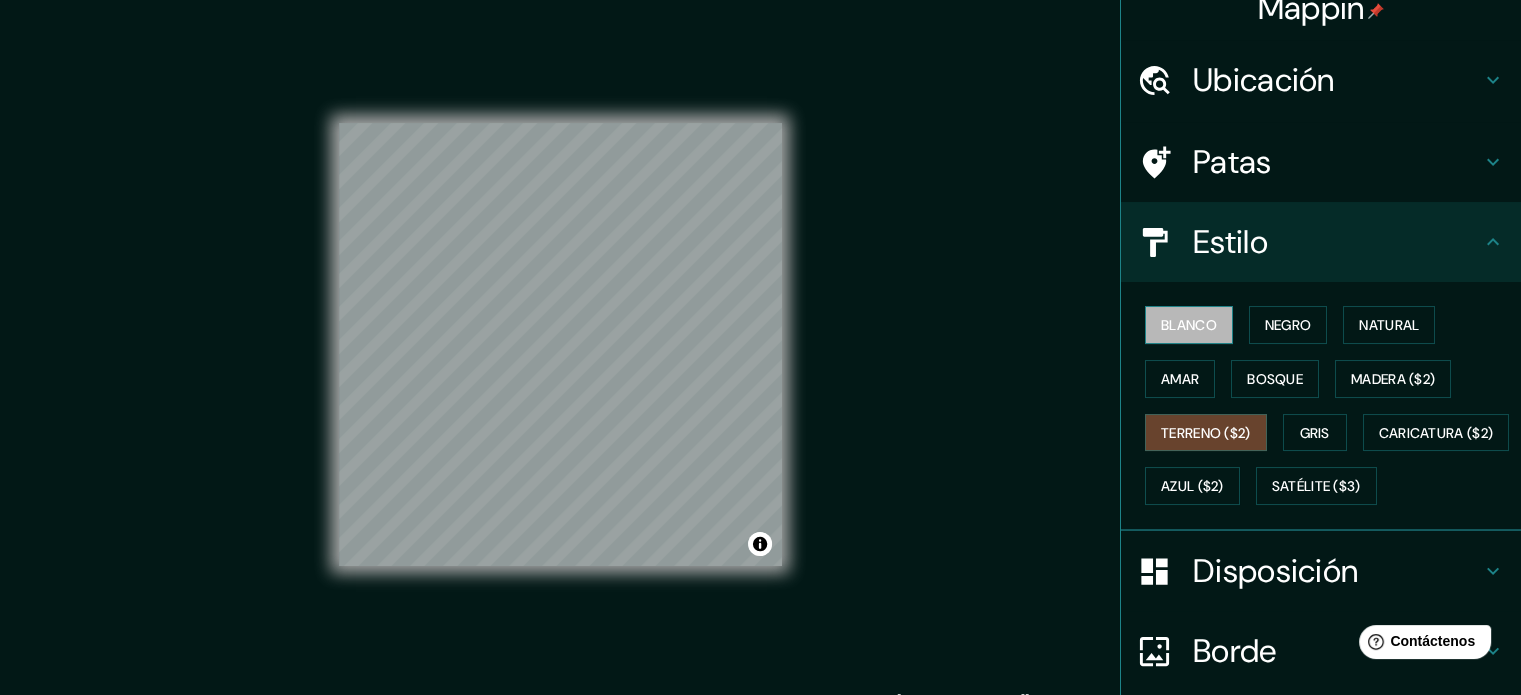 click on "Blanco" at bounding box center [1189, 325] 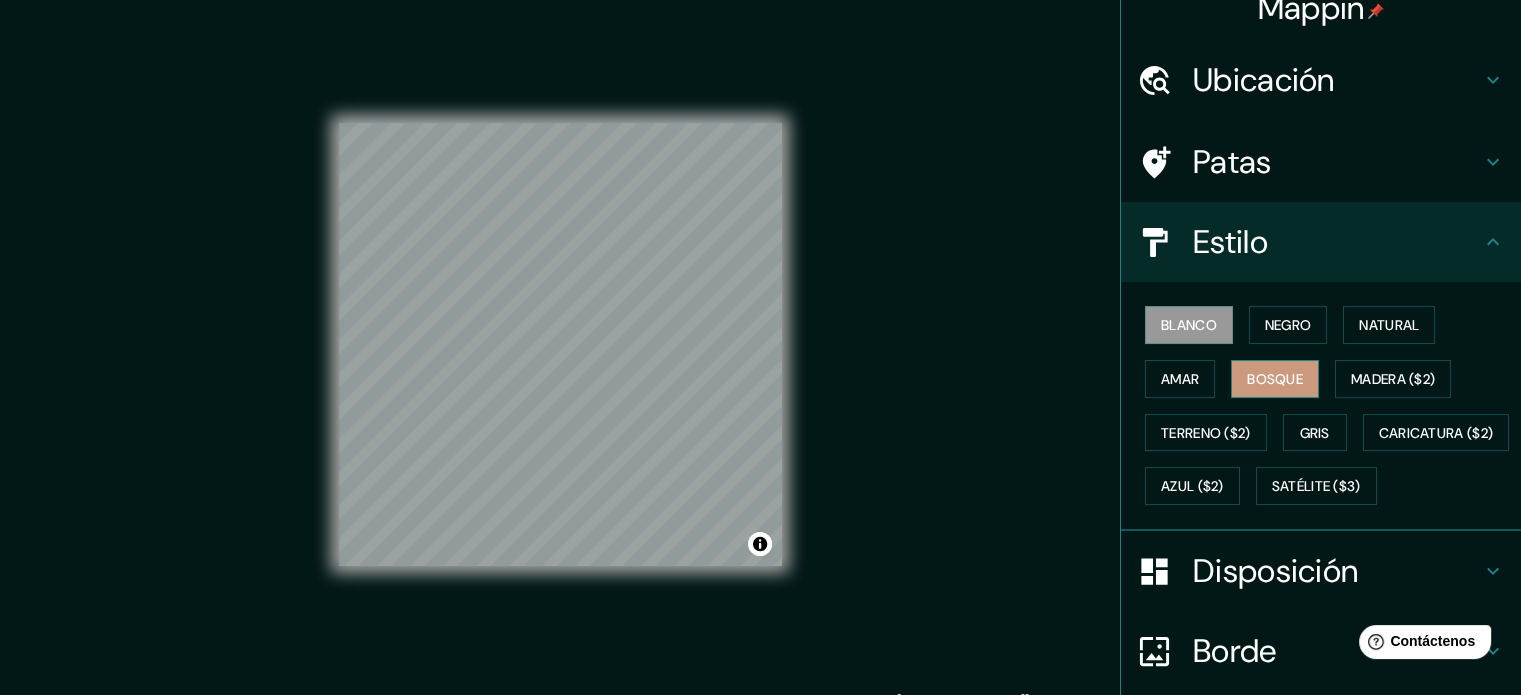 click on "Bosque" at bounding box center (1275, 379) 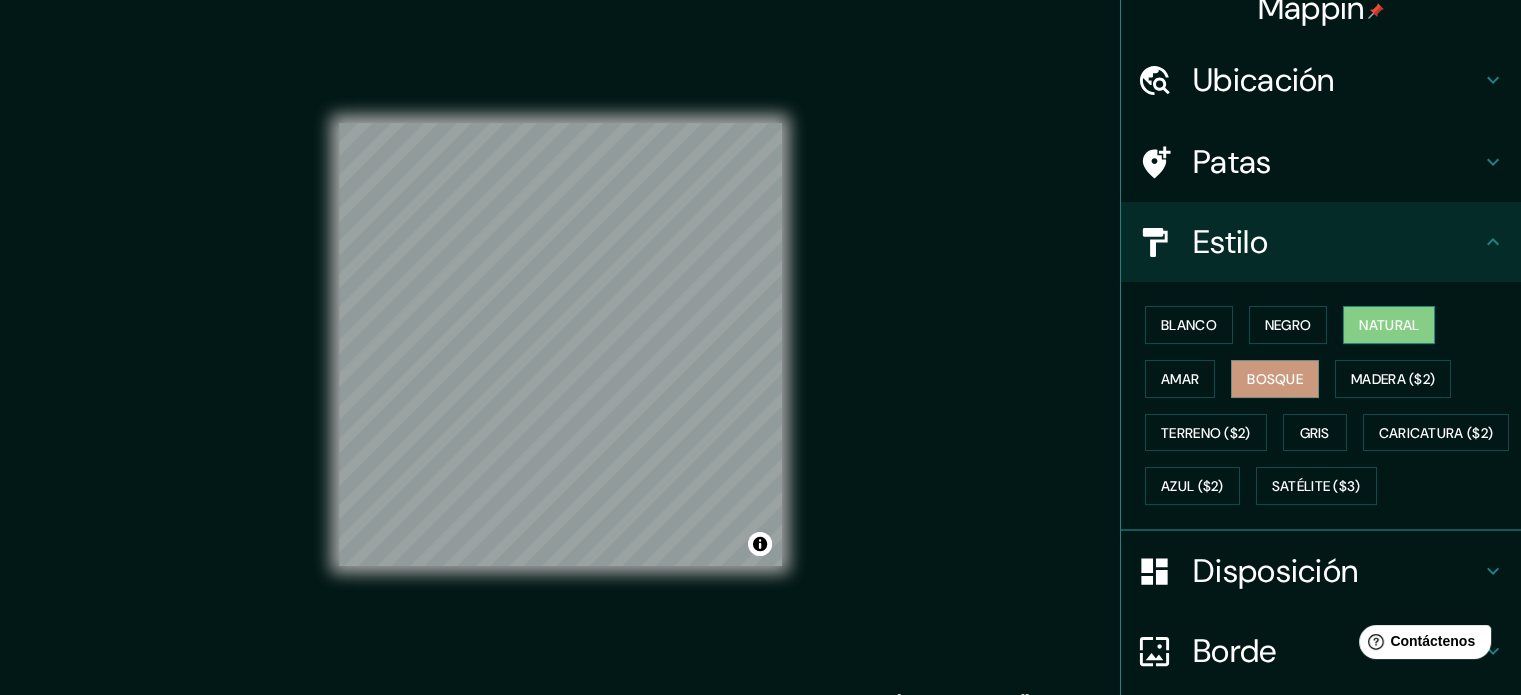 click on "Natural" at bounding box center (1389, 325) 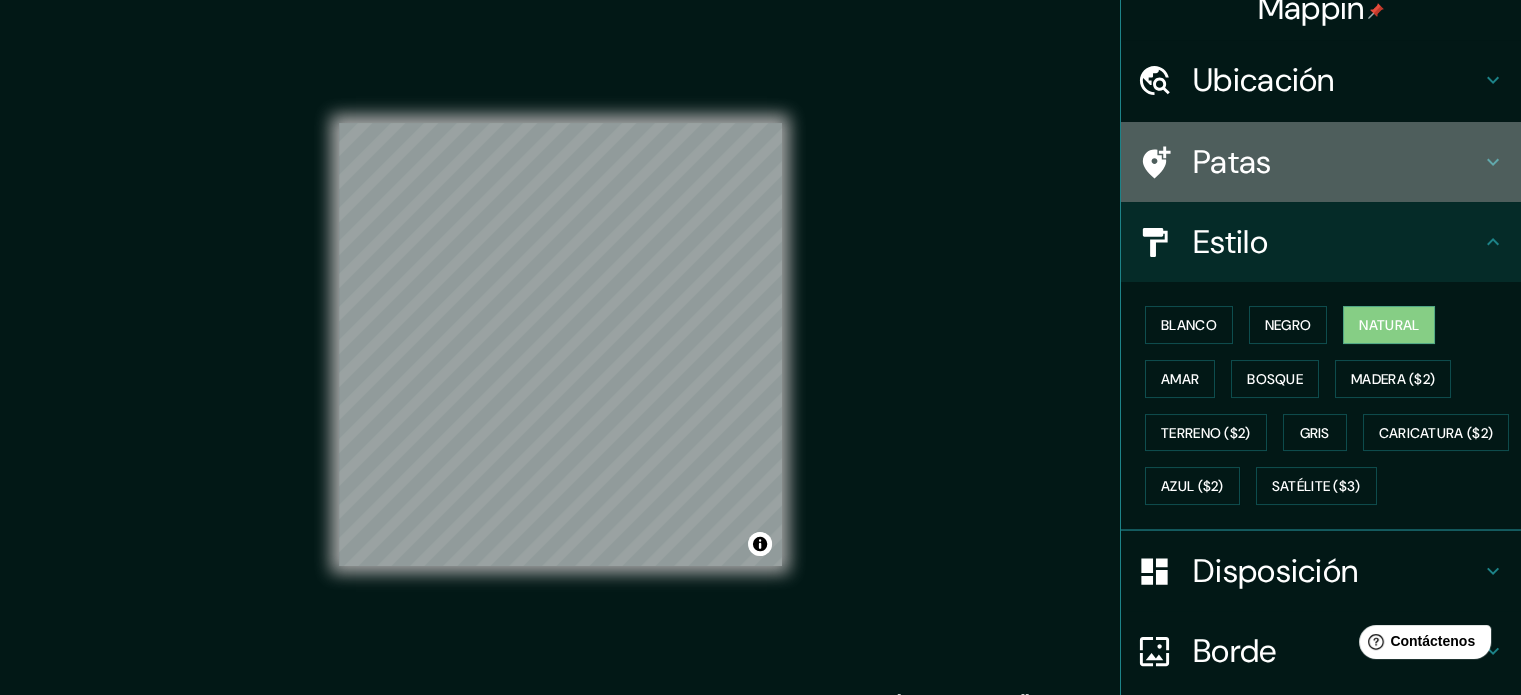 click on "Patas" at bounding box center (1337, 162) 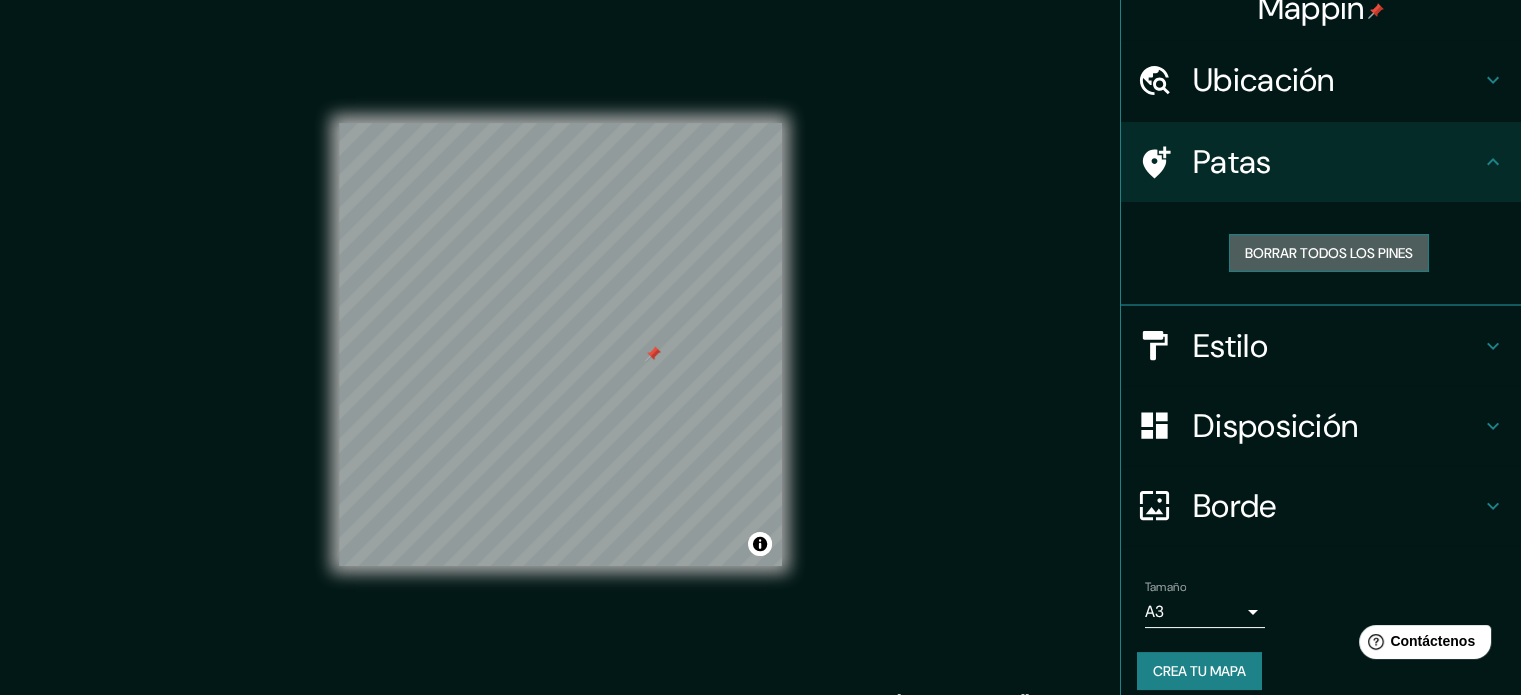 click on "Borrar todos los pines" at bounding box center (1329, 253) 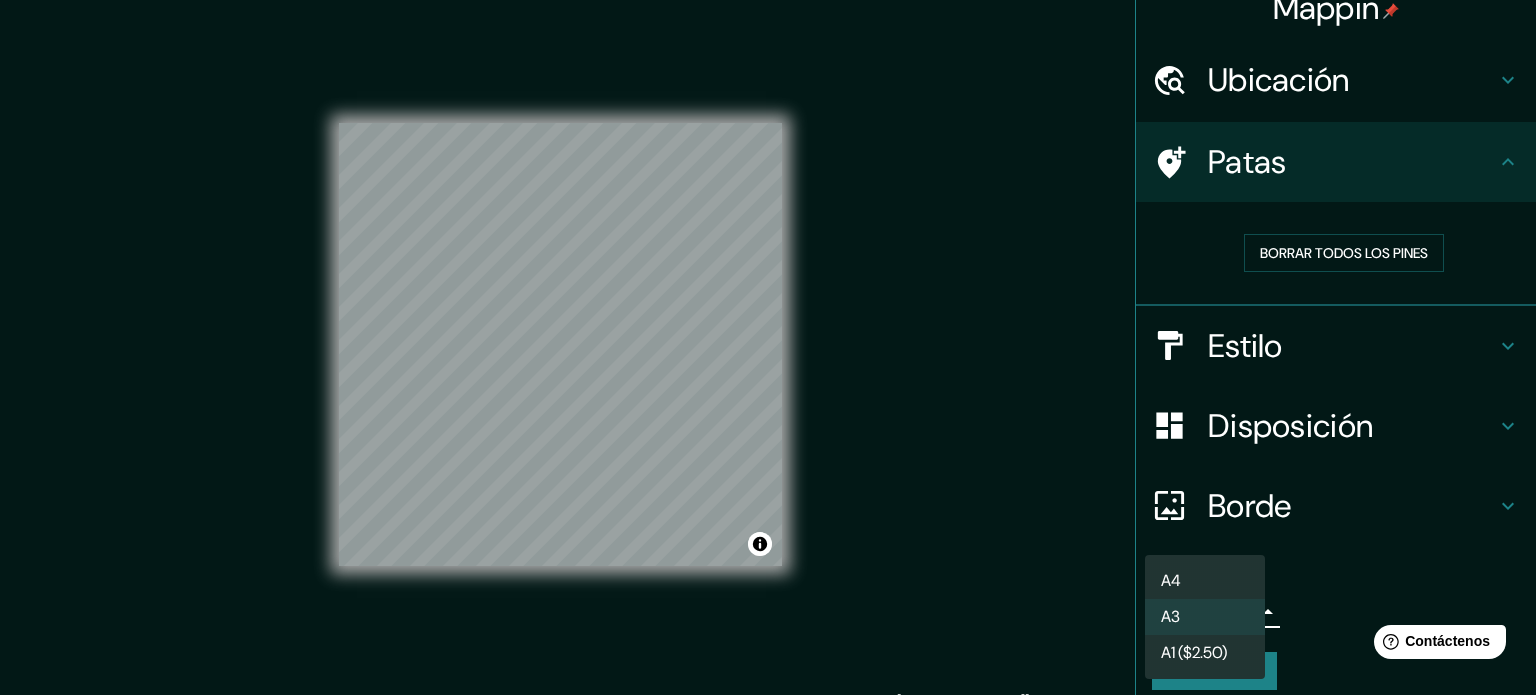 click on "Mappin Ubicación Montevideo, Departamento de Montevideo, Uruguay Patas Borrar todos los pines Estilo Disposición Borde Elige un borde.  Consejo  : puedes opacar las capas del marco para crear efectos geniales. Ninguno Simple Transparente Elegante Tamaño A3 a4 Crea tu mapa © Mapbox   © OpenStreetMap   Improve this map Si tiene algún problema, sugerencia o inquietud, envíe un correo electrónico a  help@mappin.pro  .   . . Texto original Valora esta traducción Tu opinión servirá para ayudar a mejorar el Traductor de Google A4 A3 A1 ($2.50)" at bounding box center [768, 347] 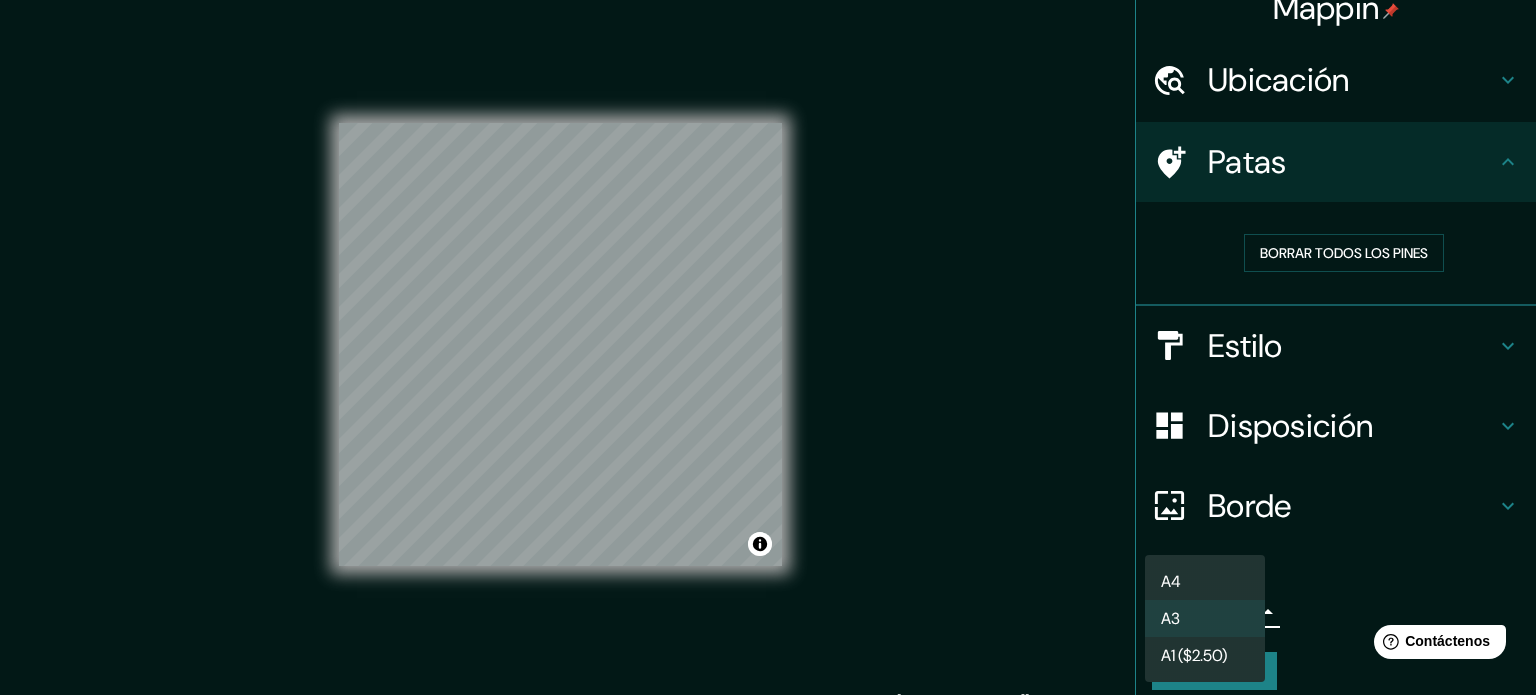 click at bounding box center [768, 347] 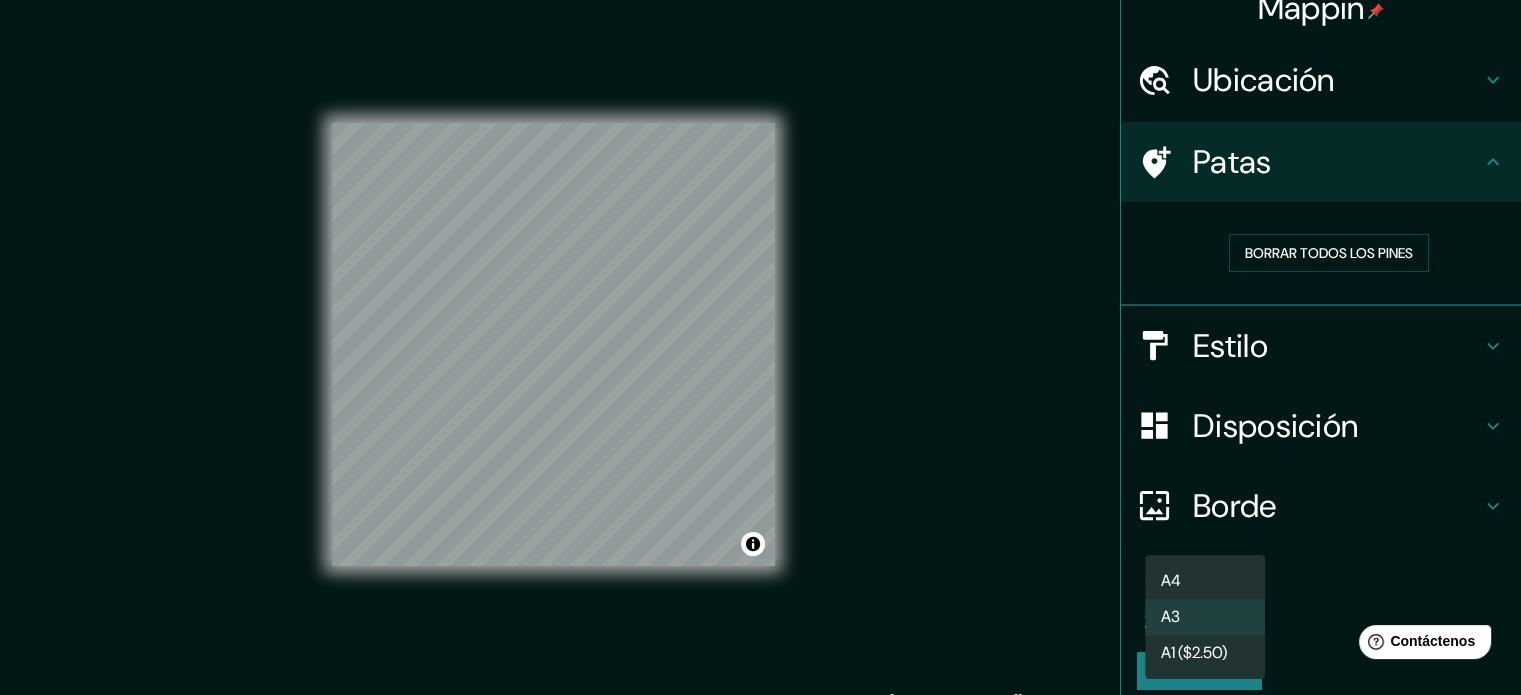 click on "Mappin Ubicación Montevideo, Departamento de Montevideo, Uruguay Patas Borrar todos los pines Estilo Disposición Borde Elige un borde.  Consejo  : puedes opacar las capas del marco para crear efectos geniales. Ninguno Simple Transparente Elegante Tamaño A3 a4 Crea tu mapa © Mapbox   © OpenStreetMap   Improve this map Si tiene algún problema, sugerencia o inquietud, envíe un correo electrónico a  help@mappin.pro  .   . . Texto original Valora esta traducción Tu opinión servirá para ayudar a mejorar el Traductor de Google A4 A3 A1 ($2.50)" at bounding box center [760, 347] 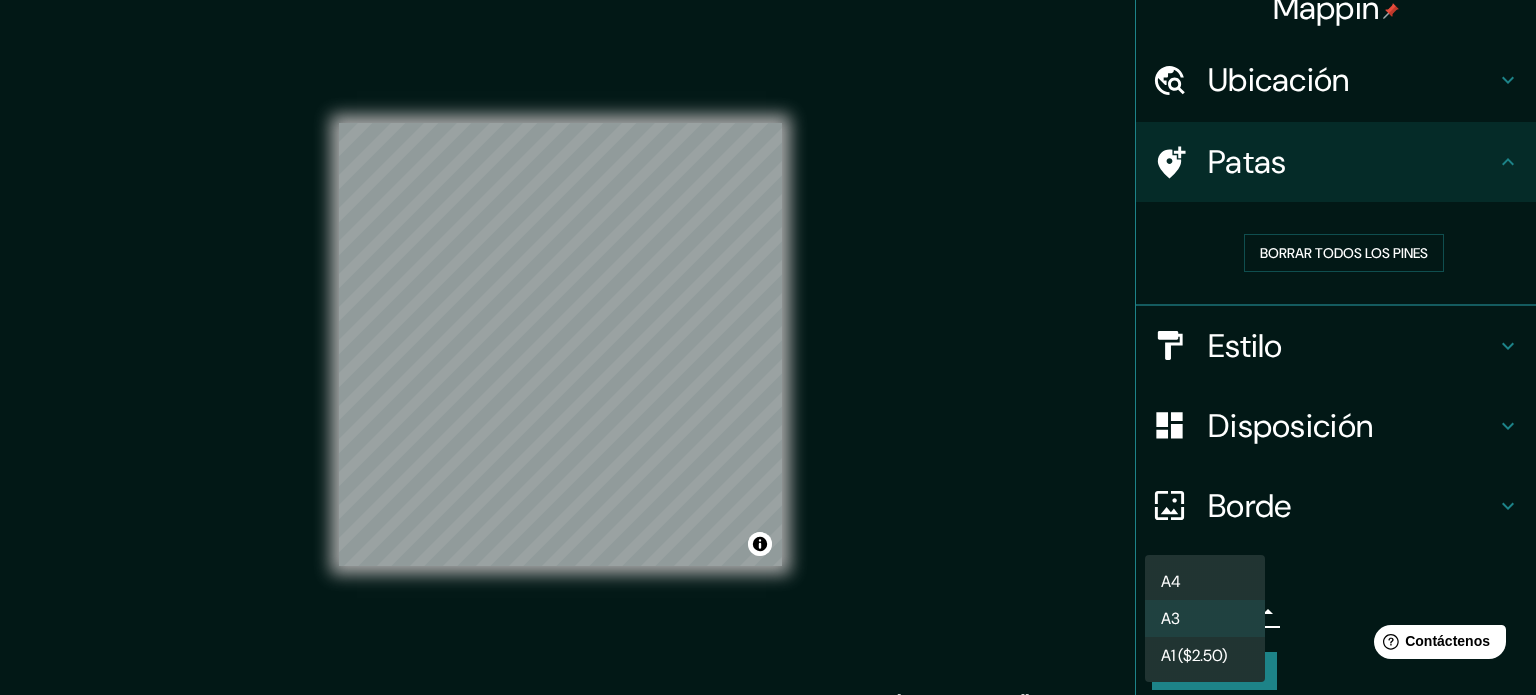 click on "A4" at bounding box center (1205, 581) 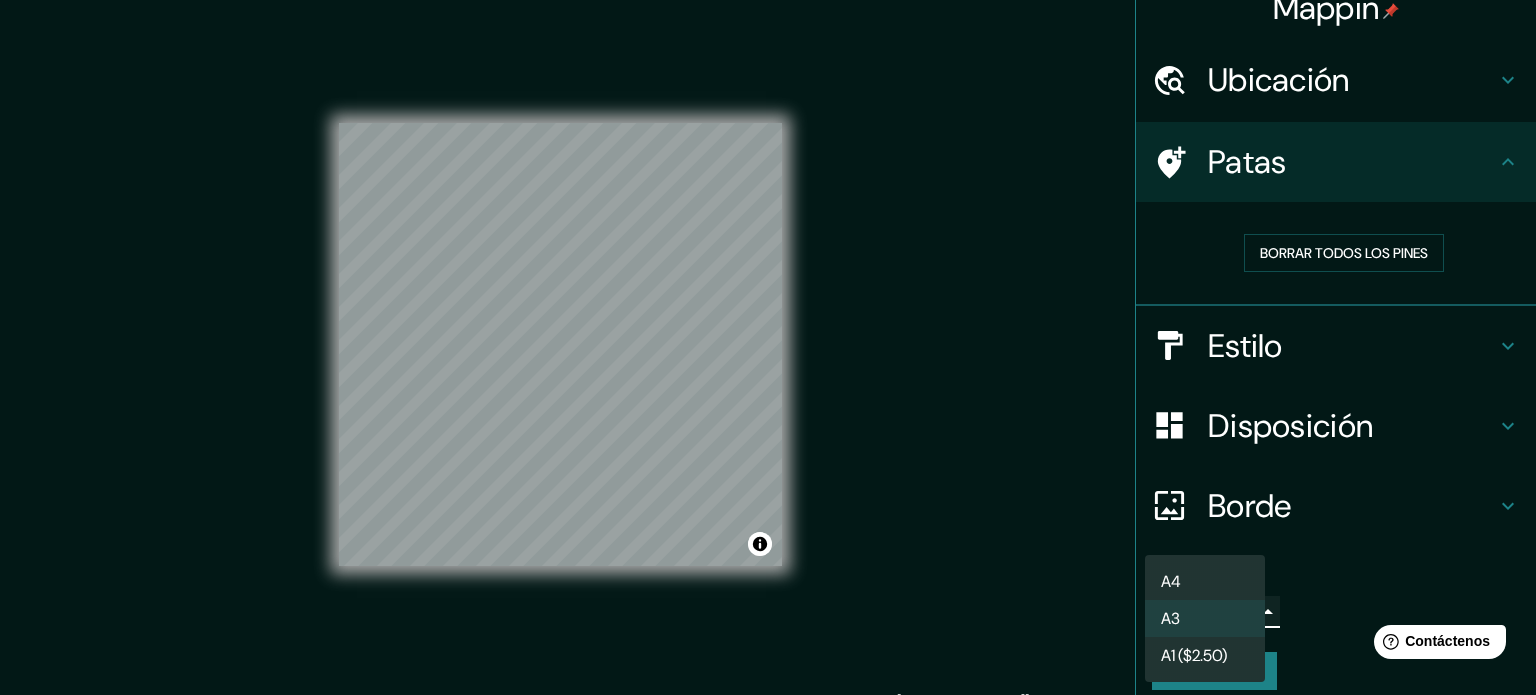 type on "single" 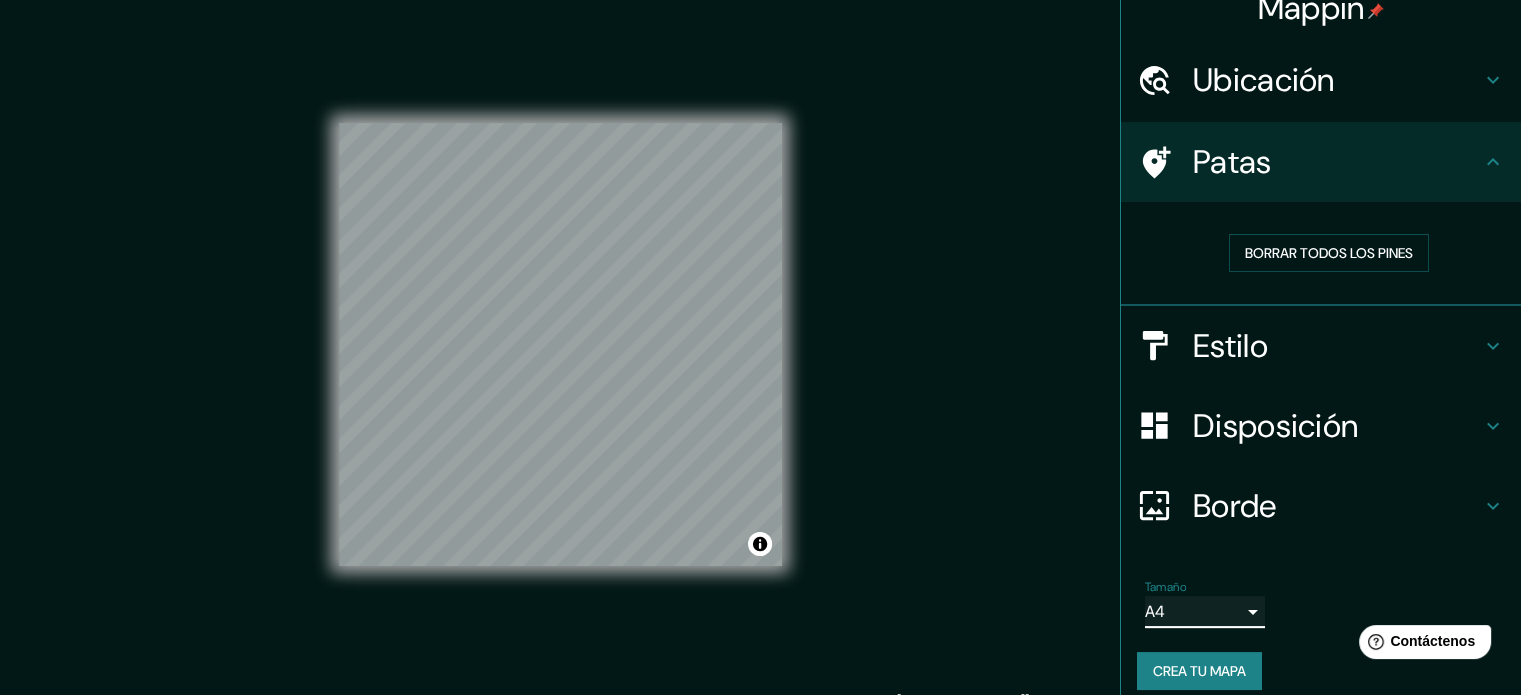 scroll, scrollTop: 40, scrollLeft: 0, axis: vertical 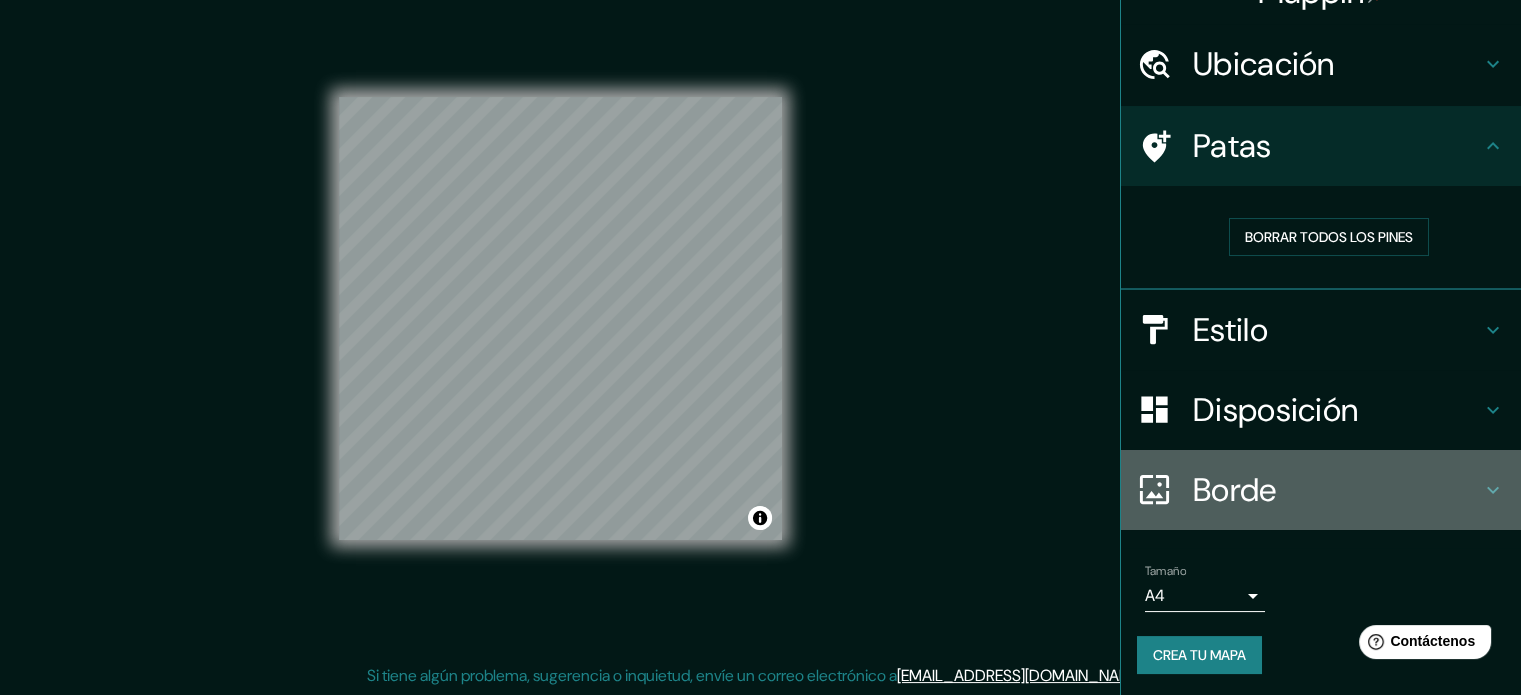 click on "Borde" at bounding box center (1337, 490) 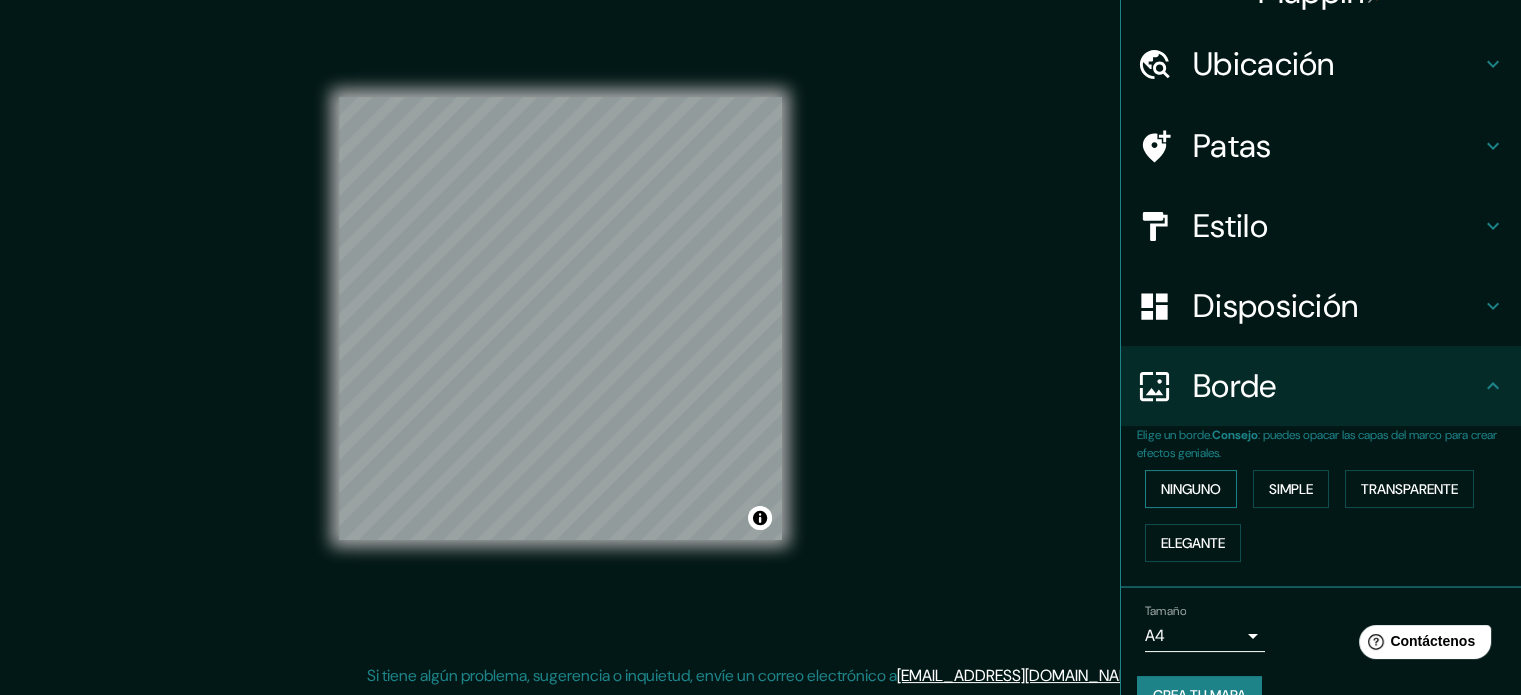 click on "Ninguno" at bounding box center (1191, 489) 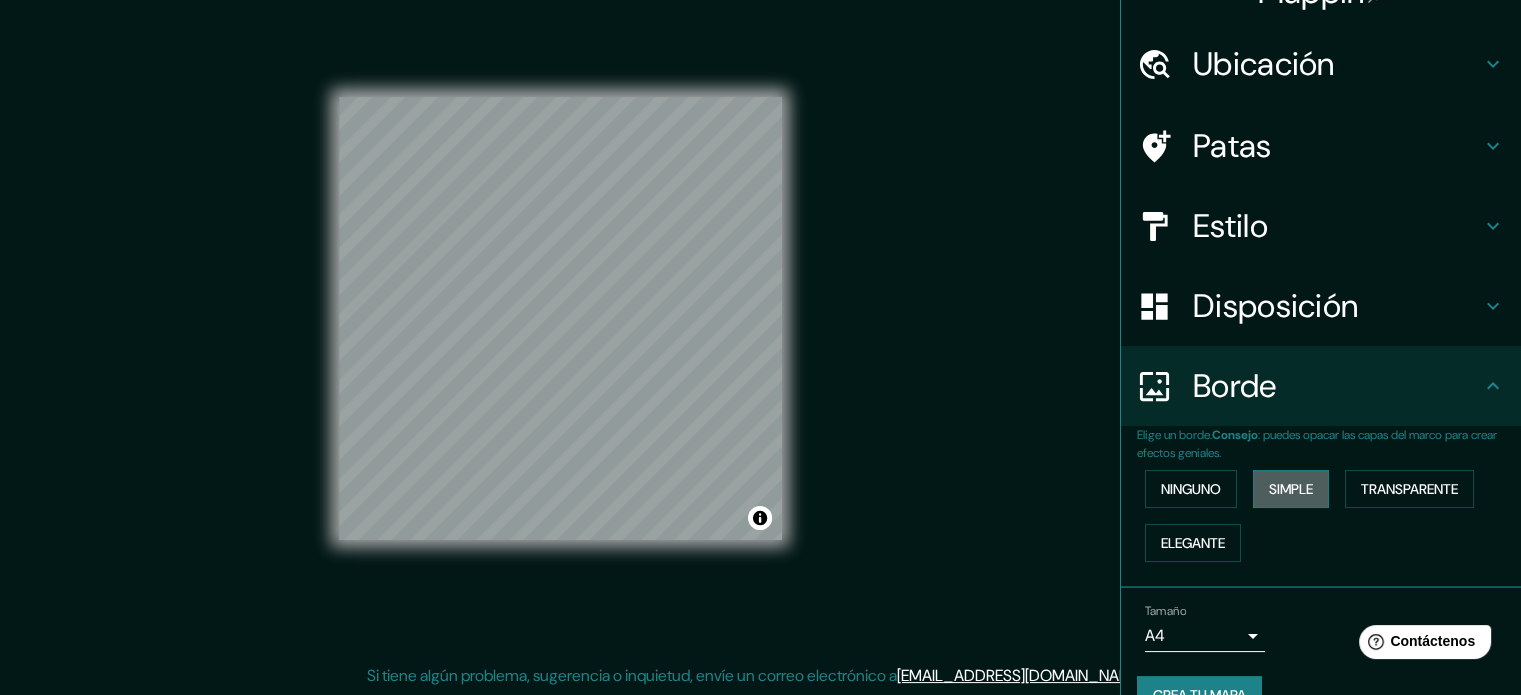 click on "Simple" at bounding box center [1291, 489] 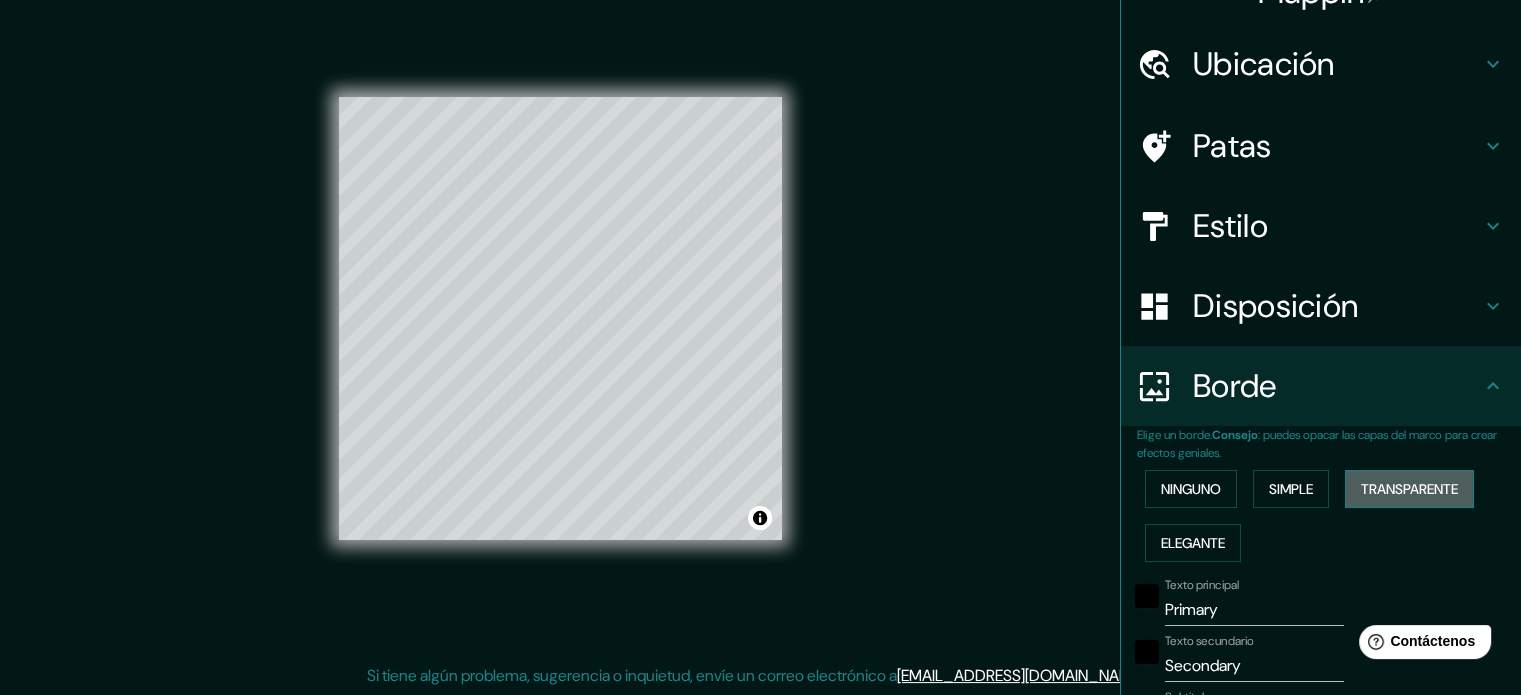 click on "Transparente" at bounding box center [1409, 489] 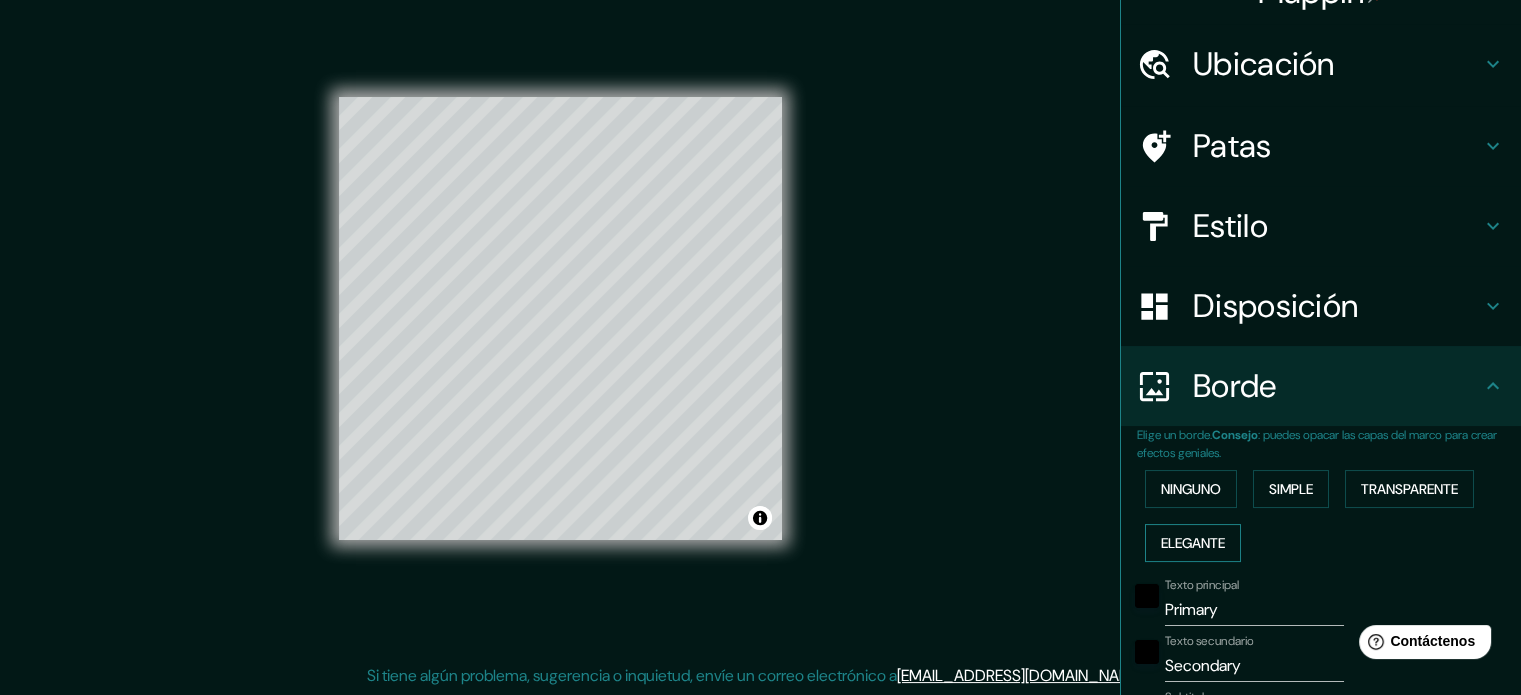 click on "Elegante" at bounding box center (1193, 543) 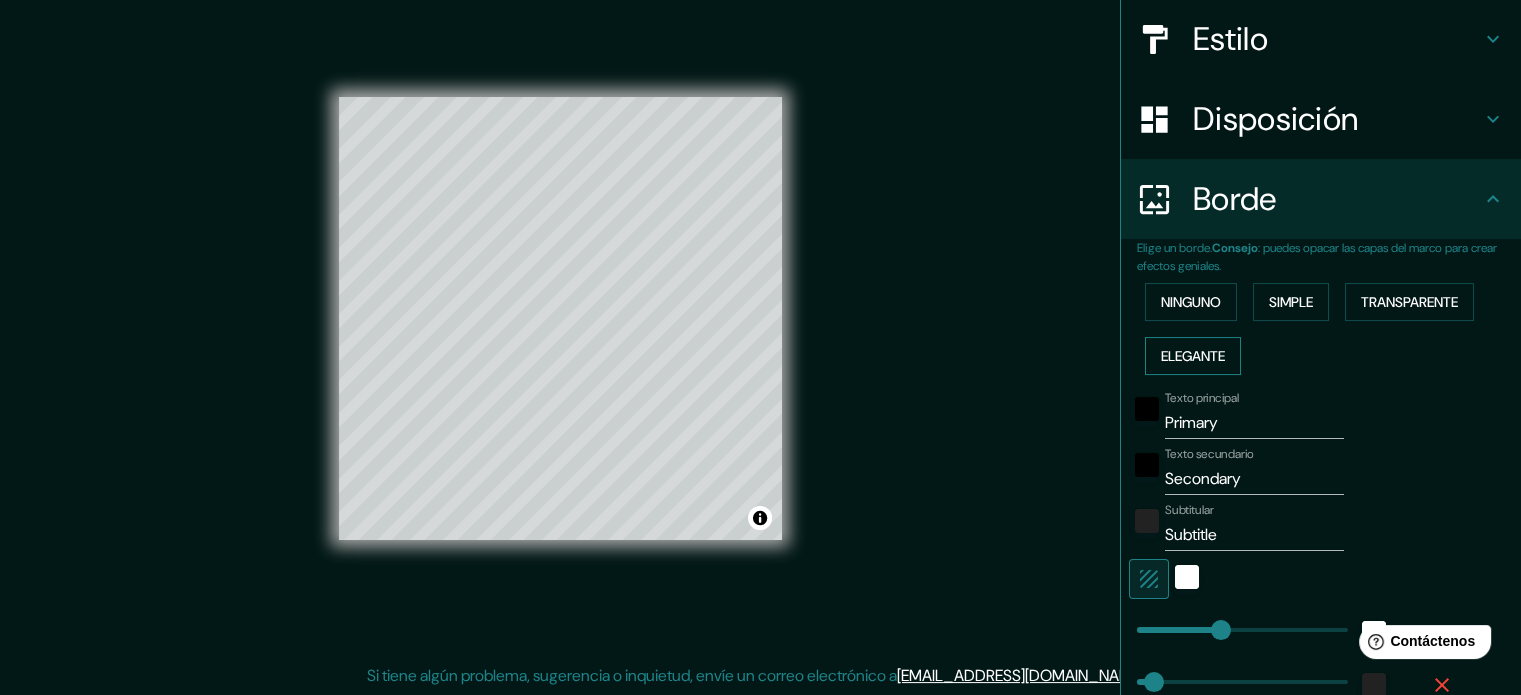 scroll, scrollTop: 240, scrollLeft: 0, axis: vertical 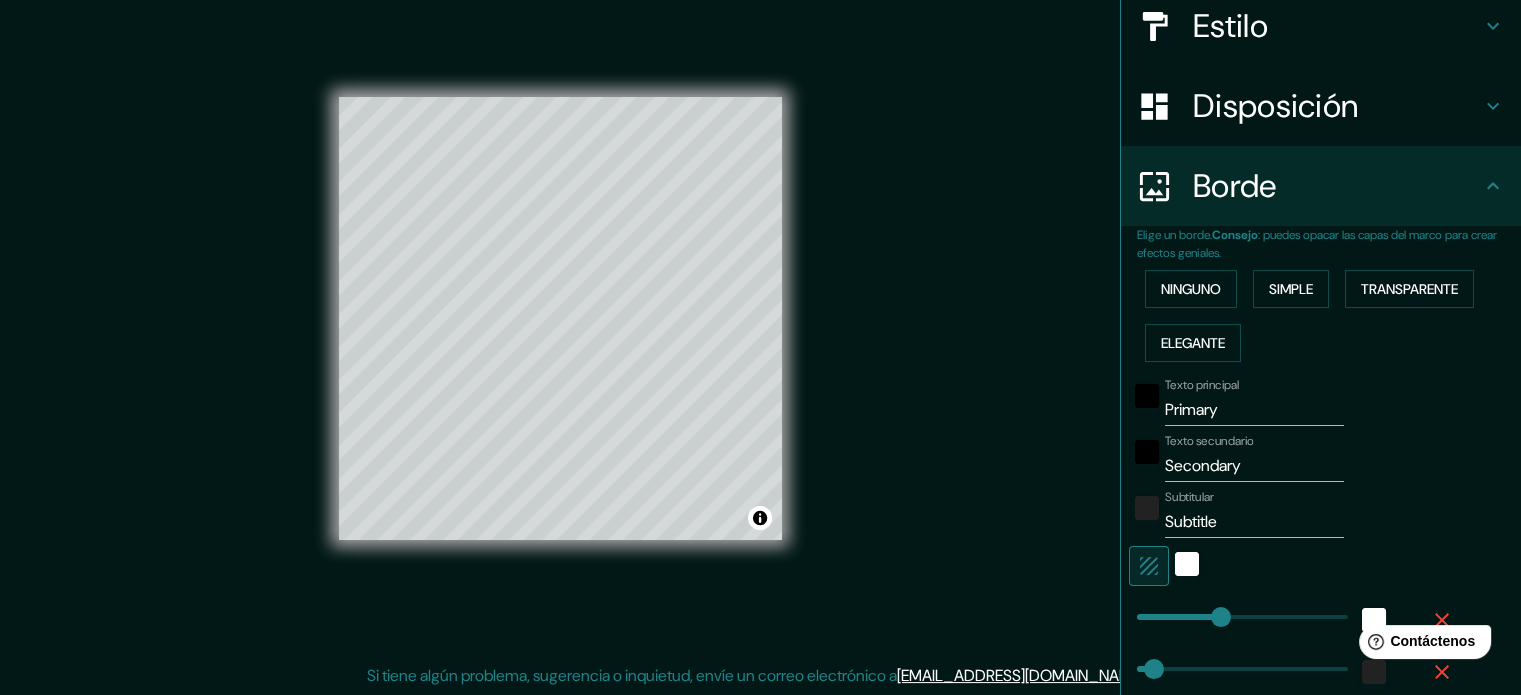 click on "Primary" at bounding box center [1254, 410] 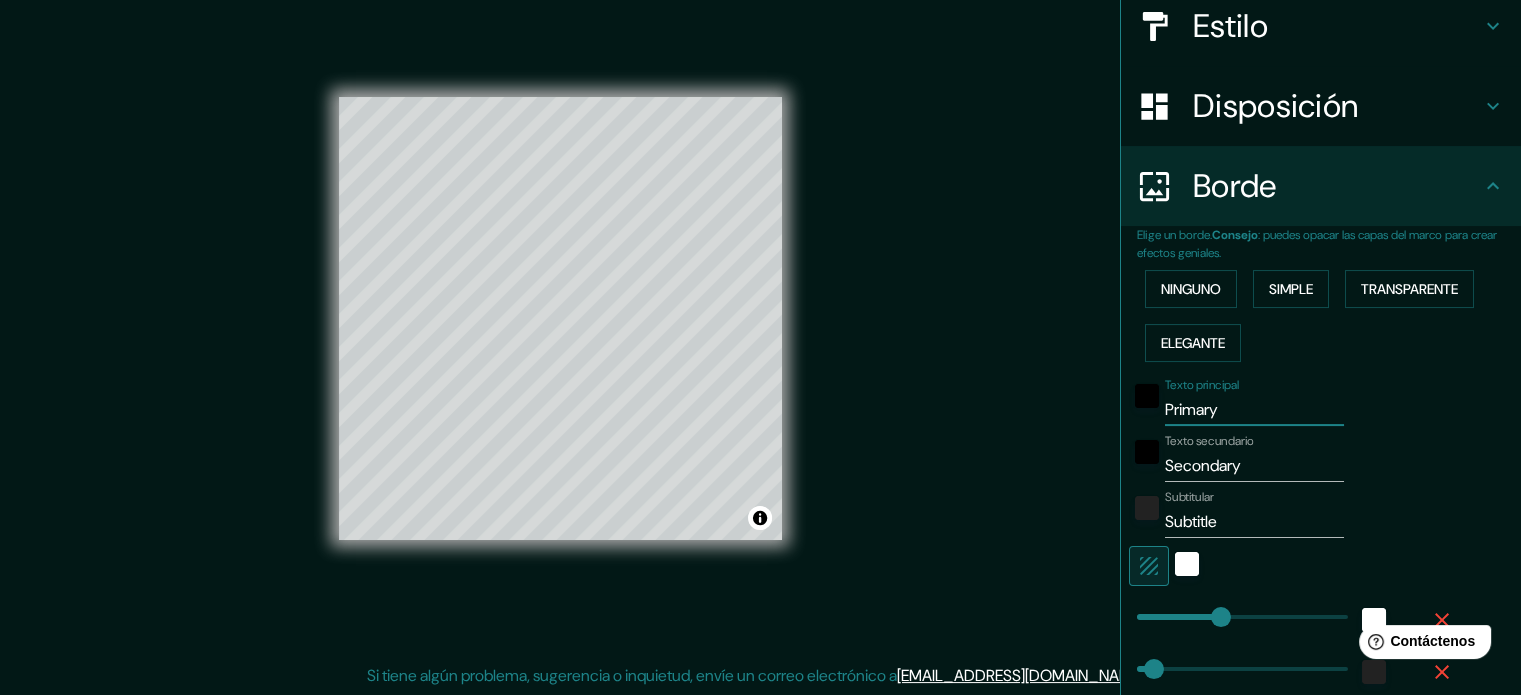 click on "Primary" at bounding box center (1254, 410) 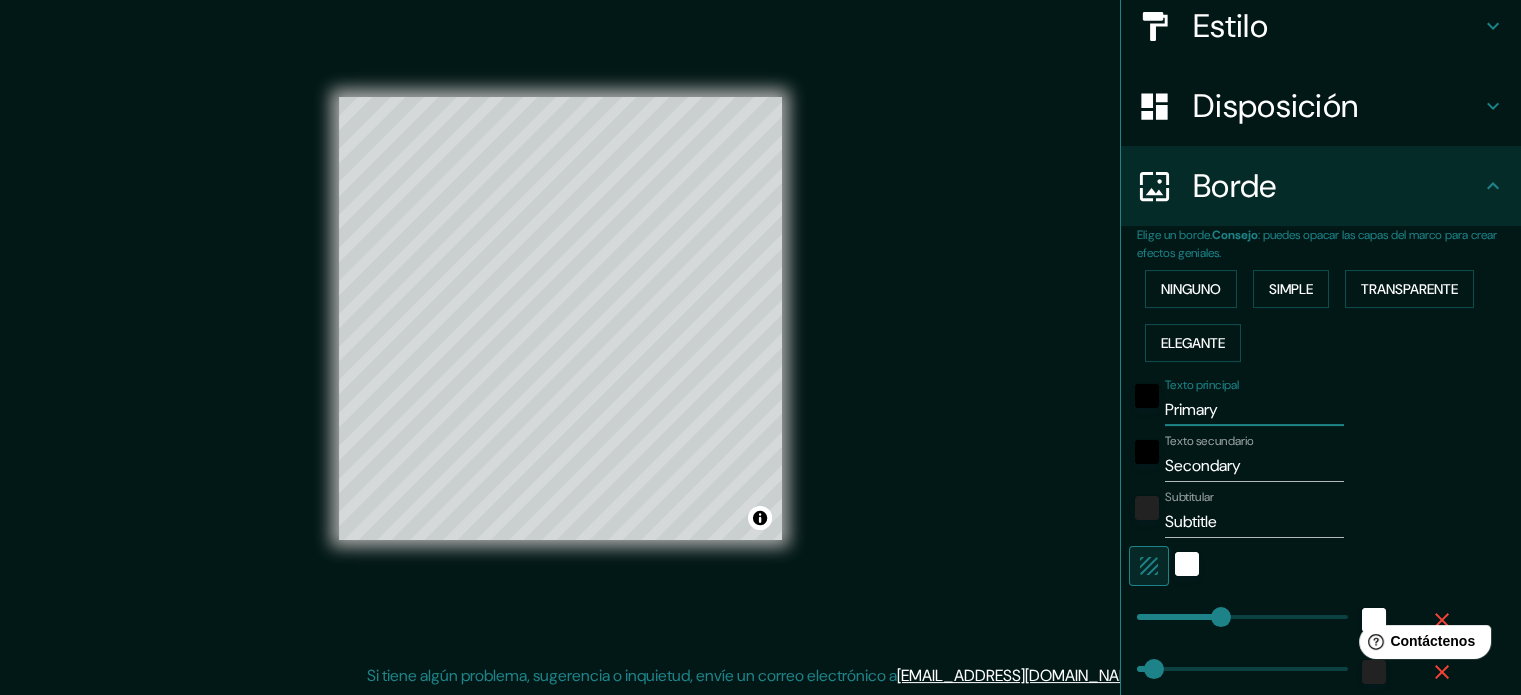 click on "Primary" at bounding box center [1254, 410] 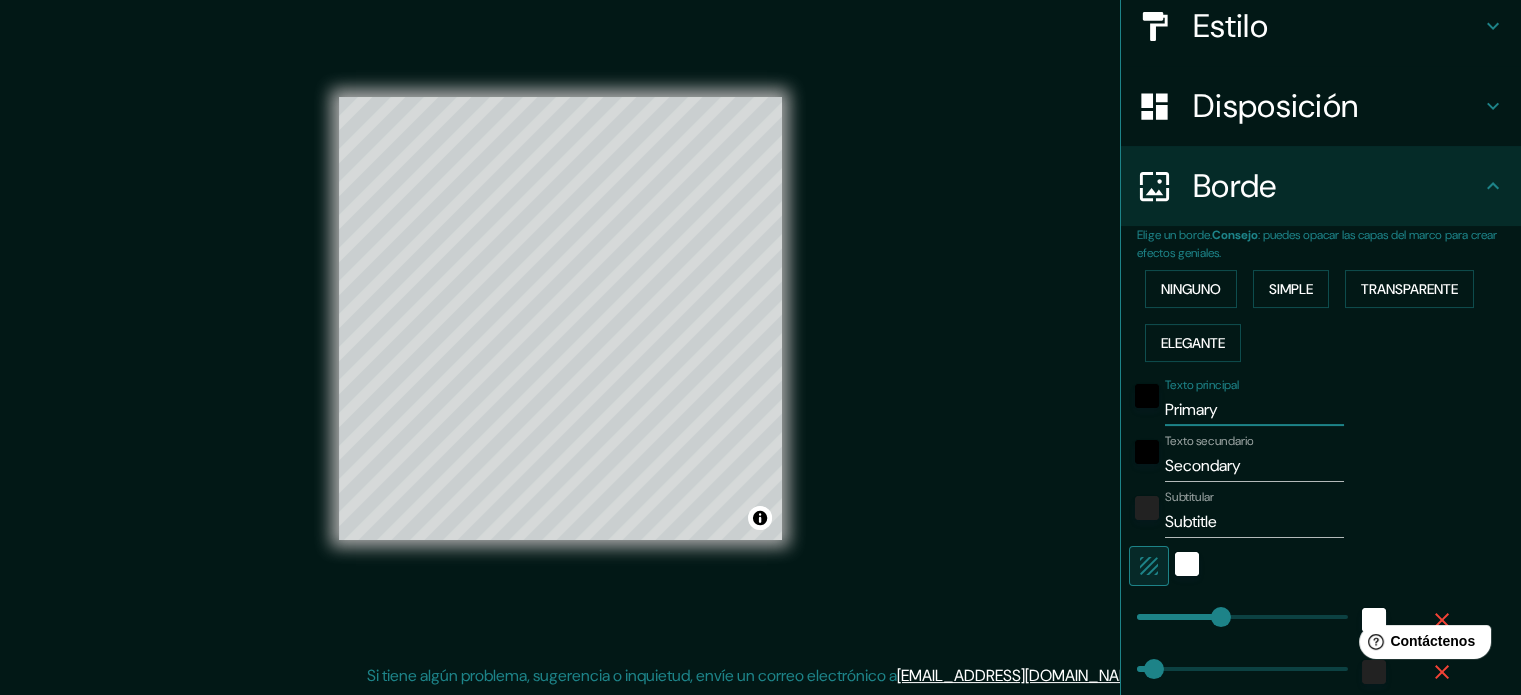 type on "Z" 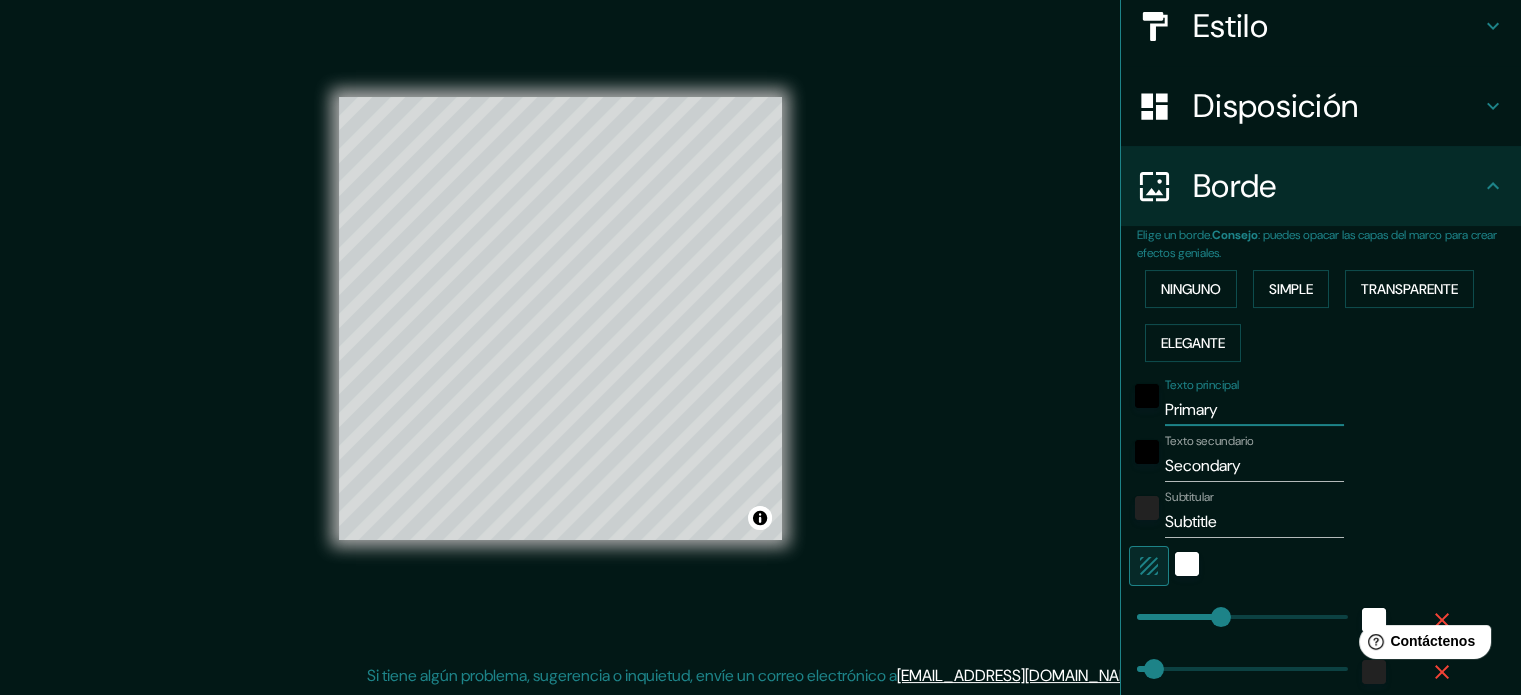 type on "177" 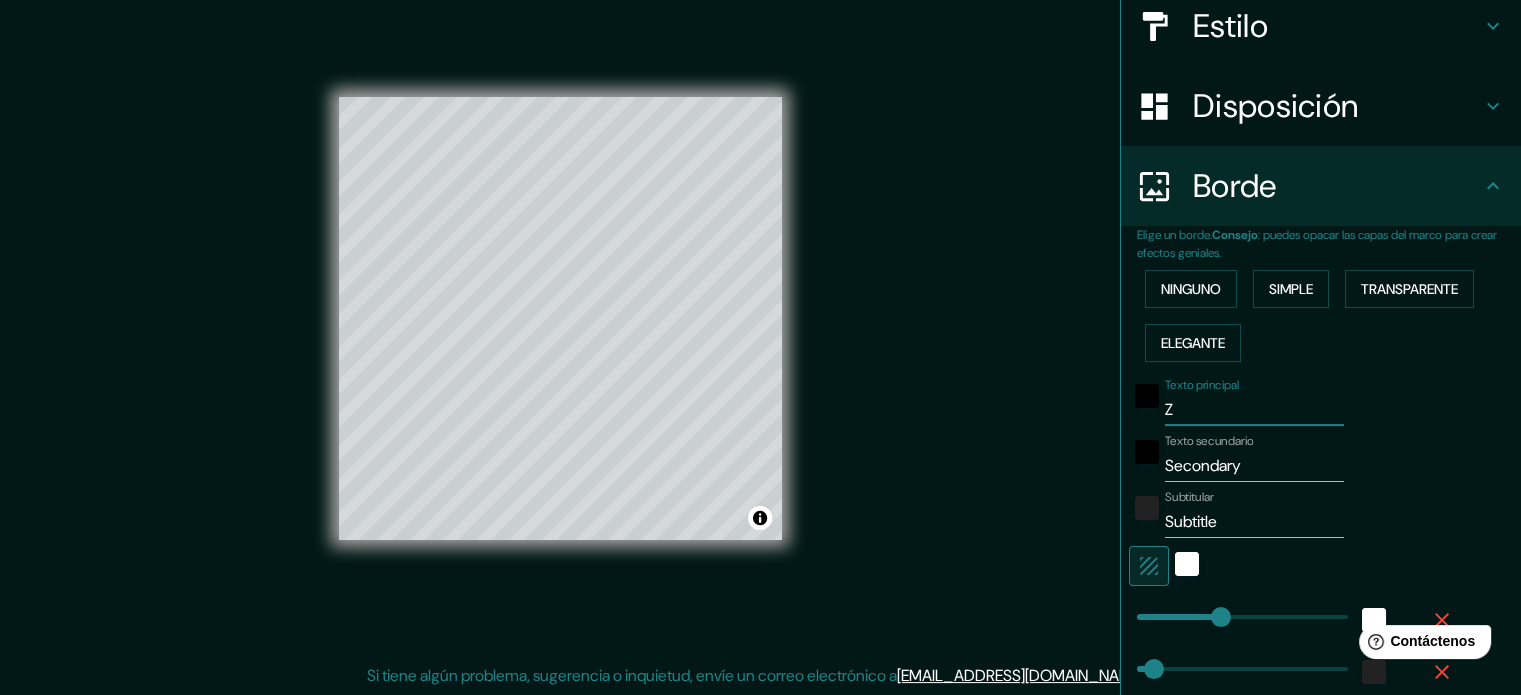 type on "Zi" 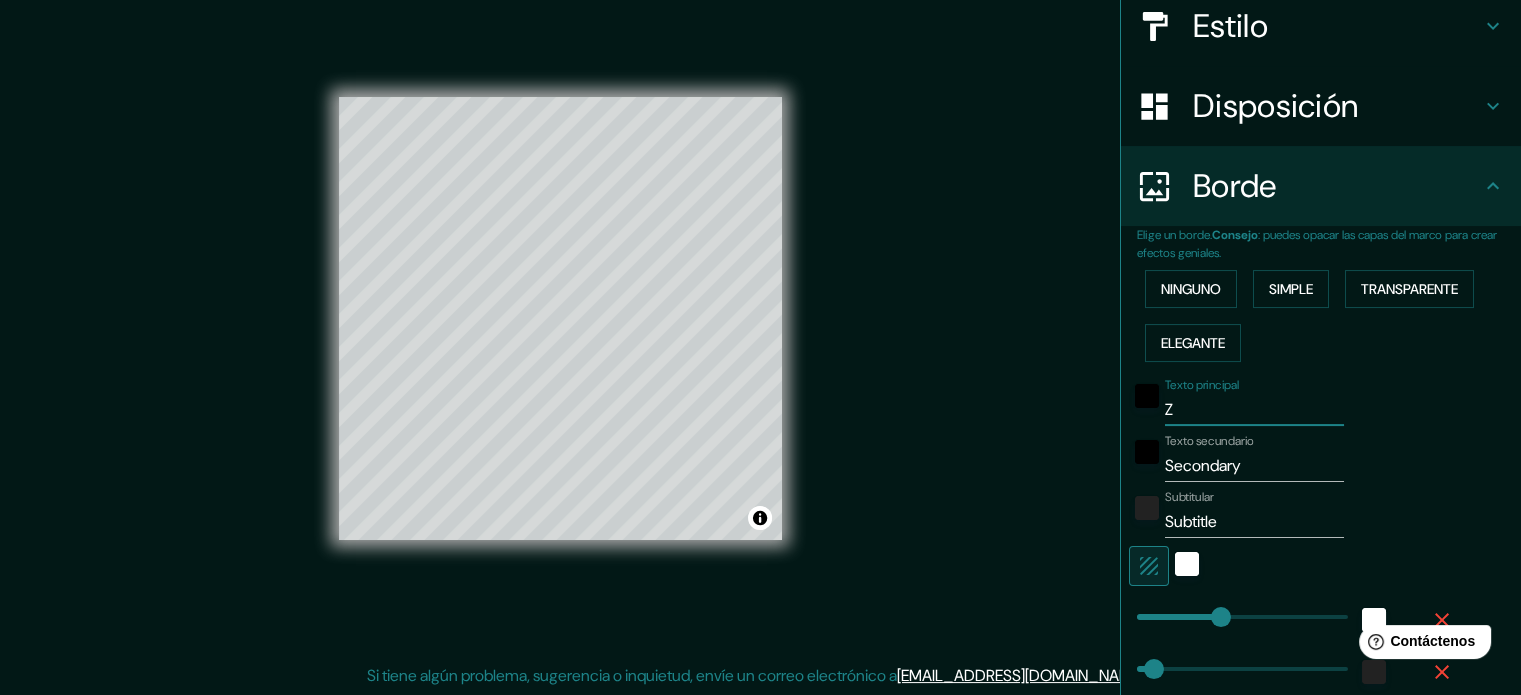 type on "177" 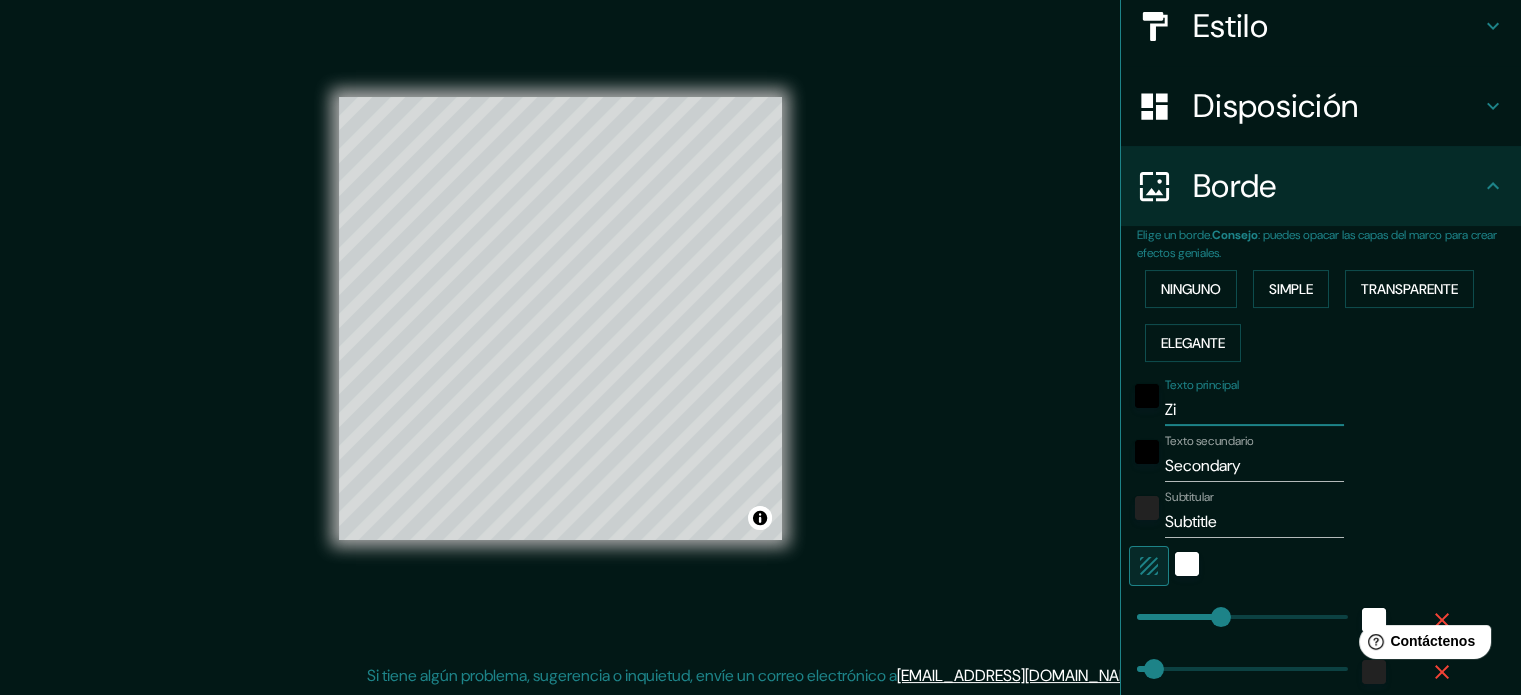 type on "Zie" 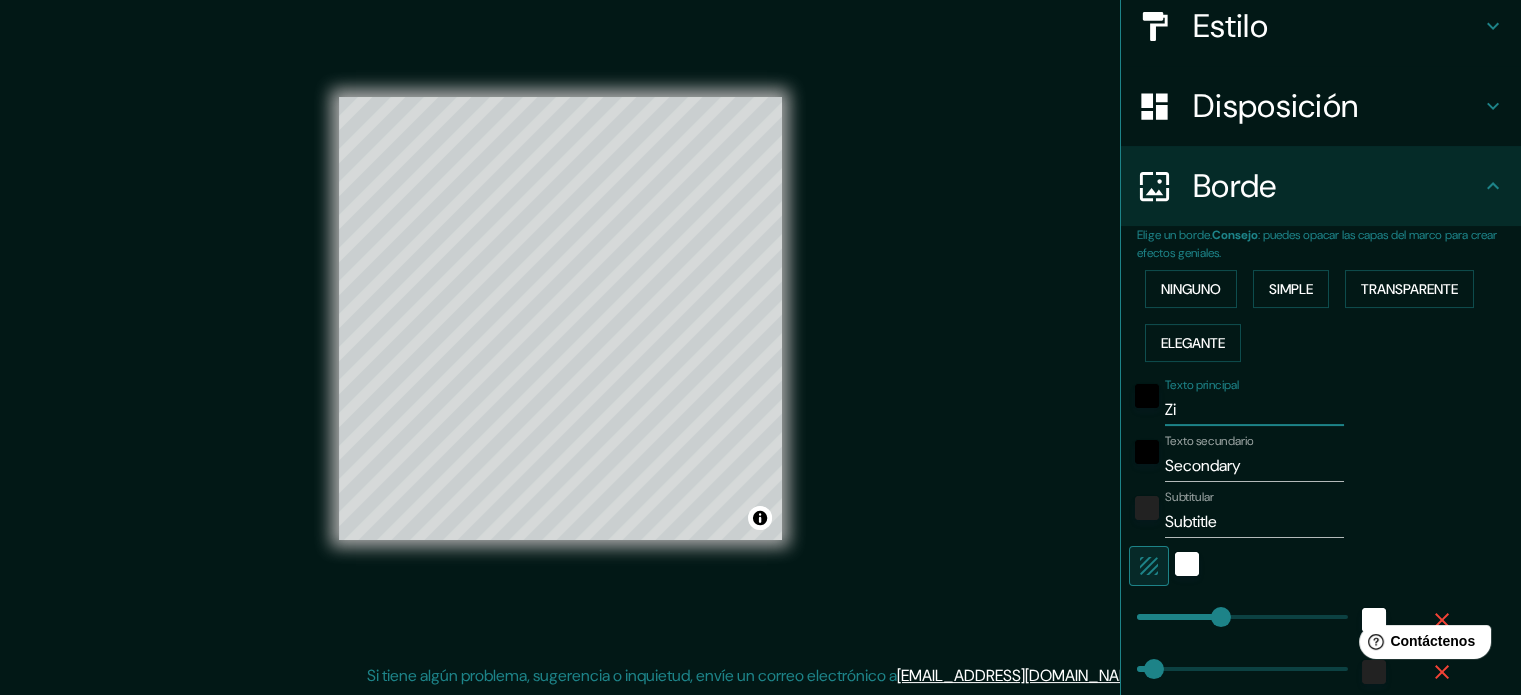 type on "177" 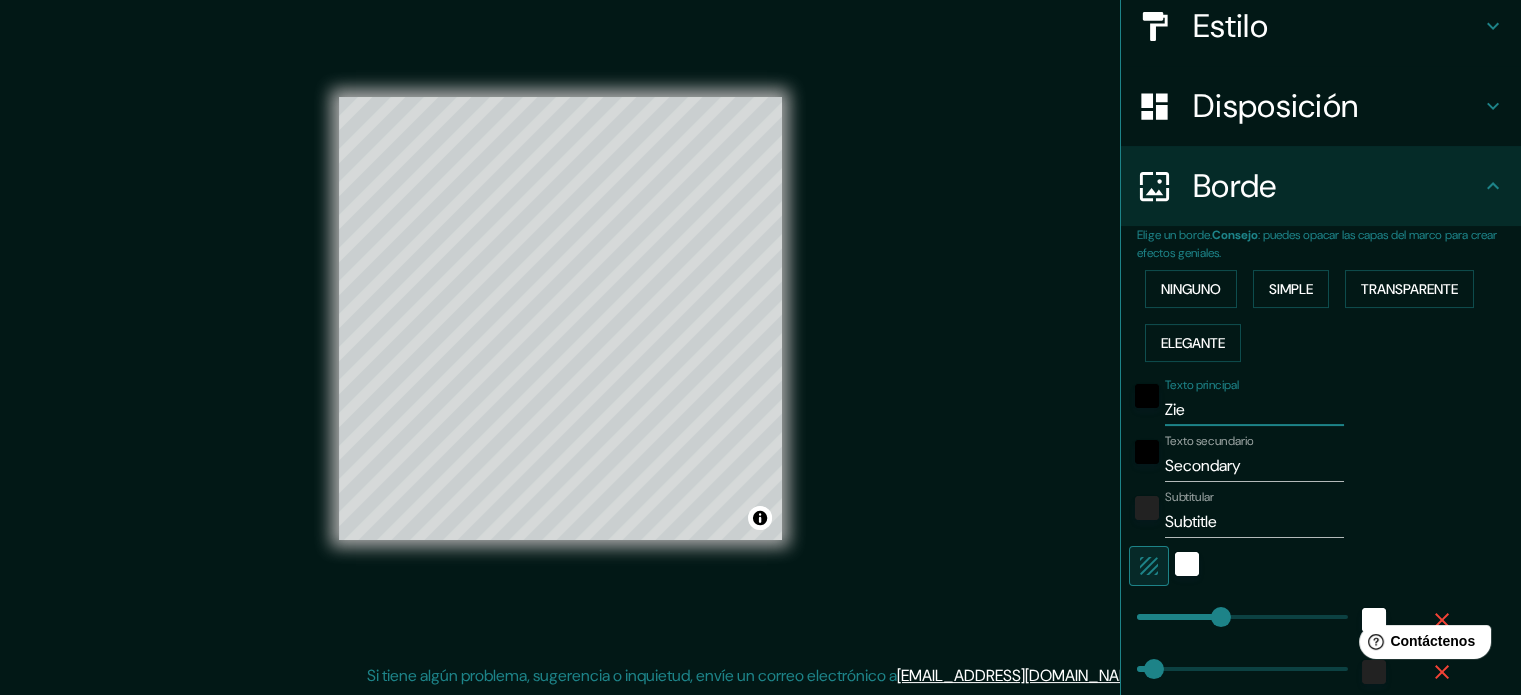 type on "Ziel" 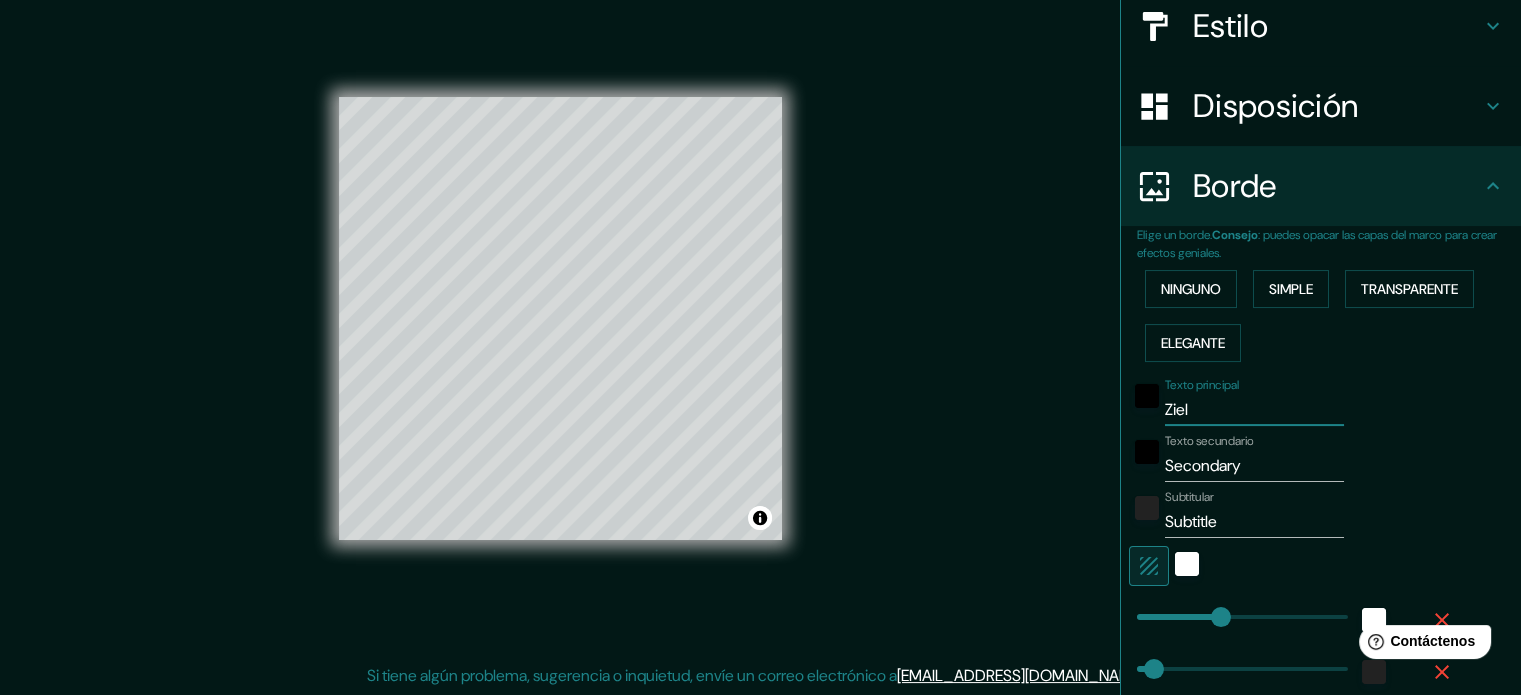 type on "Ziel" 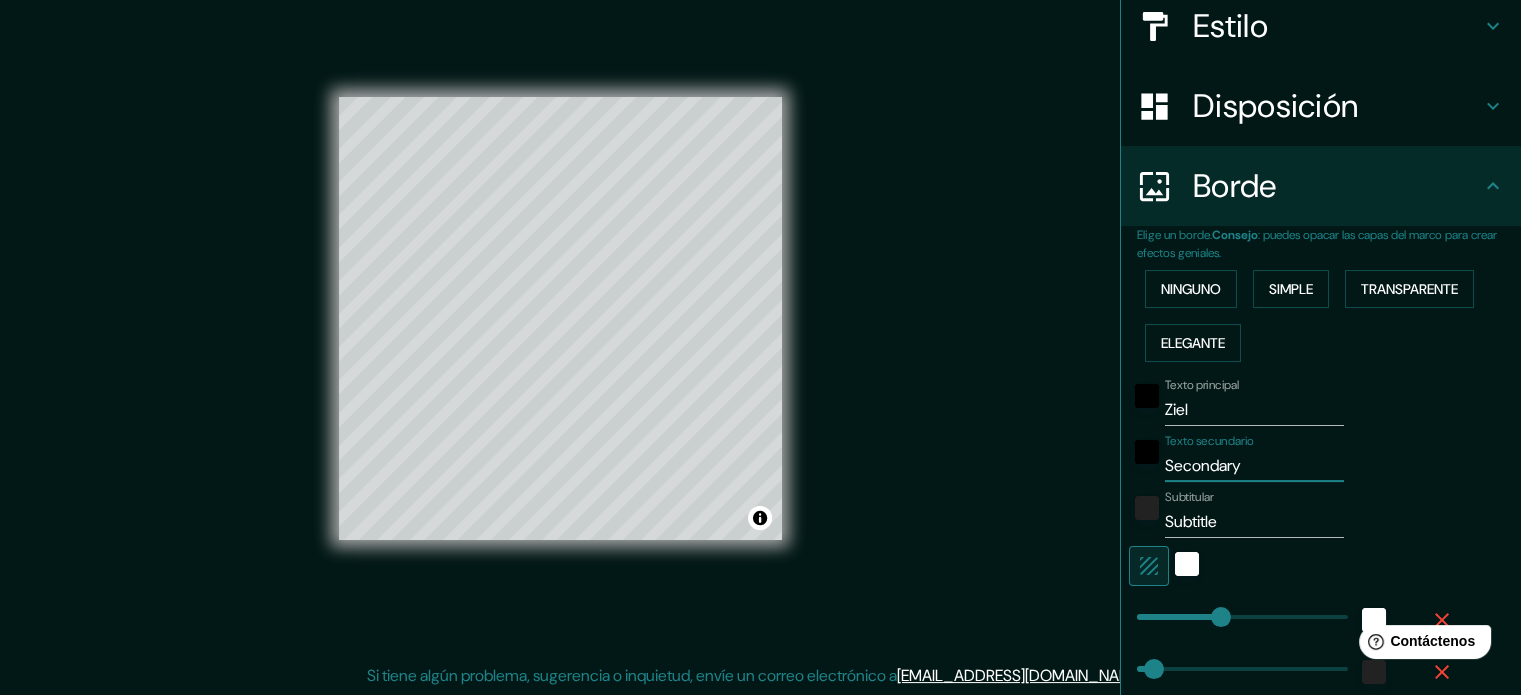 click on "Secondary" at bounding box center (1254, 466) 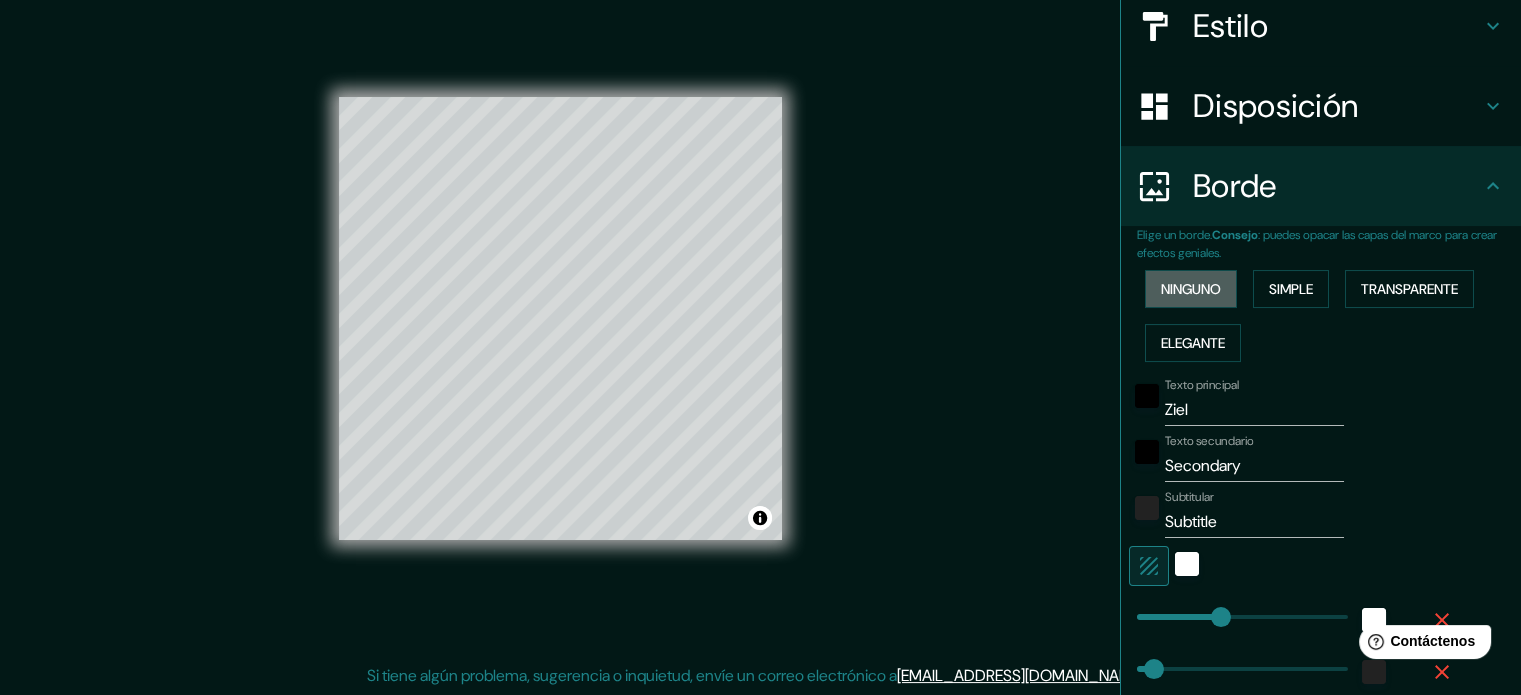 click on "Ninguno" at bounding box center (1191, 289) 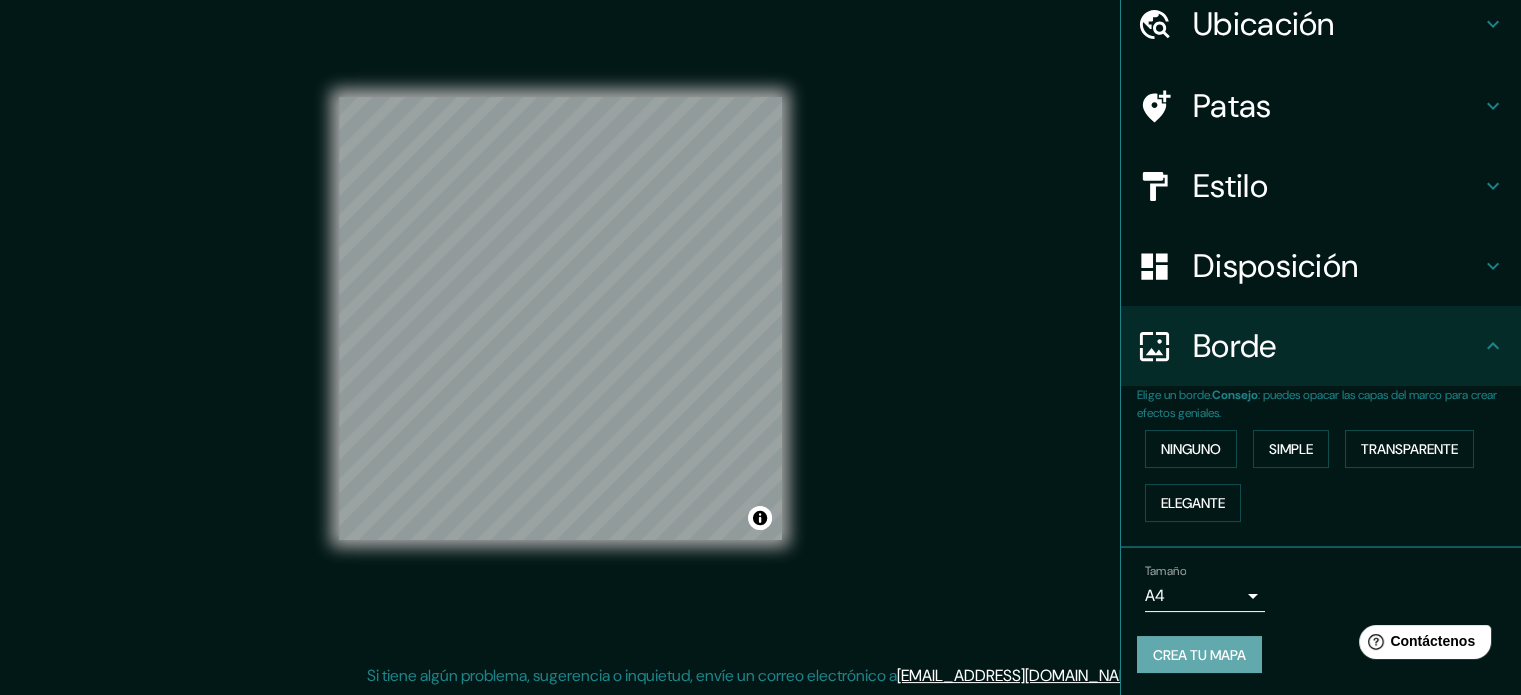click on "Crea tu mapa" at bounding box center (1199, 655) 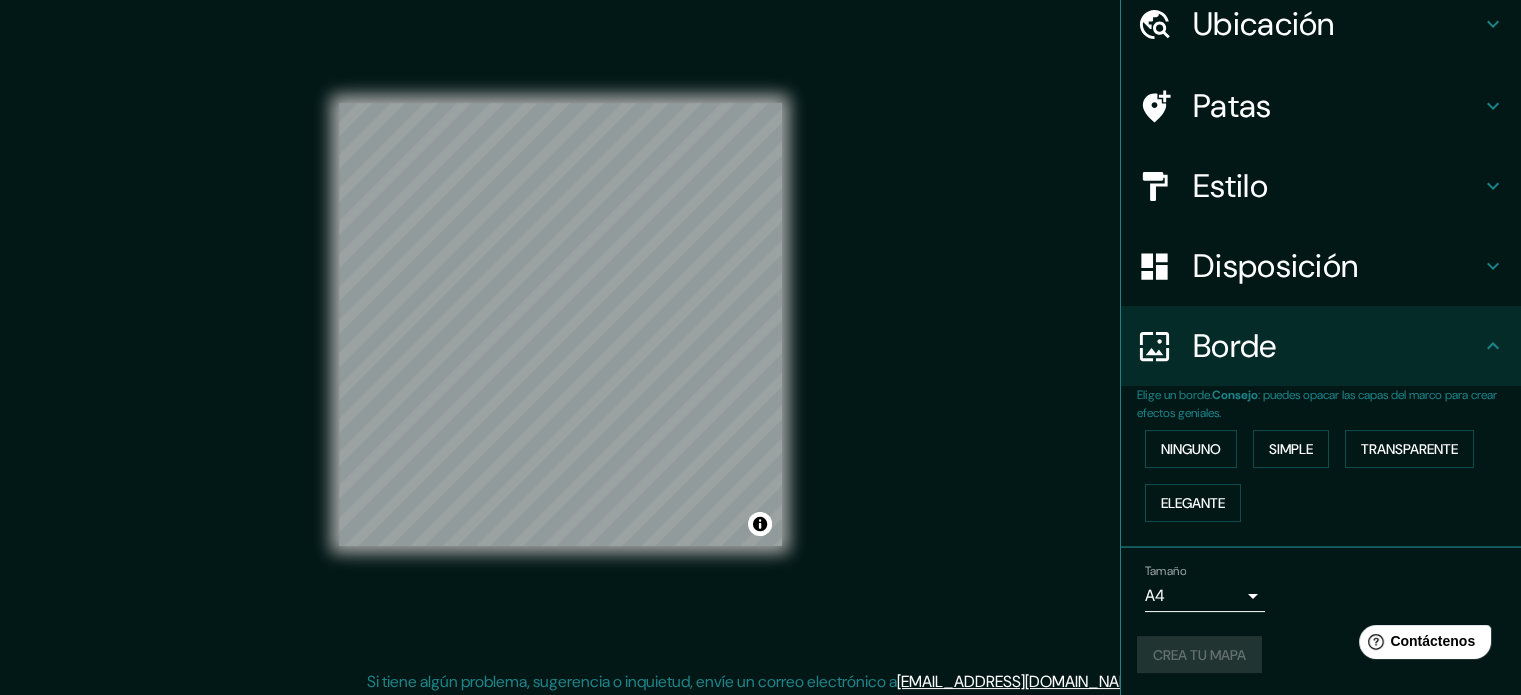 scroll, scrollTop: 26, scrollLeft: 0, axis: vertical 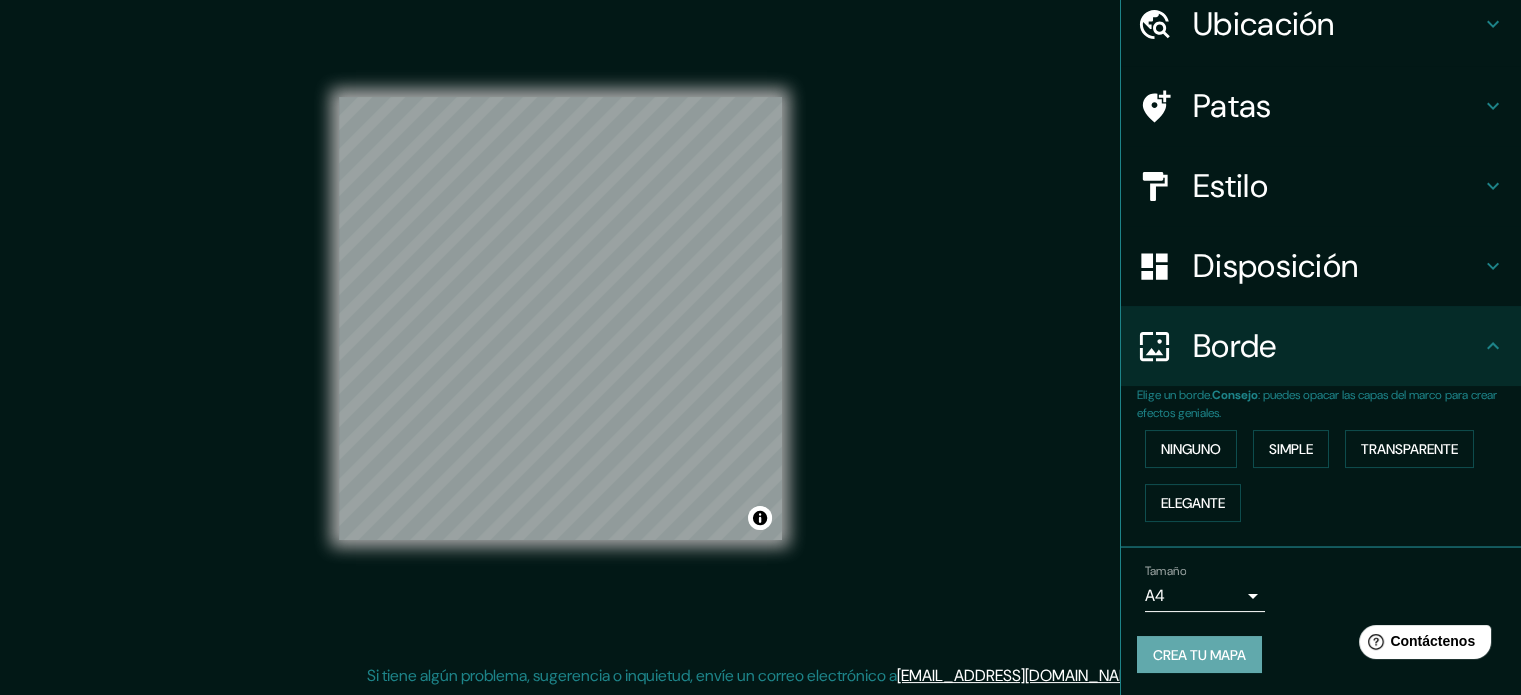 click on "Crea tu mapa" at bounding box center (1199, 655) 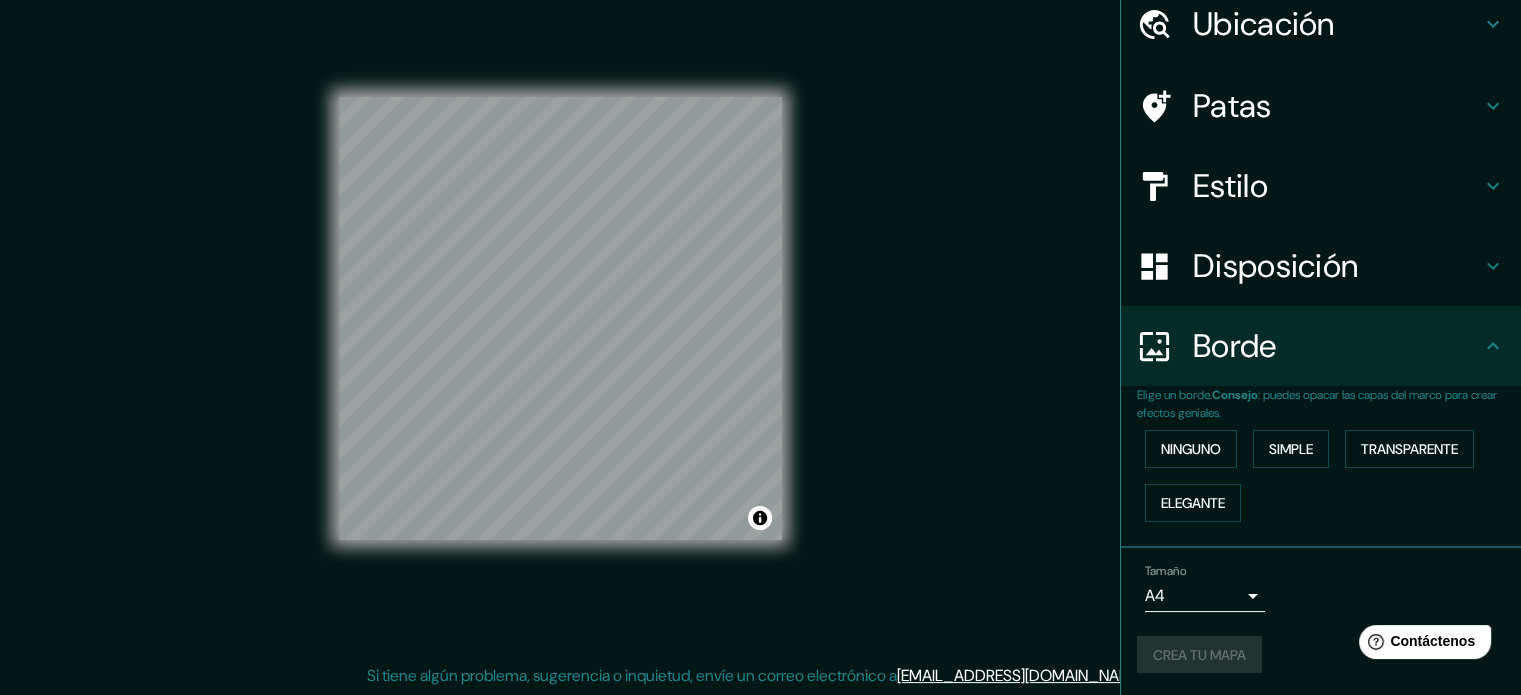 click on "Crea tu mapa" at bounding box center (1321, 655) 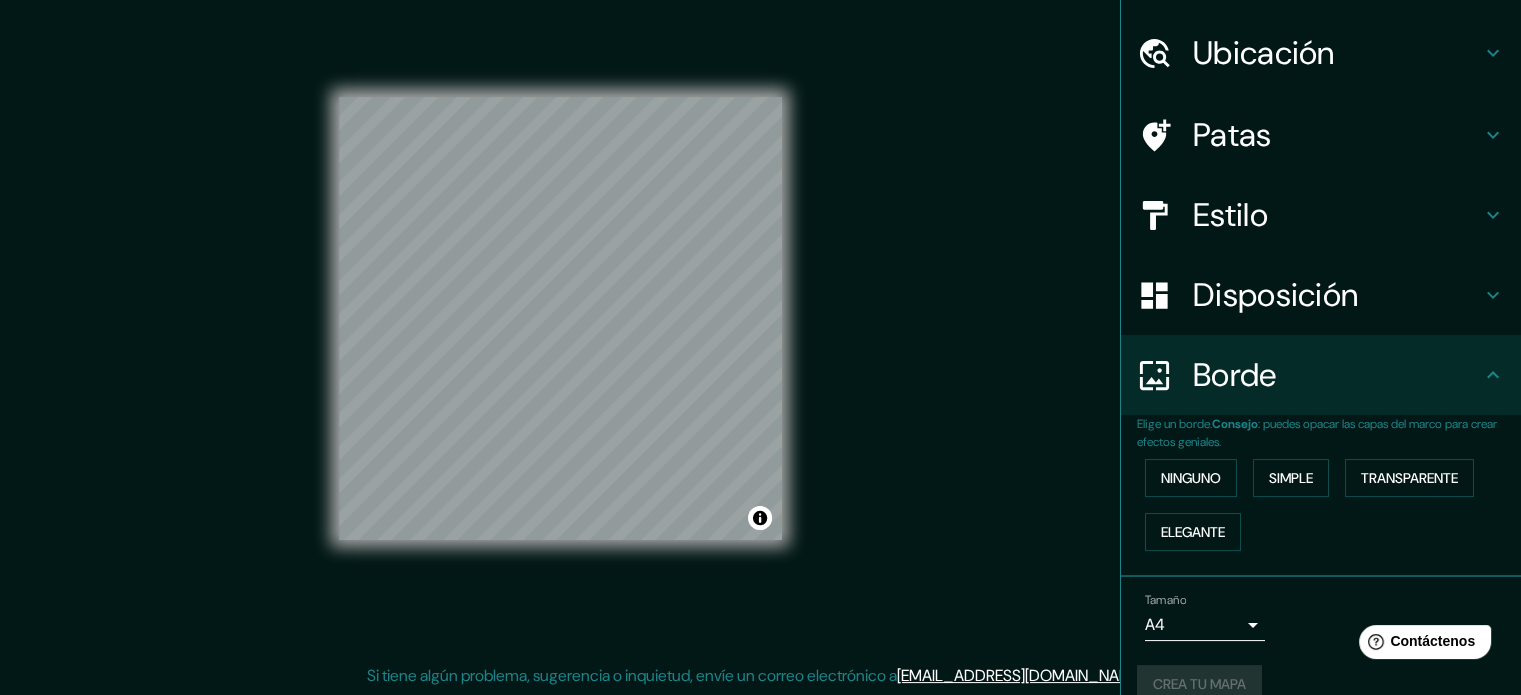 scroll, scrollTop: 80, scrollLeft: 0, axis: vertical 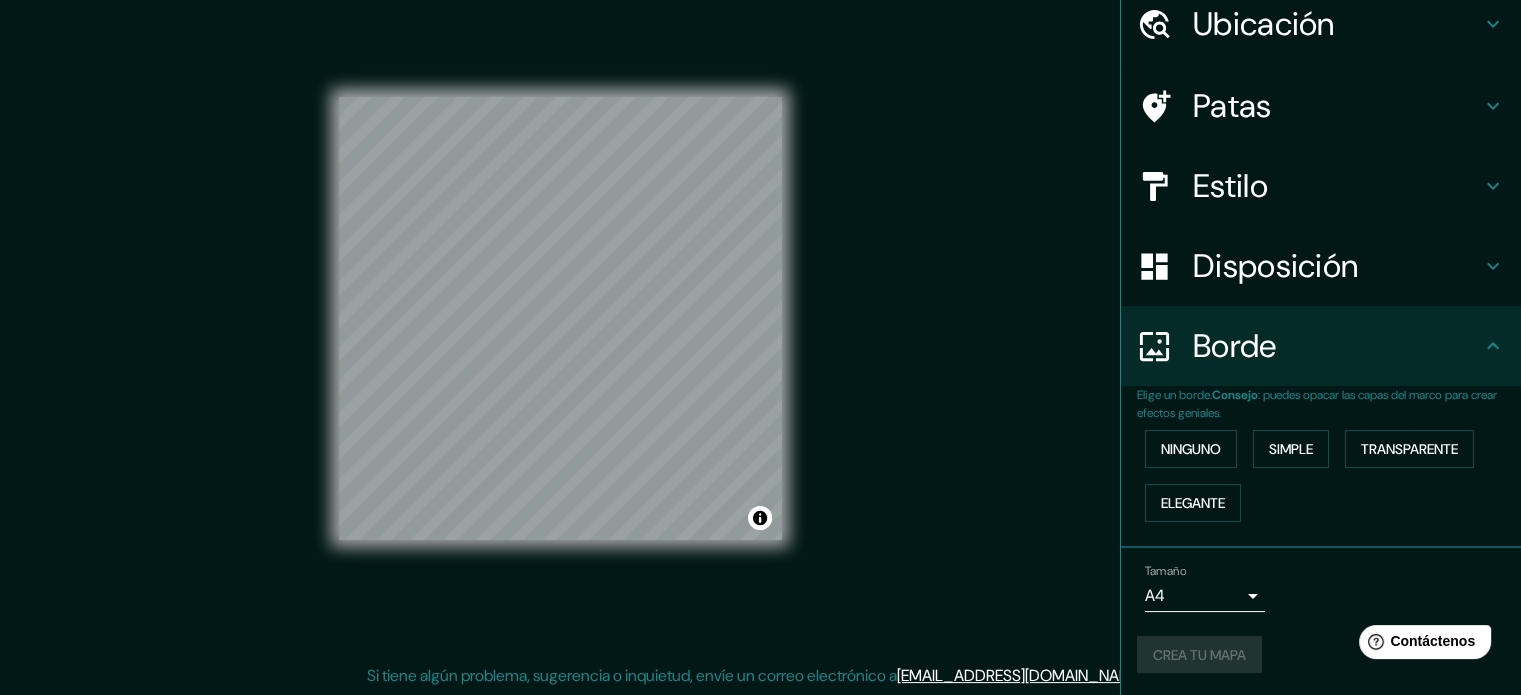 click on "Crea tu mapa" at bounding box center (1321, 655) 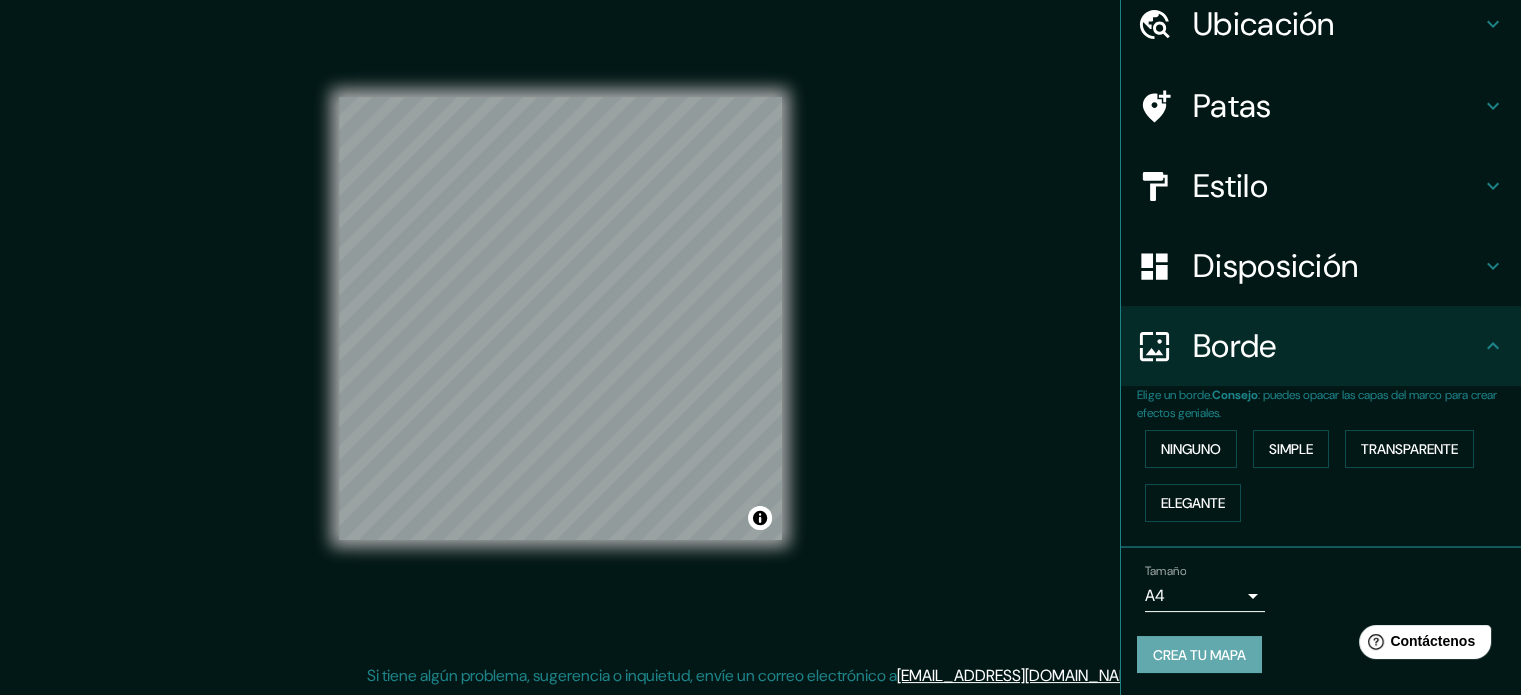 click on "Crea tu mapa" at bounding box center (1199, 655) 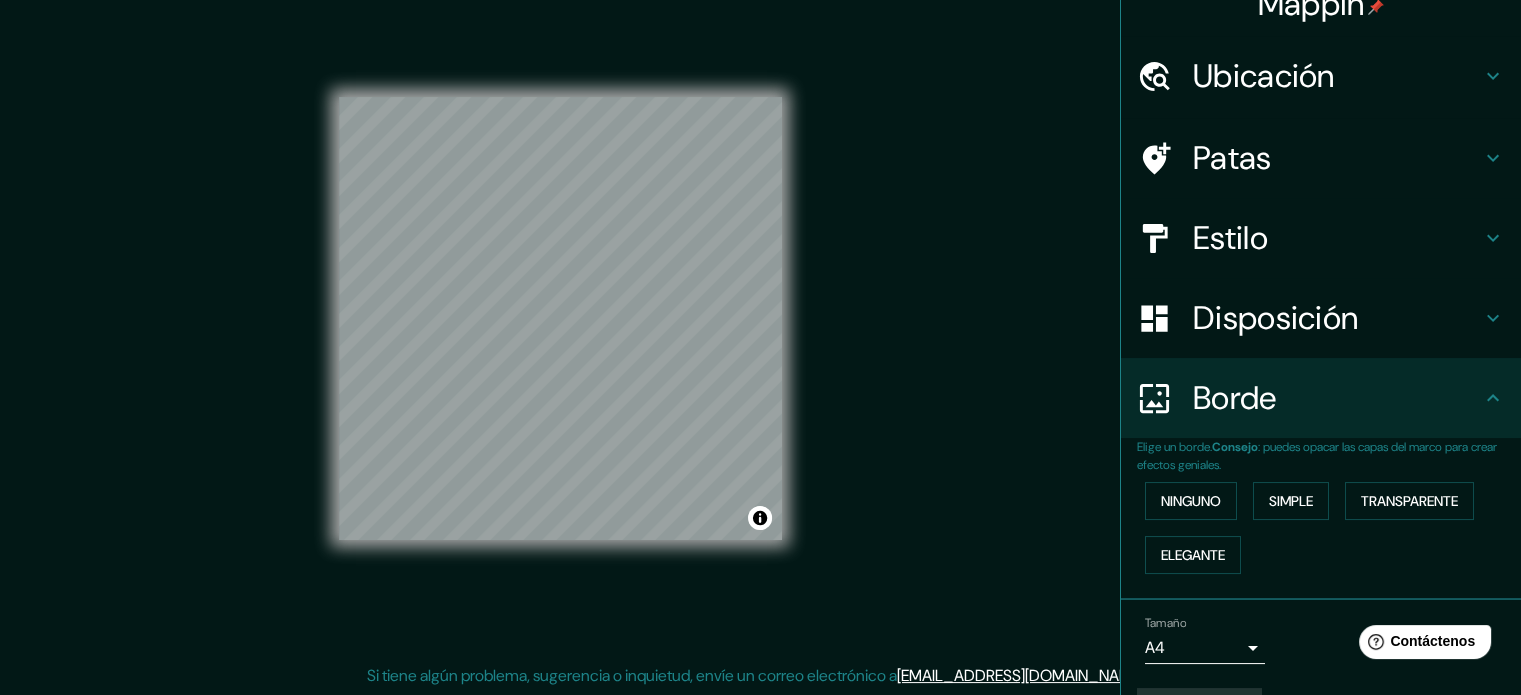 scroll, scrollTop: 0, scrollLeft: 0, axis: both 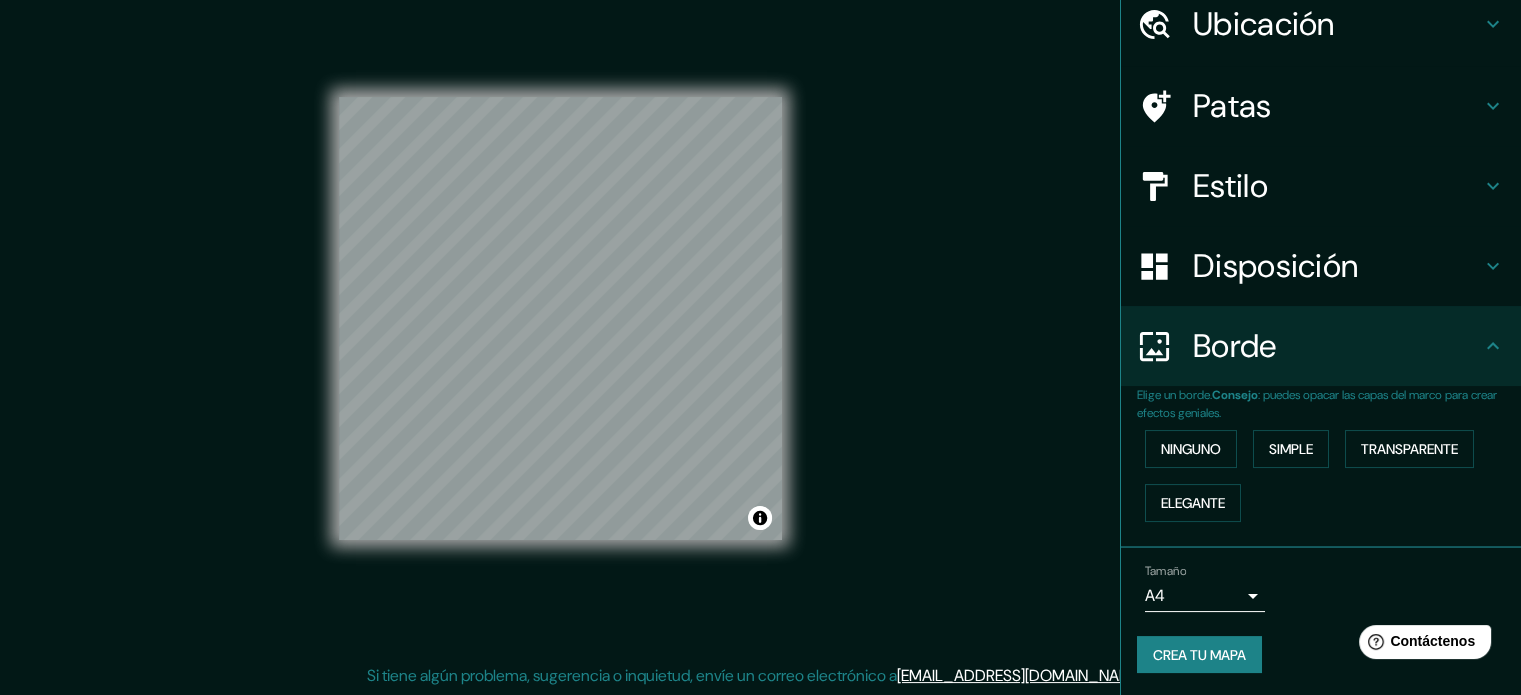 click on "Crea tu mapa" at bounding box center (1199, 655) 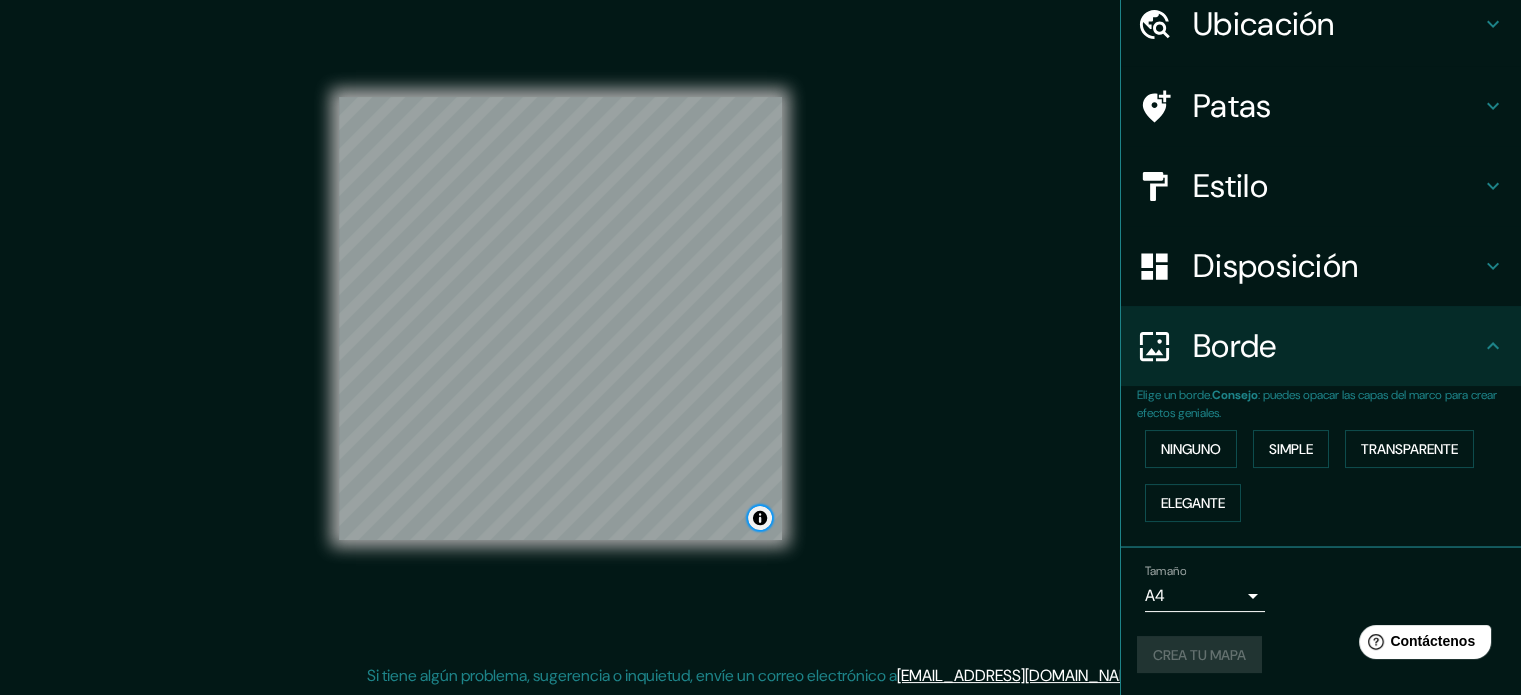 click at bounding box center [760, 518] 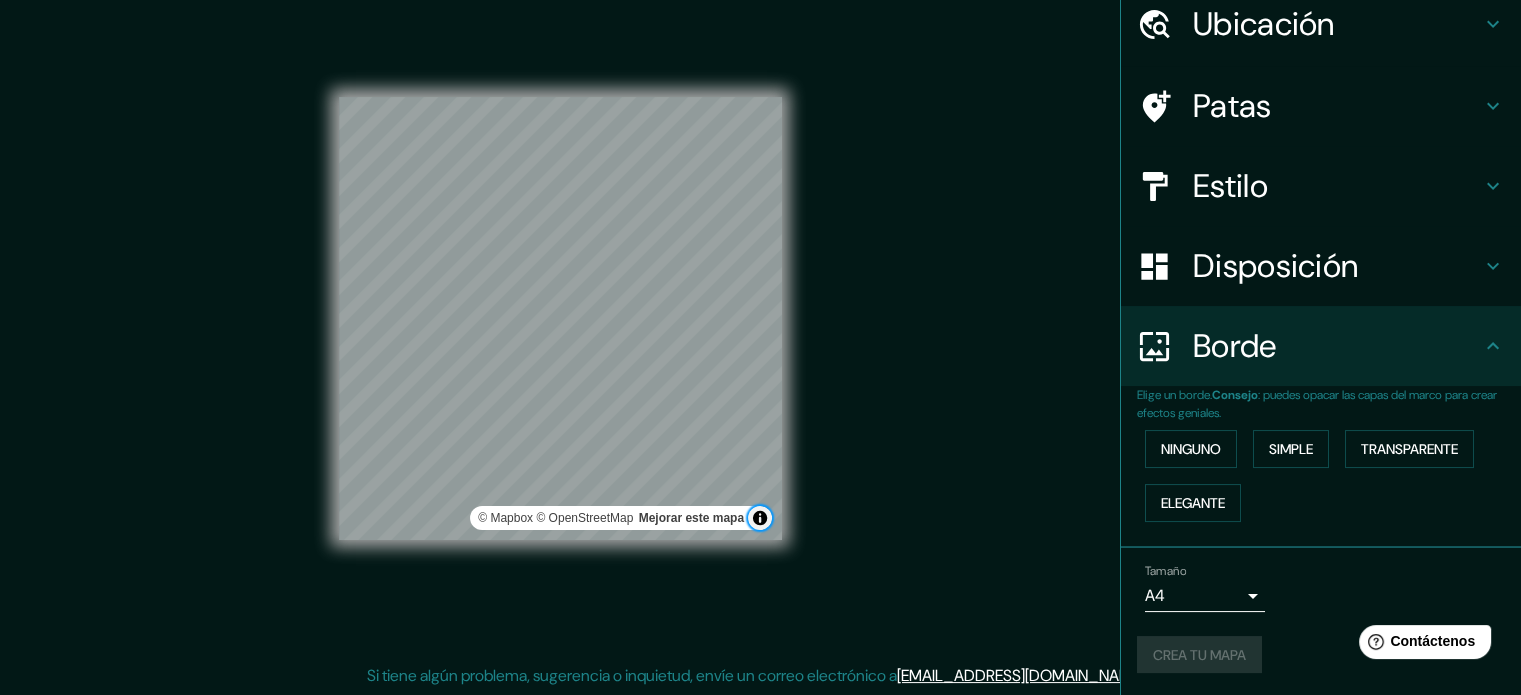 click at bounding box center (760, 518) 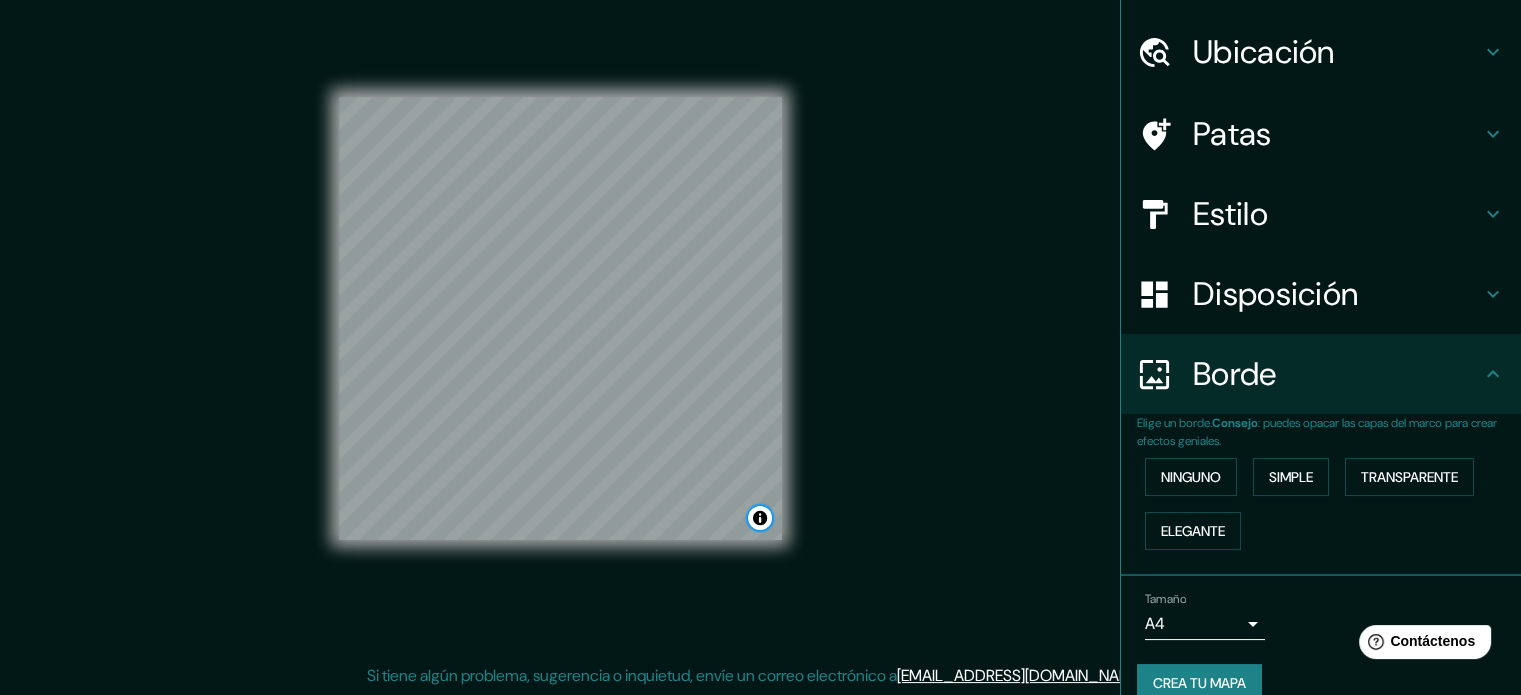 scroll, scrollTop: 80, scrollLeft: 0, axis: vertical 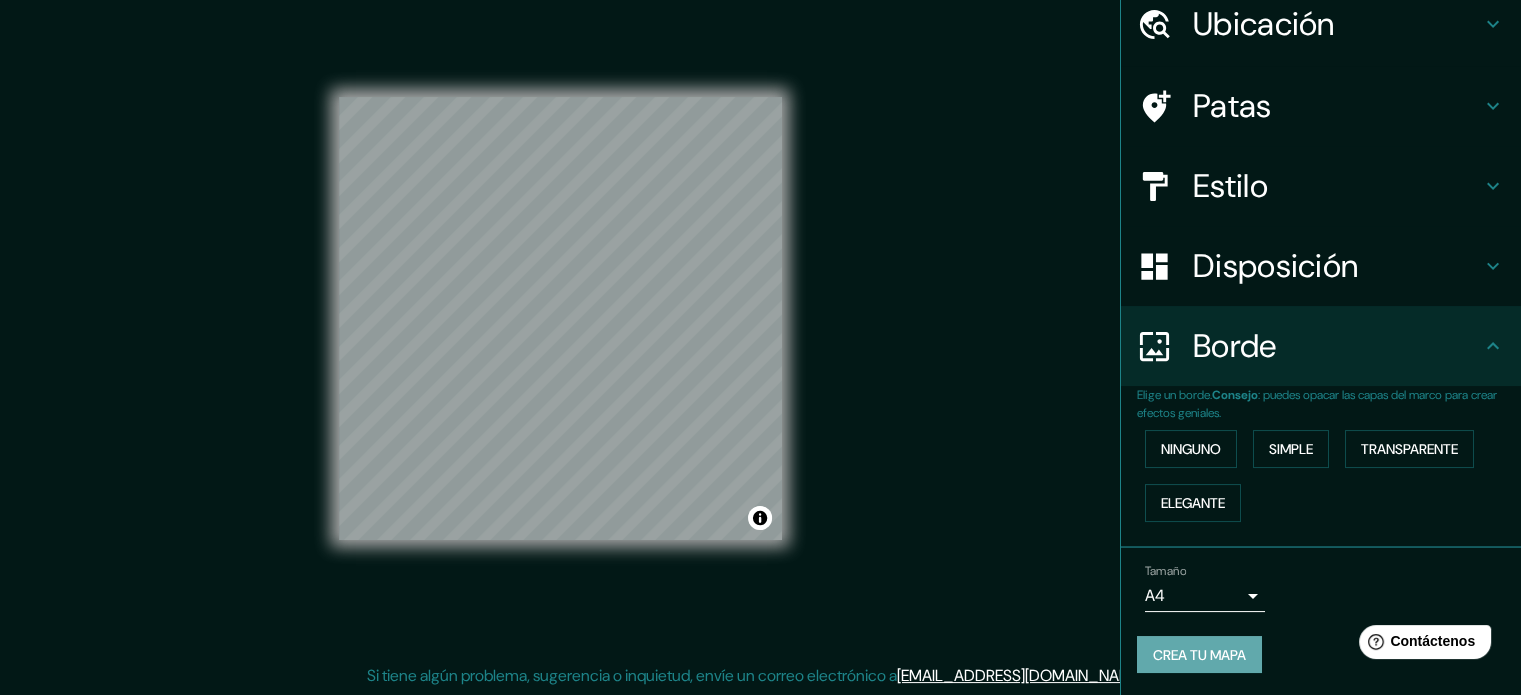 click on "Crea tu mapa" at bounding box center (1199, 655) 